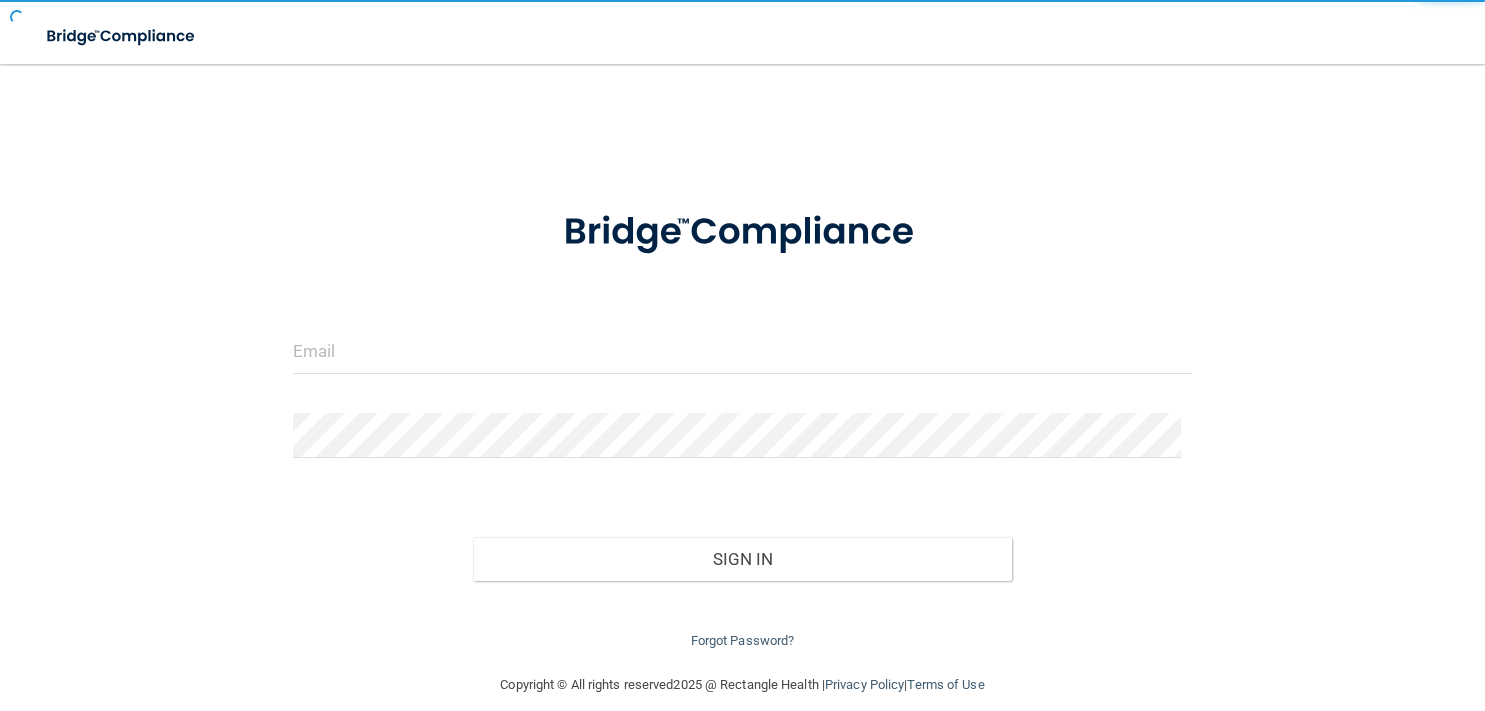 scroll, scrollTop: 0, scrollLeft: 0, axis: both 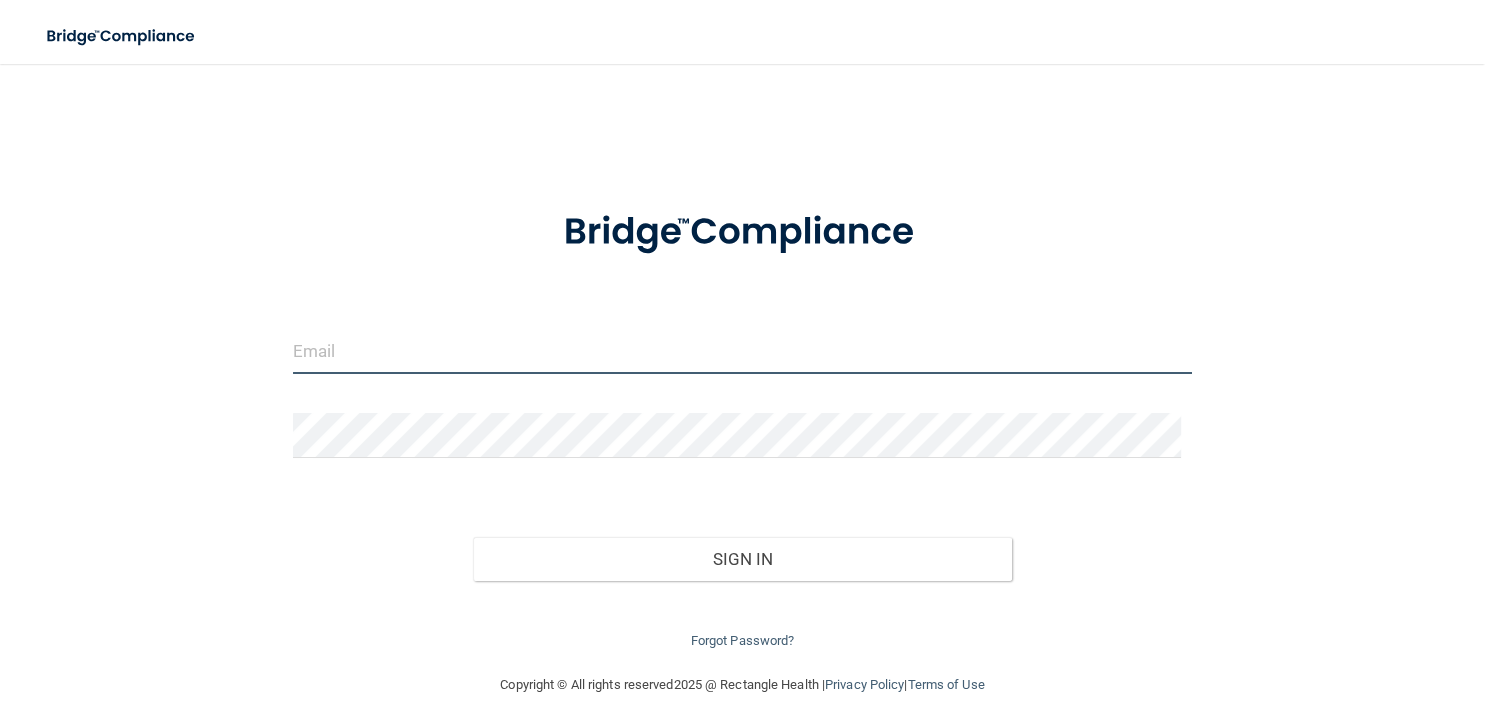 click at bounding box center [742, 351] 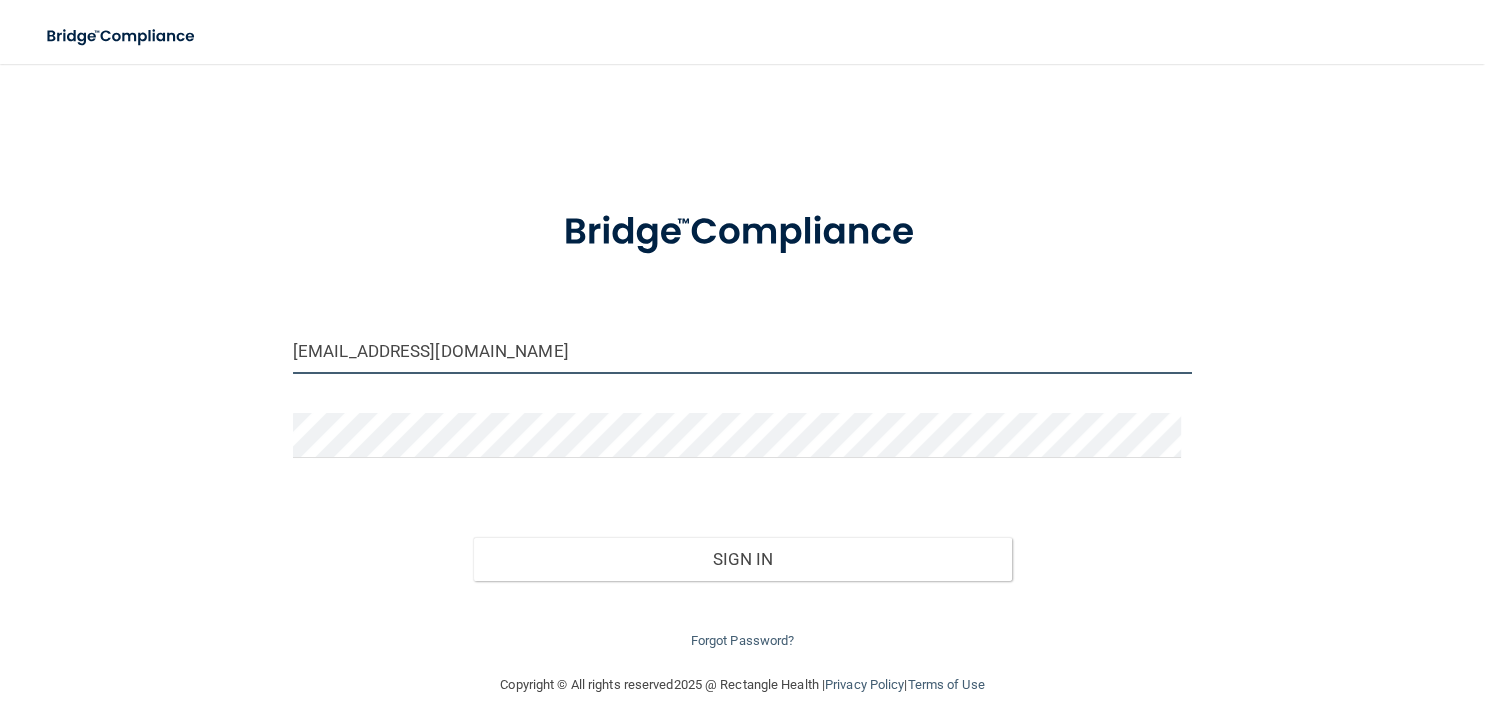 type on "[EMAIL_ADDRESS][DOMAIN_NAME]" 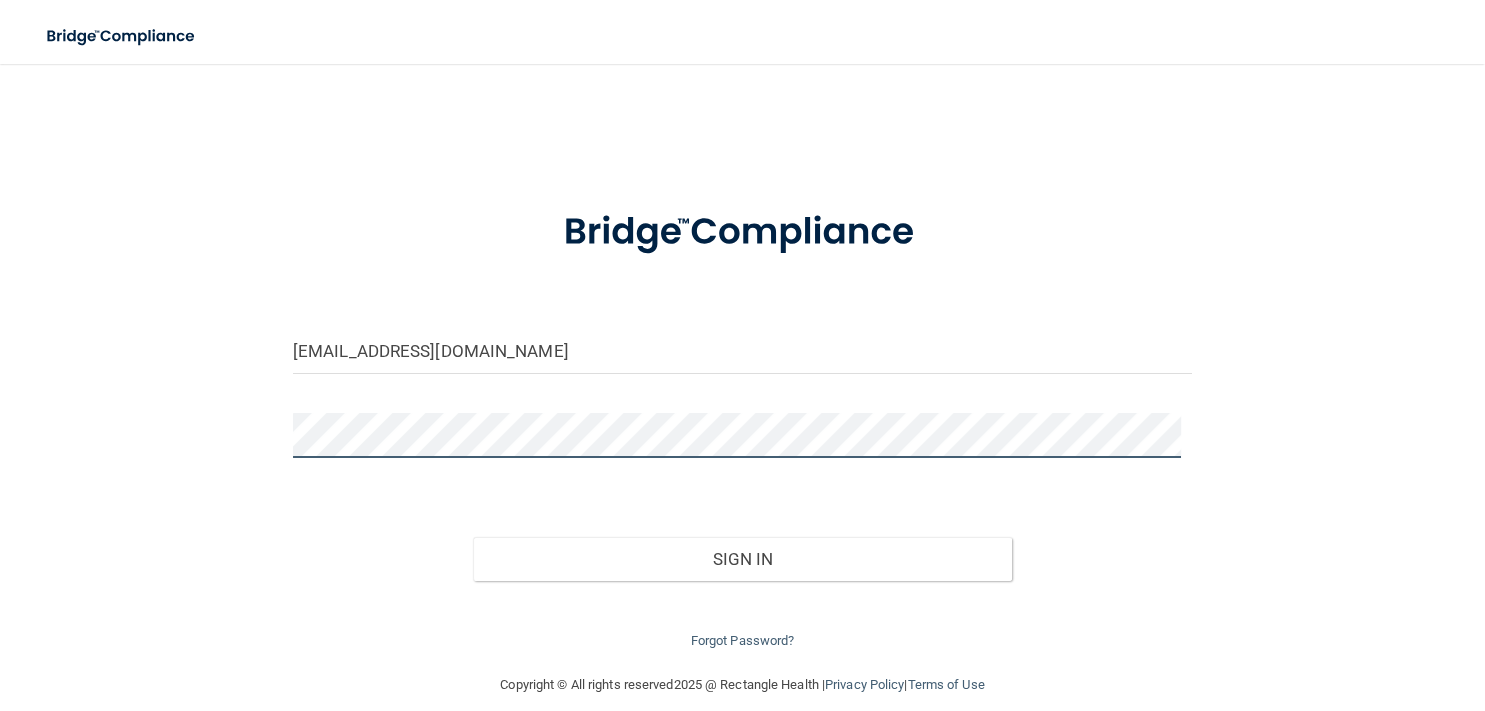 click on "Sign In" at bounding box center (743, 559) 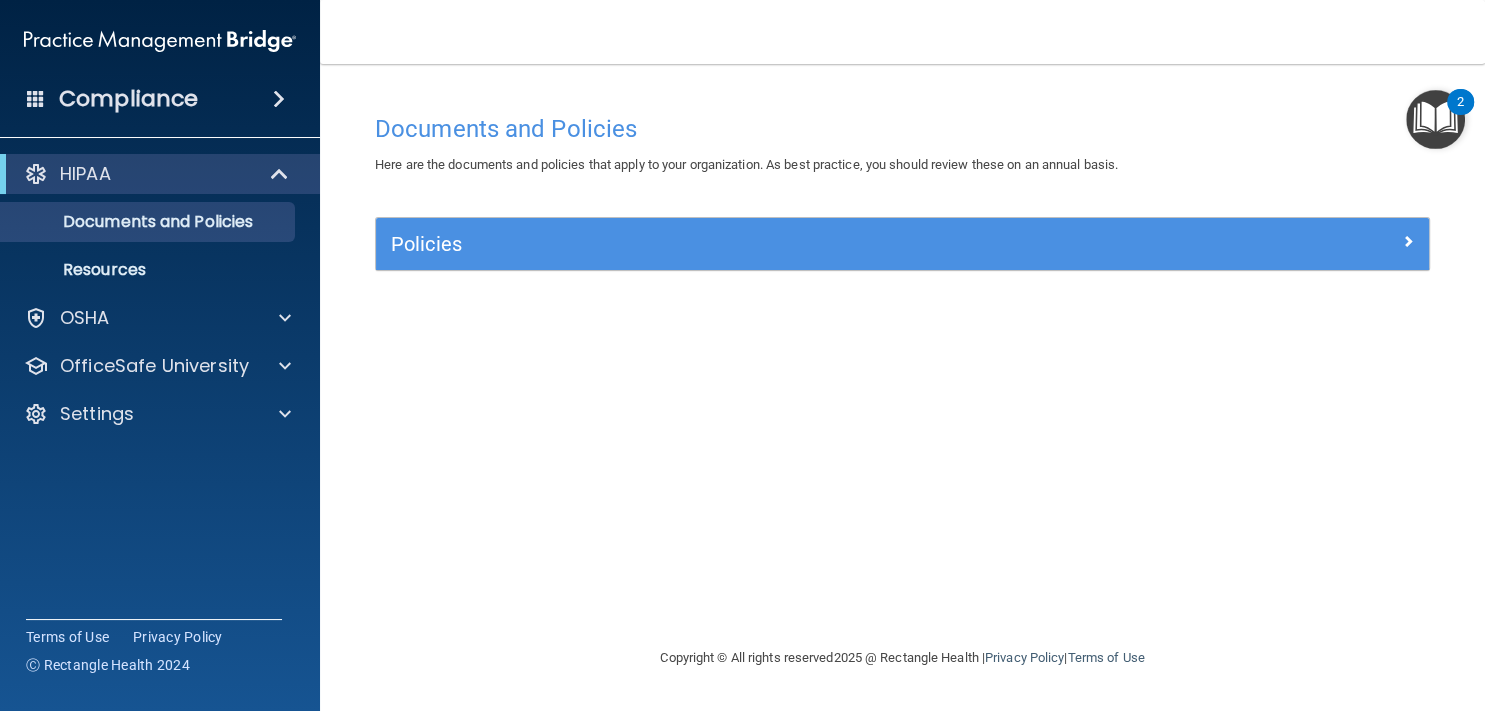 click at bounding box center [279, 99] 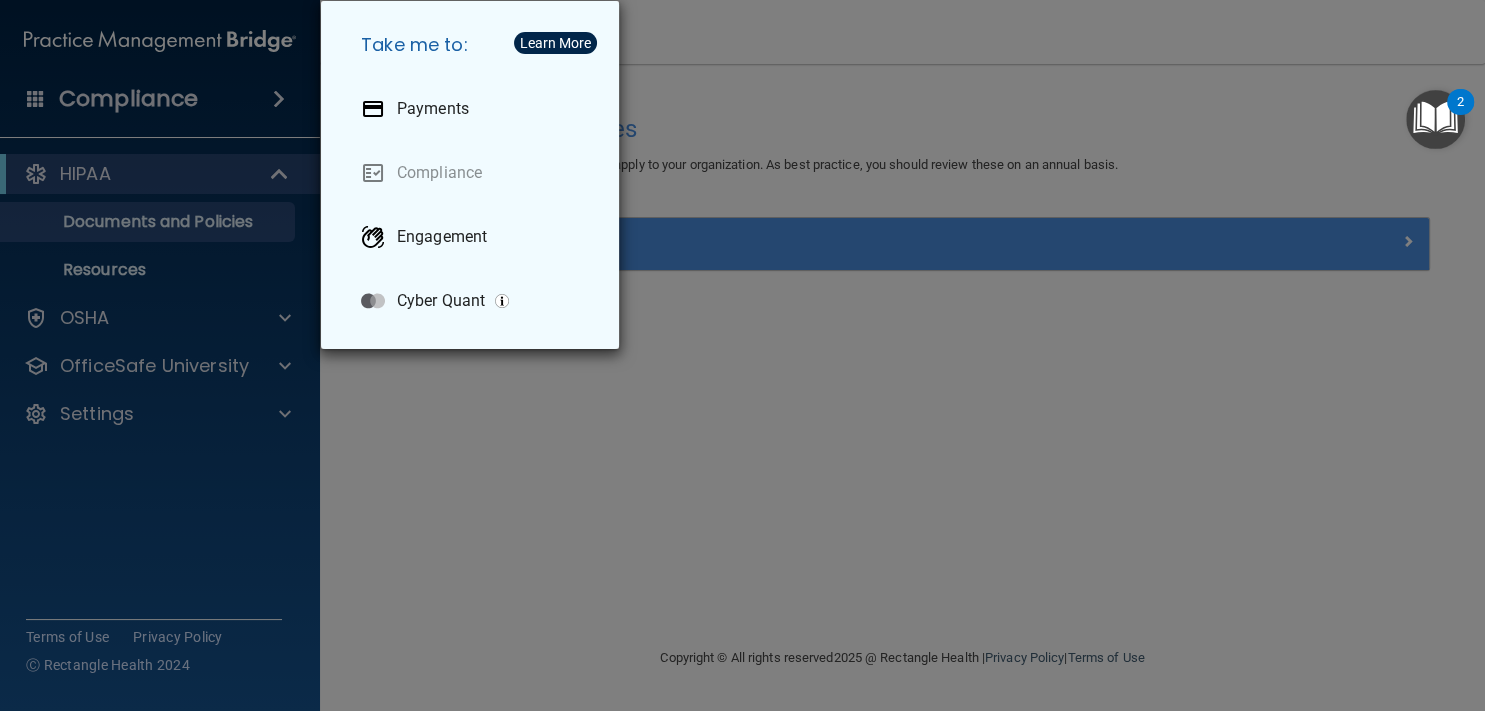 click on "Take me to:             Payments                   Compliance                     Engagement                     Cyber Quant" at bounding box center (742, 355) 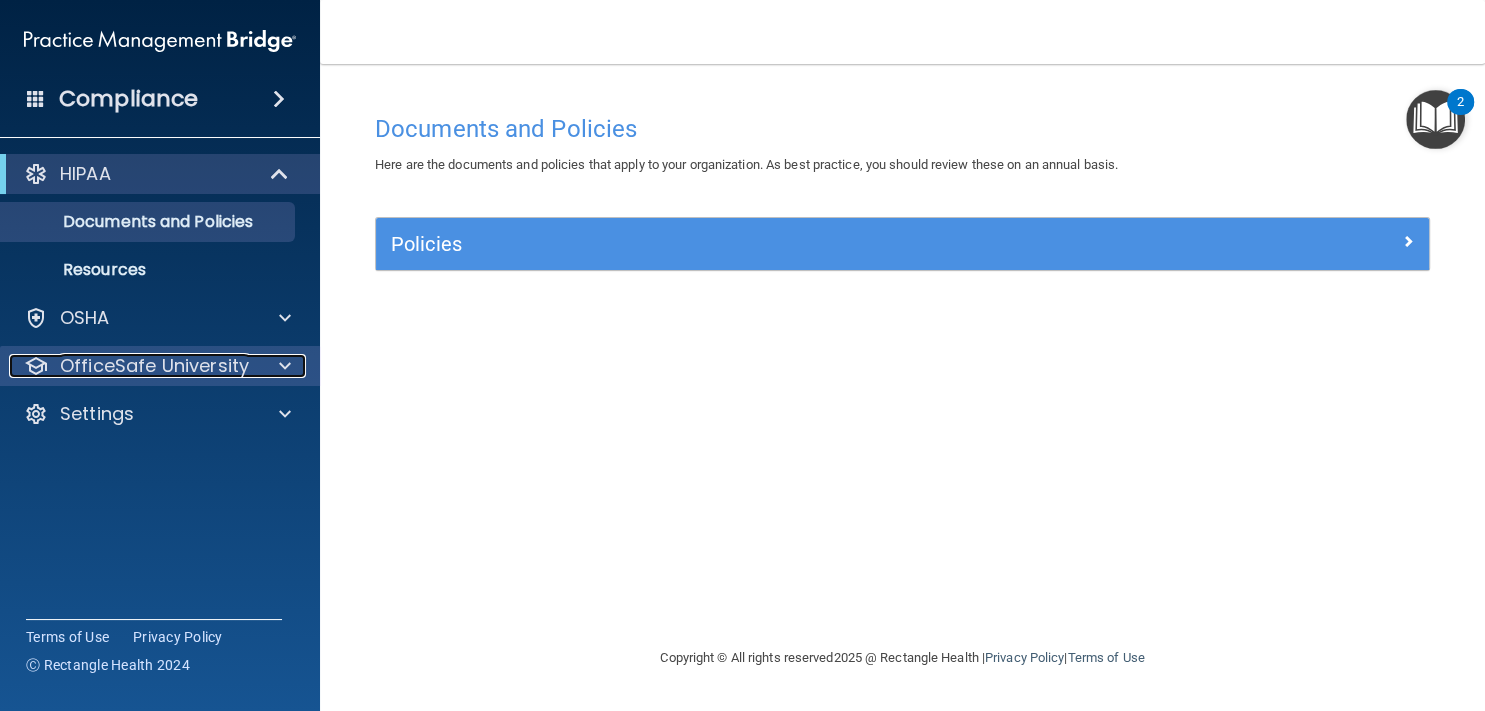 click on "OfficeSafe University" at bounding box center (154, 366) 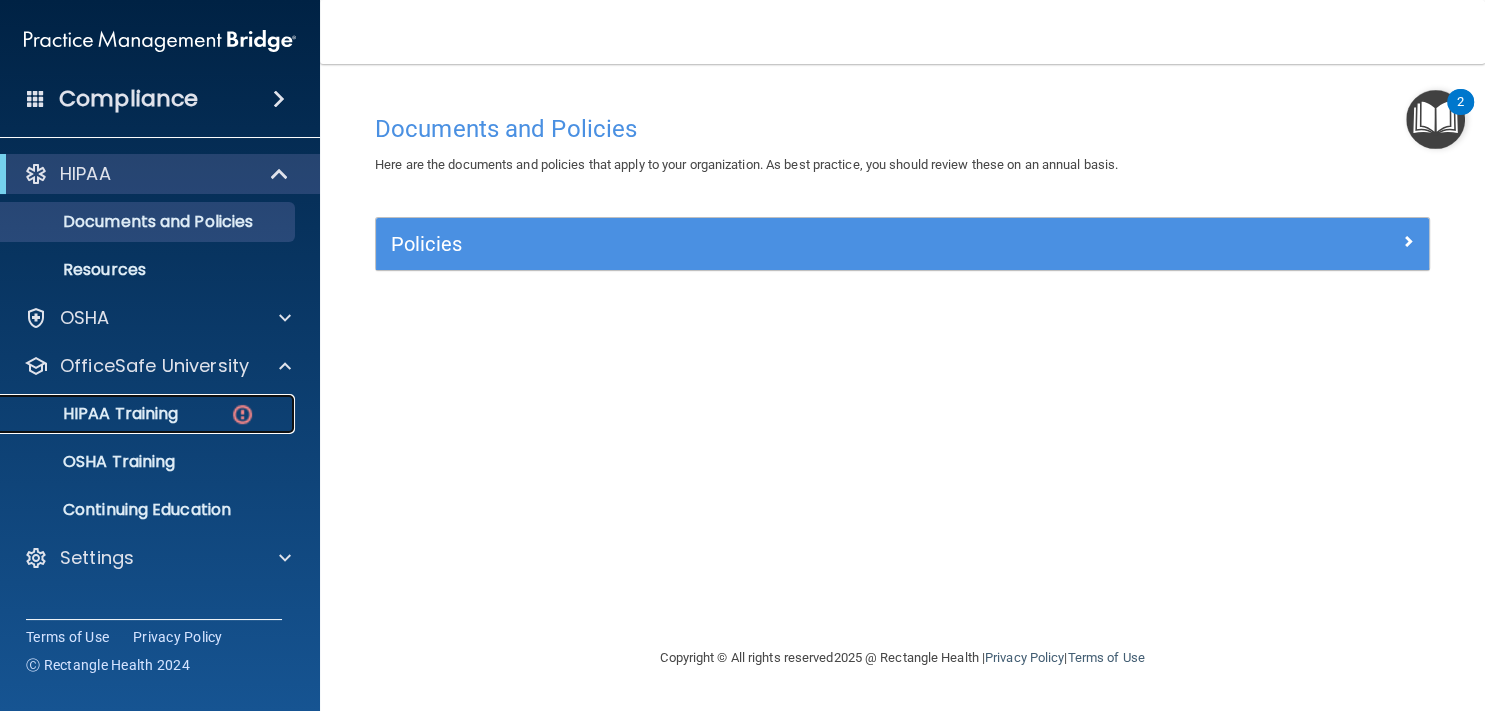 click on "HIPAA Training" at bounding box center (137, 414) 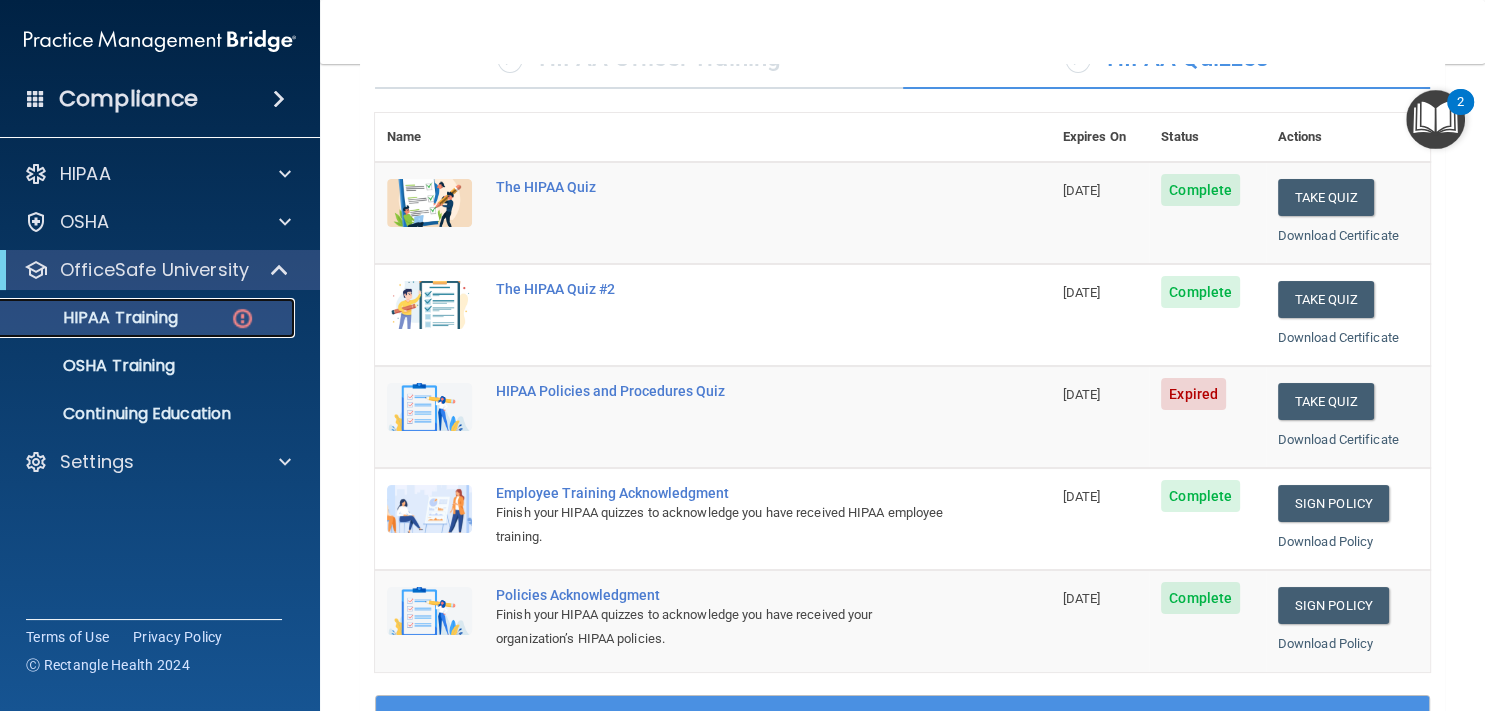 scroll, scrollTop: 182, scrollLeft: 0, axis: vertical 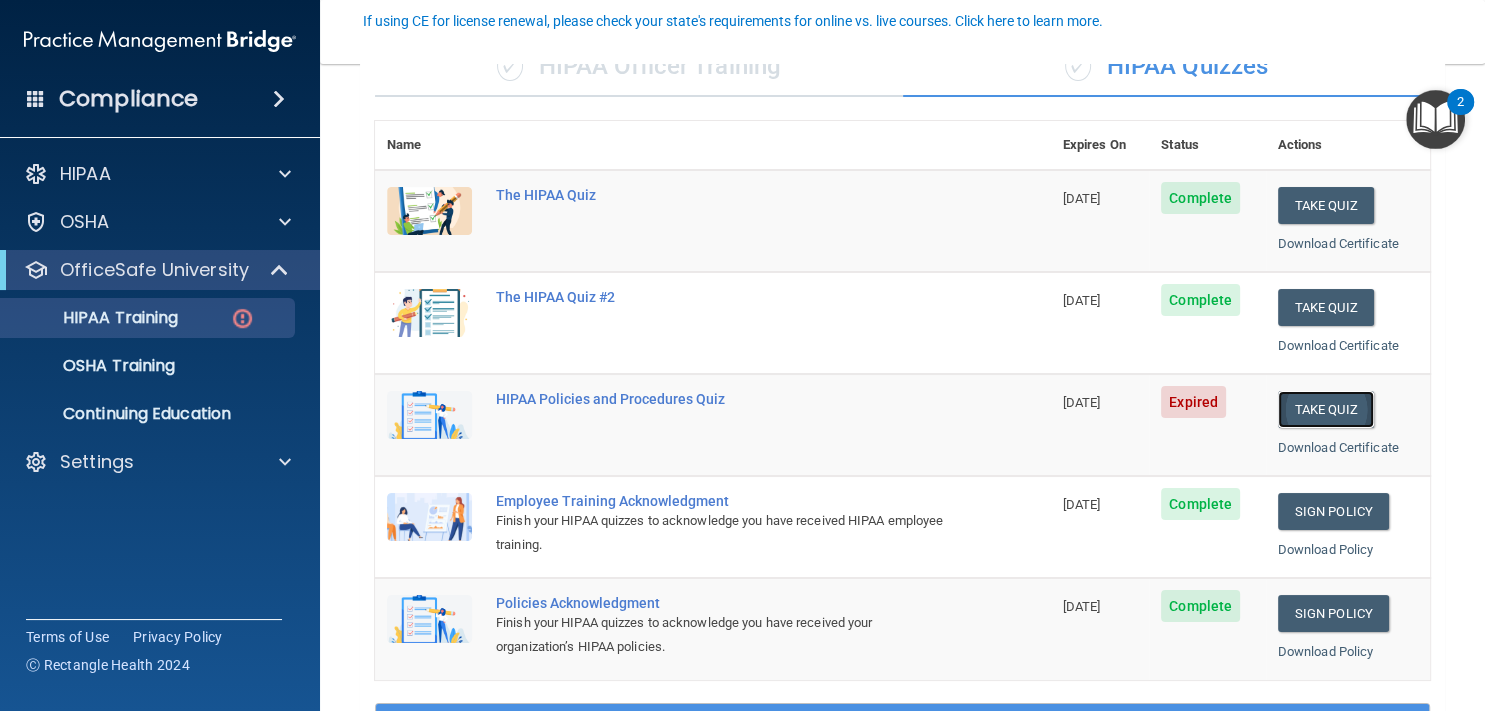 click on "Take Quiz" at bounding box center (1326, 409) 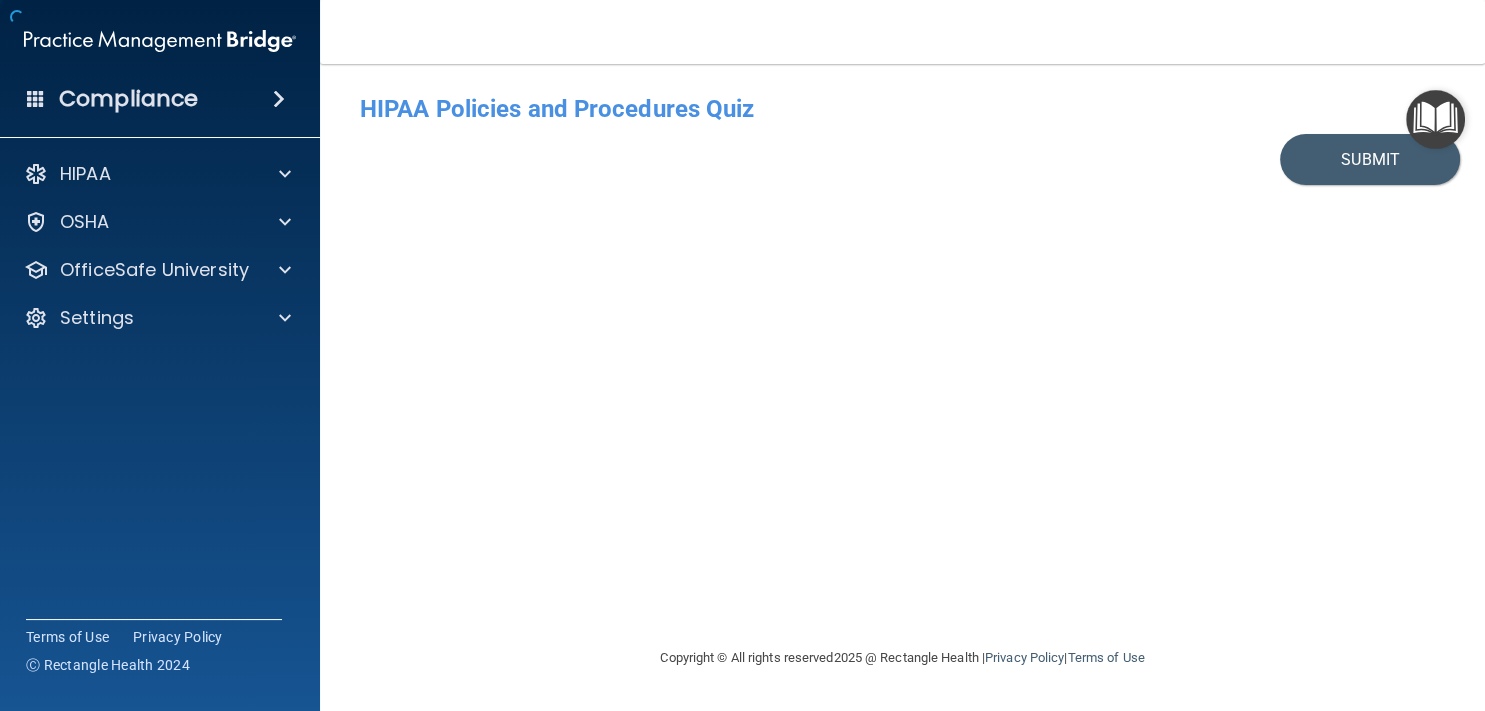 scroll, scrollTop: 0, scrollLeft: 0, axis: both 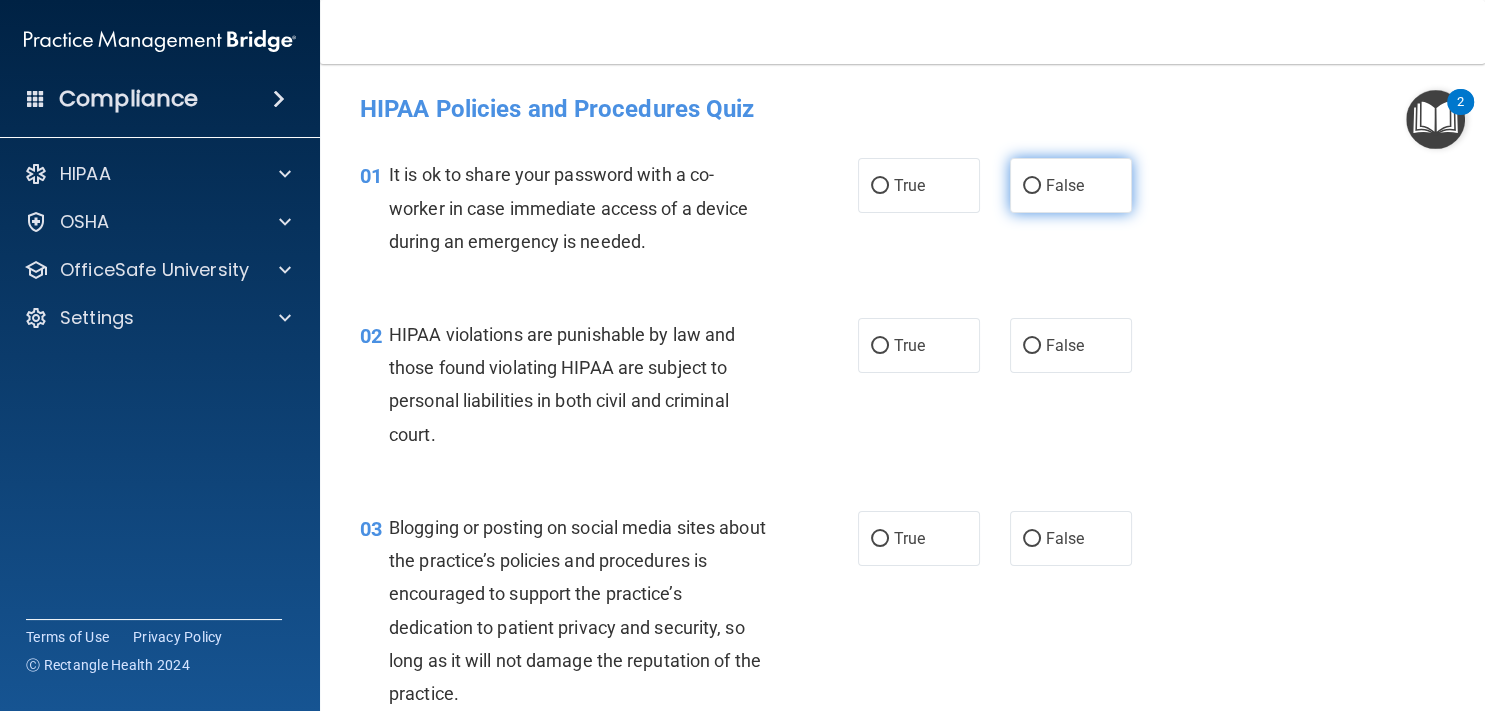 click on "False" at bounding box center (1032, 186) 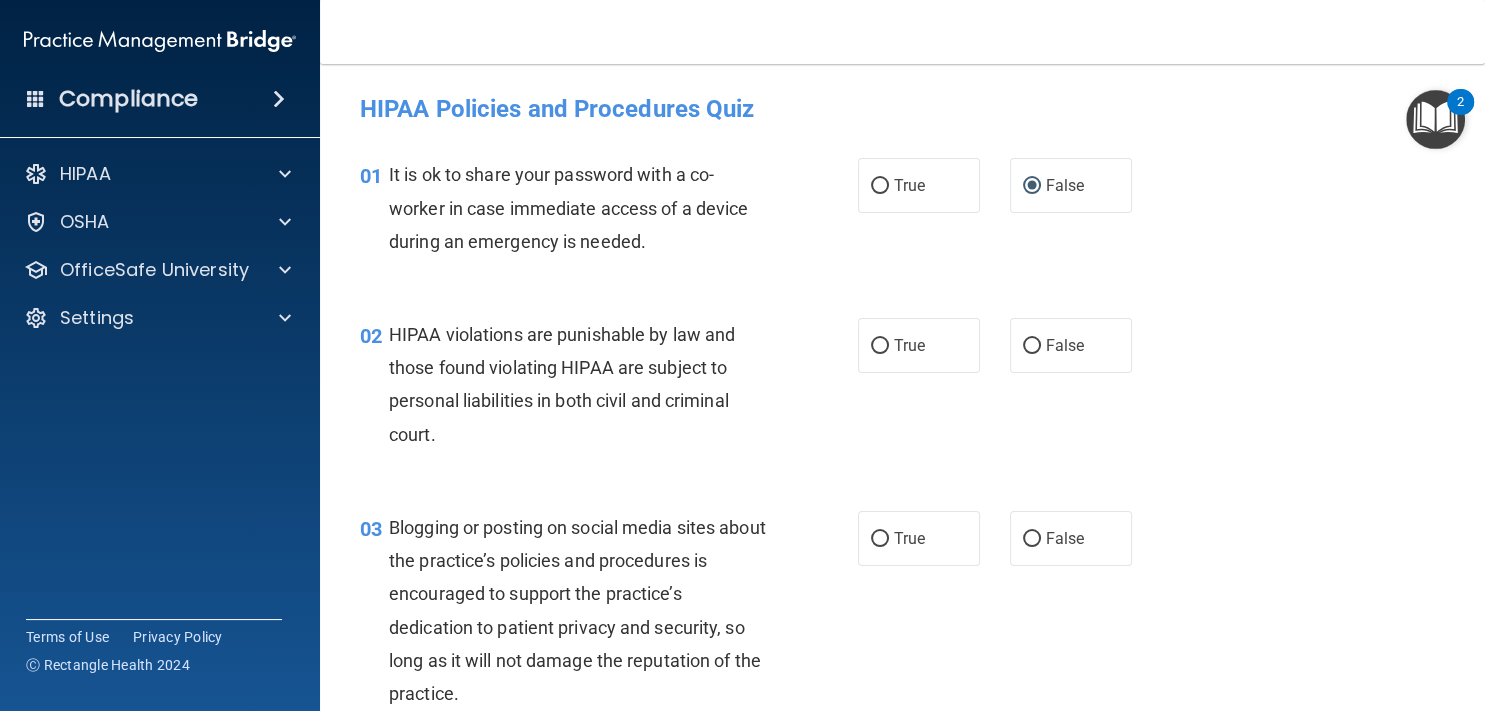 scroll, scrollTop: 91, scrollLeft: 0, axis: vertical 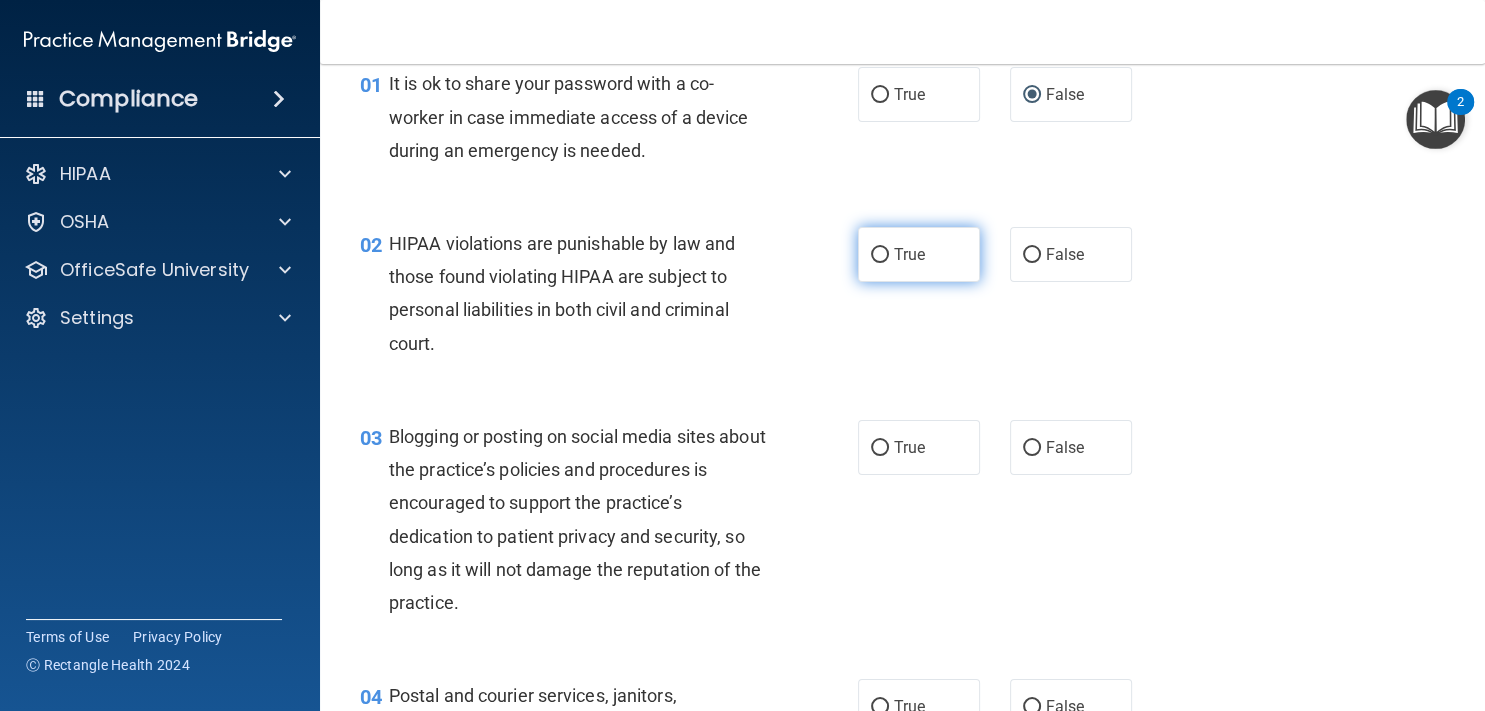 click on "True" at bounding box center (909, 254) 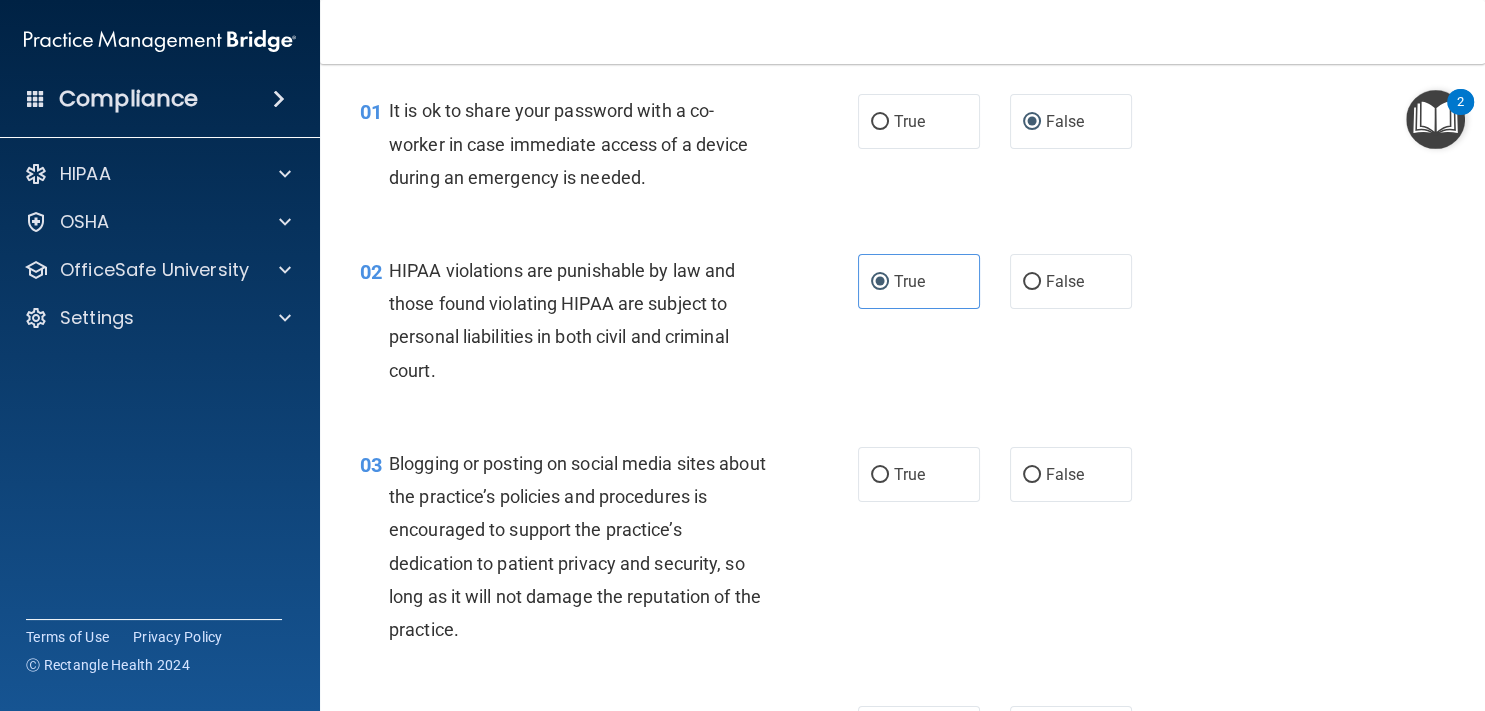 scroll, scrollTop: 91, scrollLeft: 0, axis: vertical 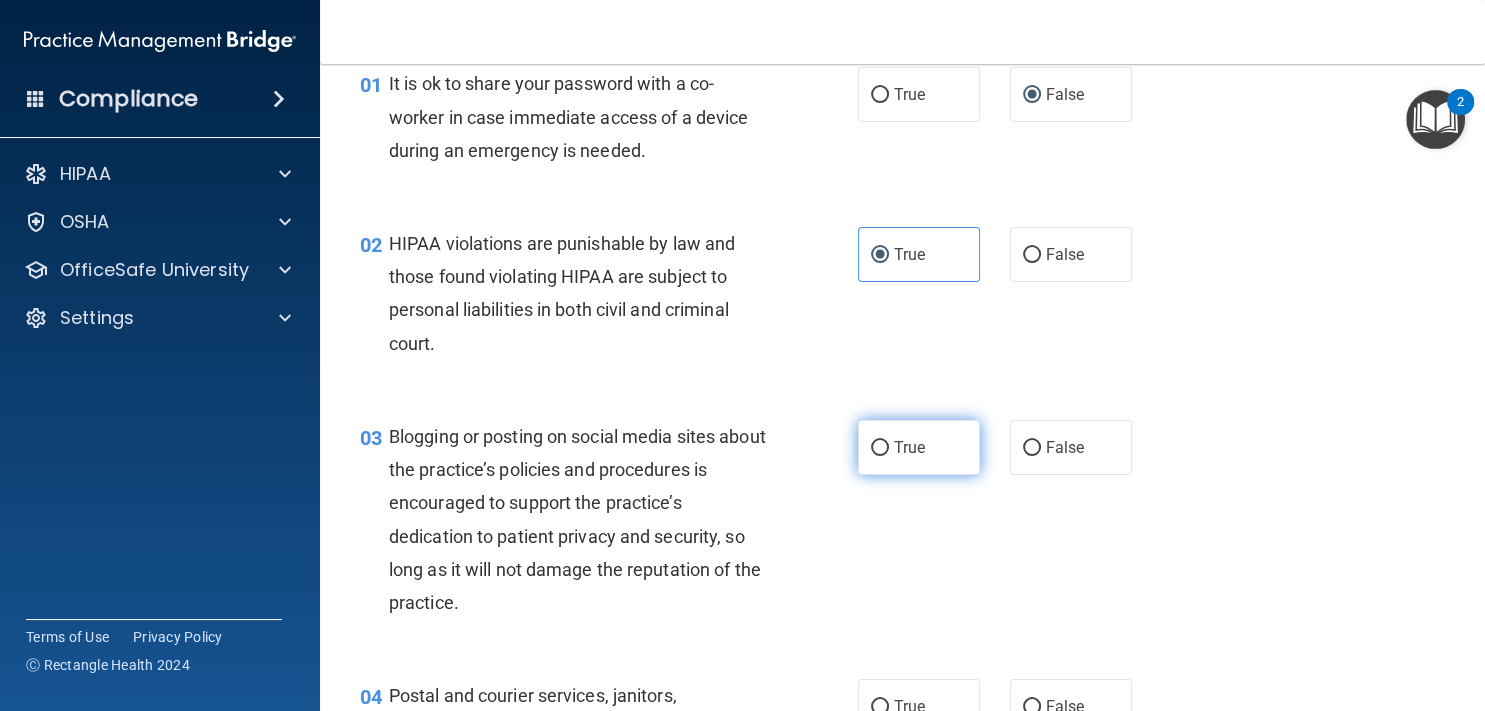 click on "True" at bounding box center (919, 447) 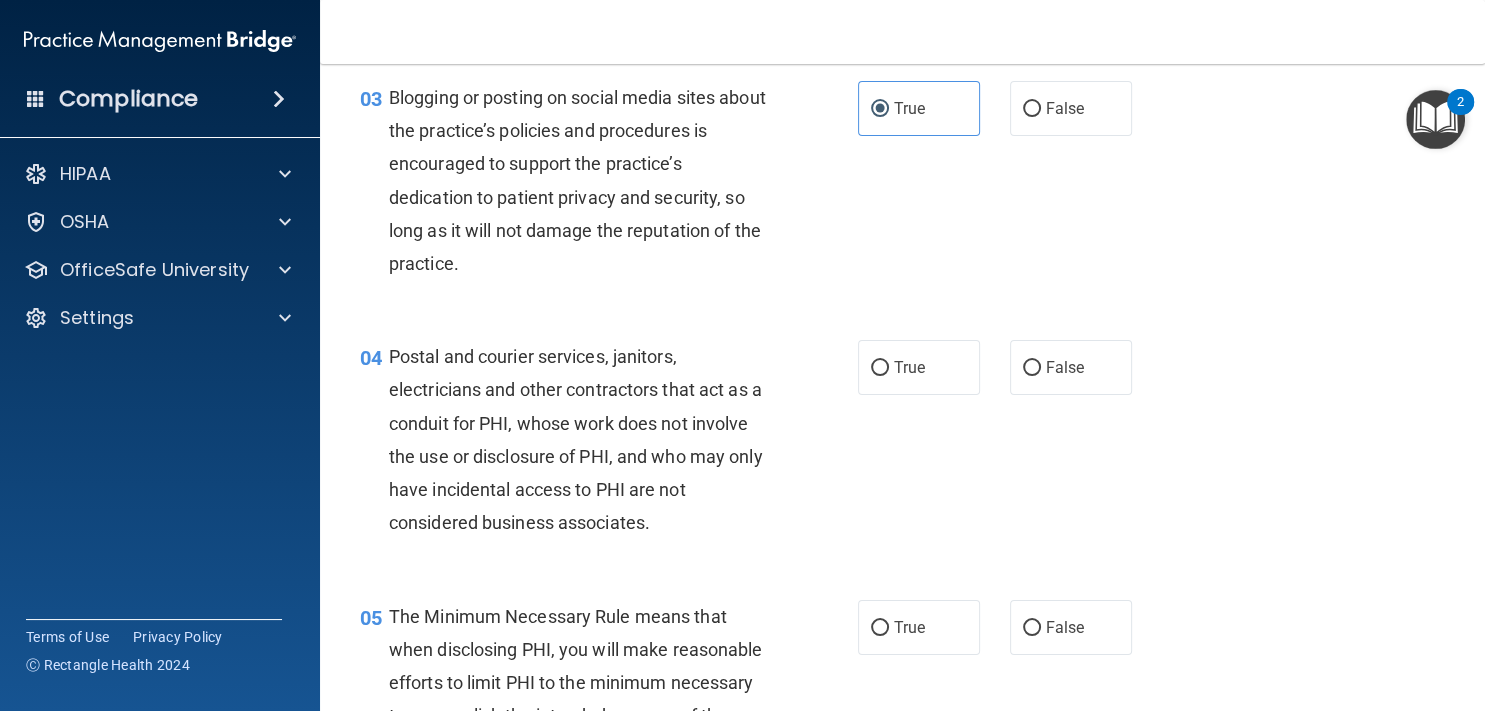 scroll, scrollTop: 456, scrollLeft: 0, axis: vertical 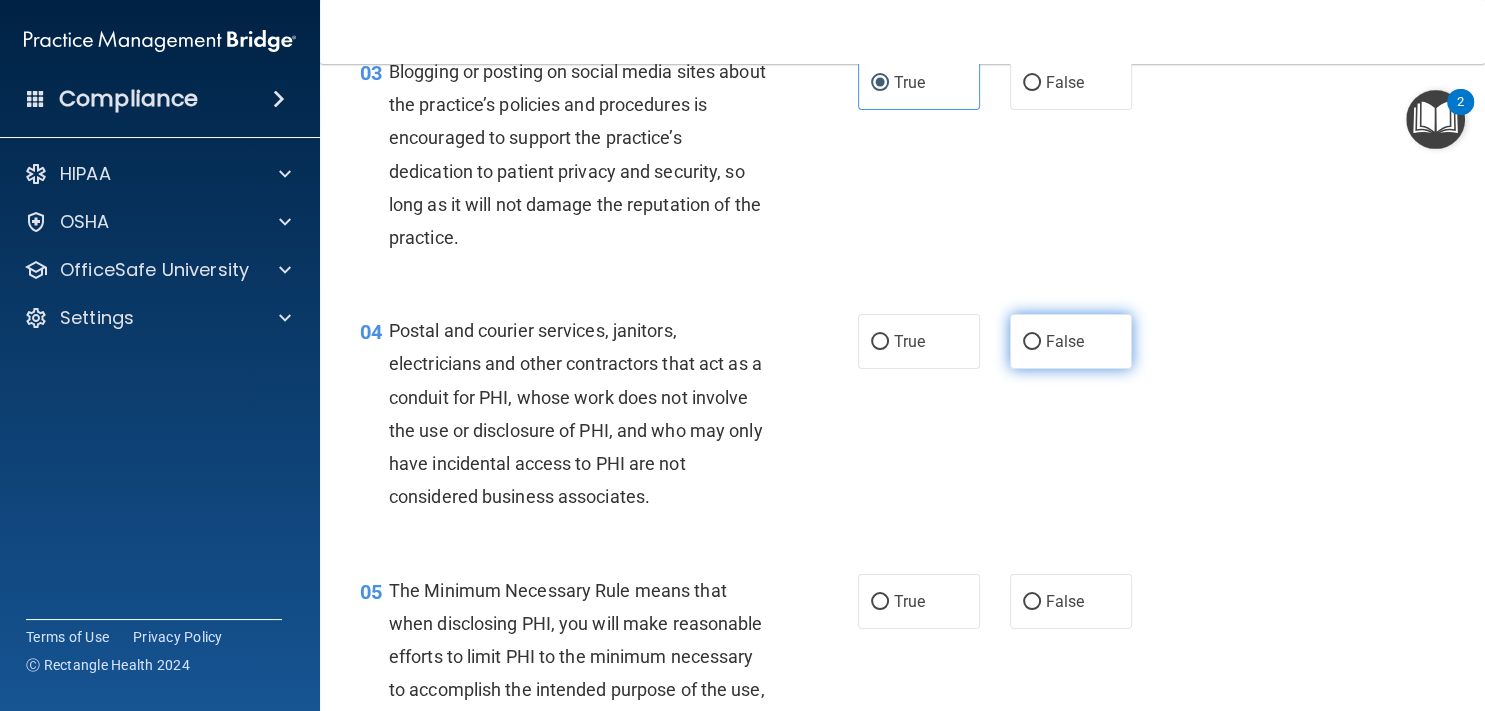 click on "False" at bounding box center [1071, 341] 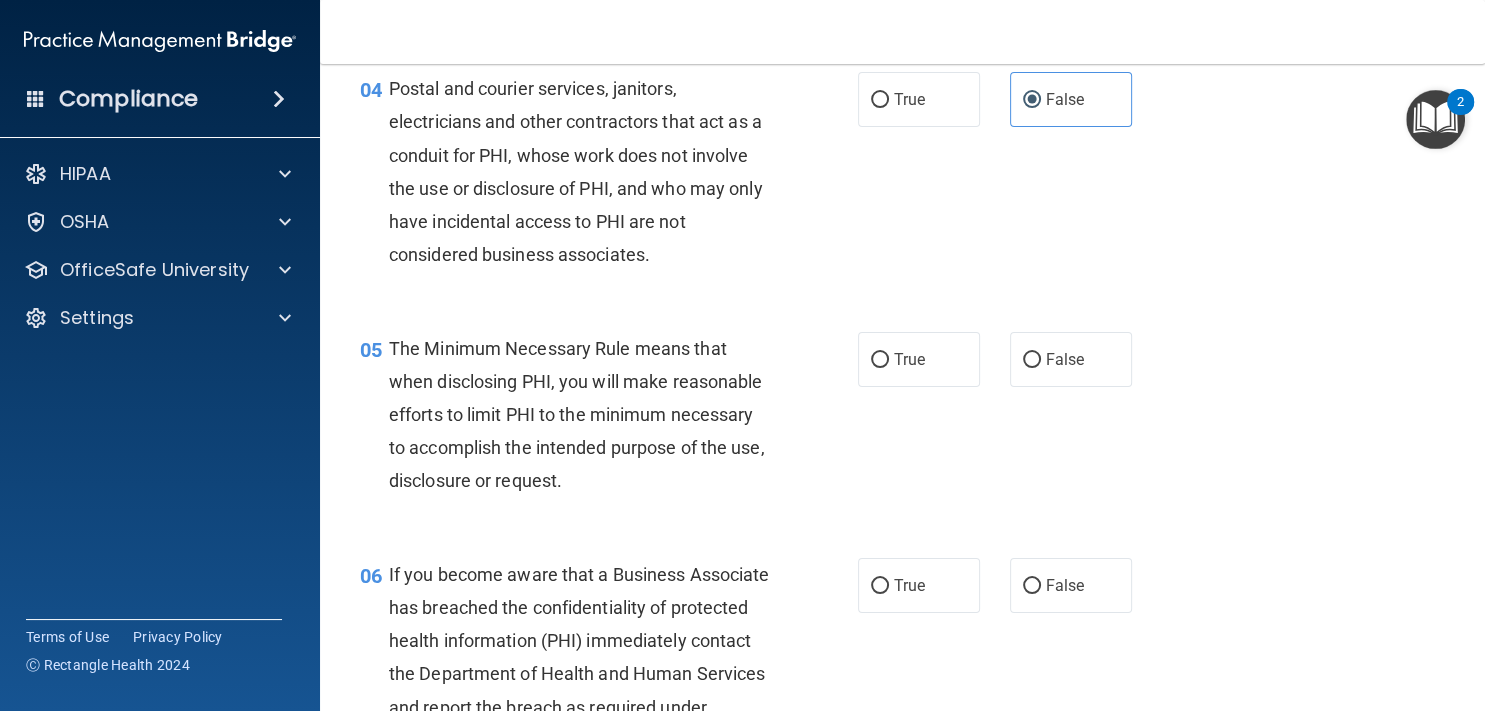 scroll, scrollTop: 730, scrollLeft: 0, axis: vertical 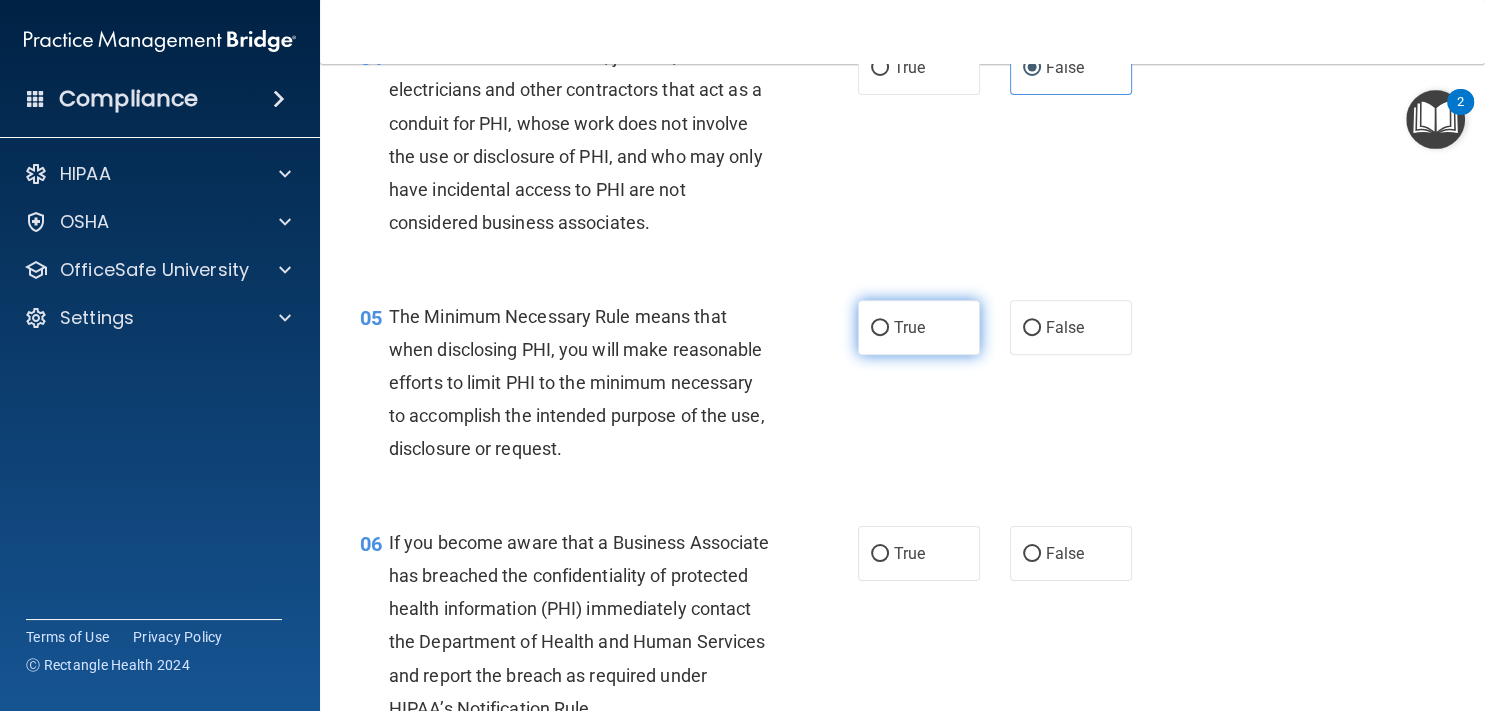 click on "True" at bounding box center (909, 327) 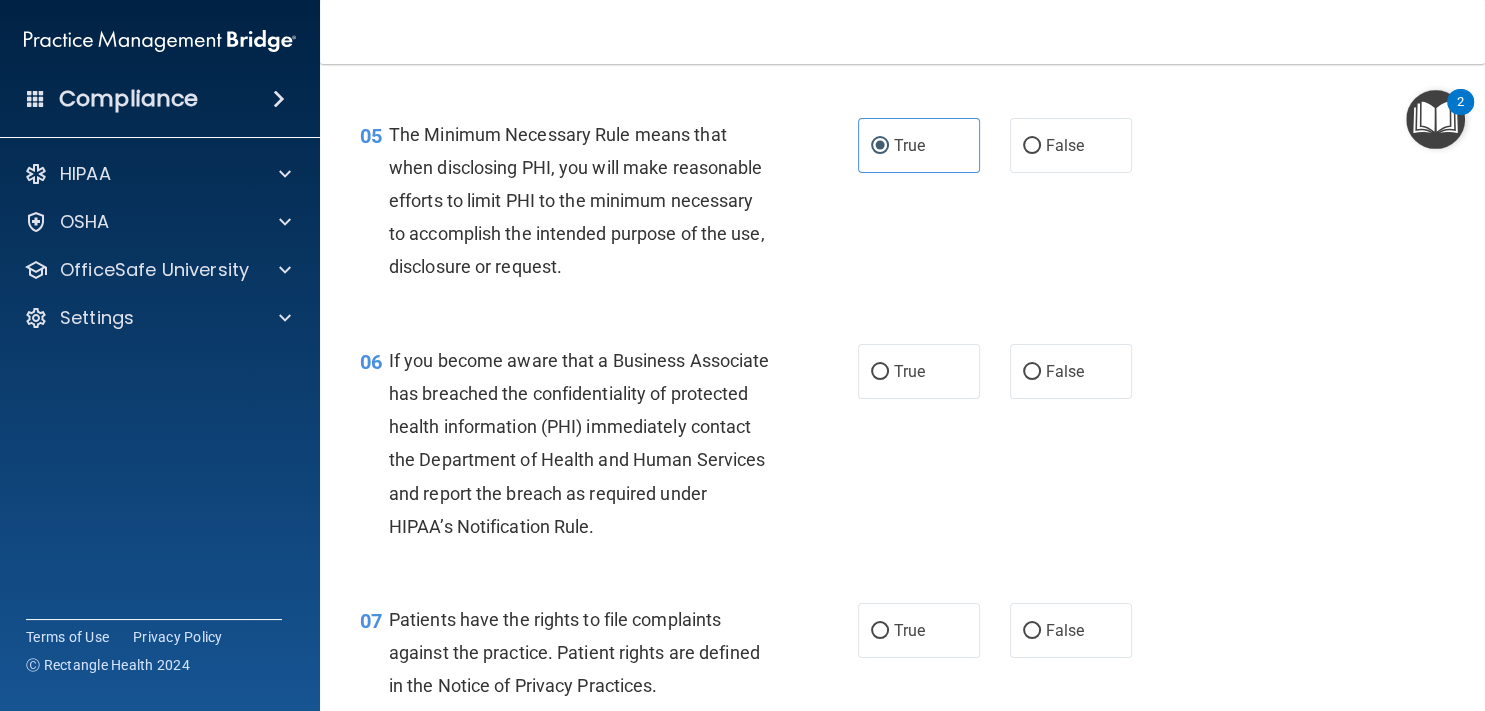 scroll, scrollTop: 1003, scrollLeft: 0, axis: vertical 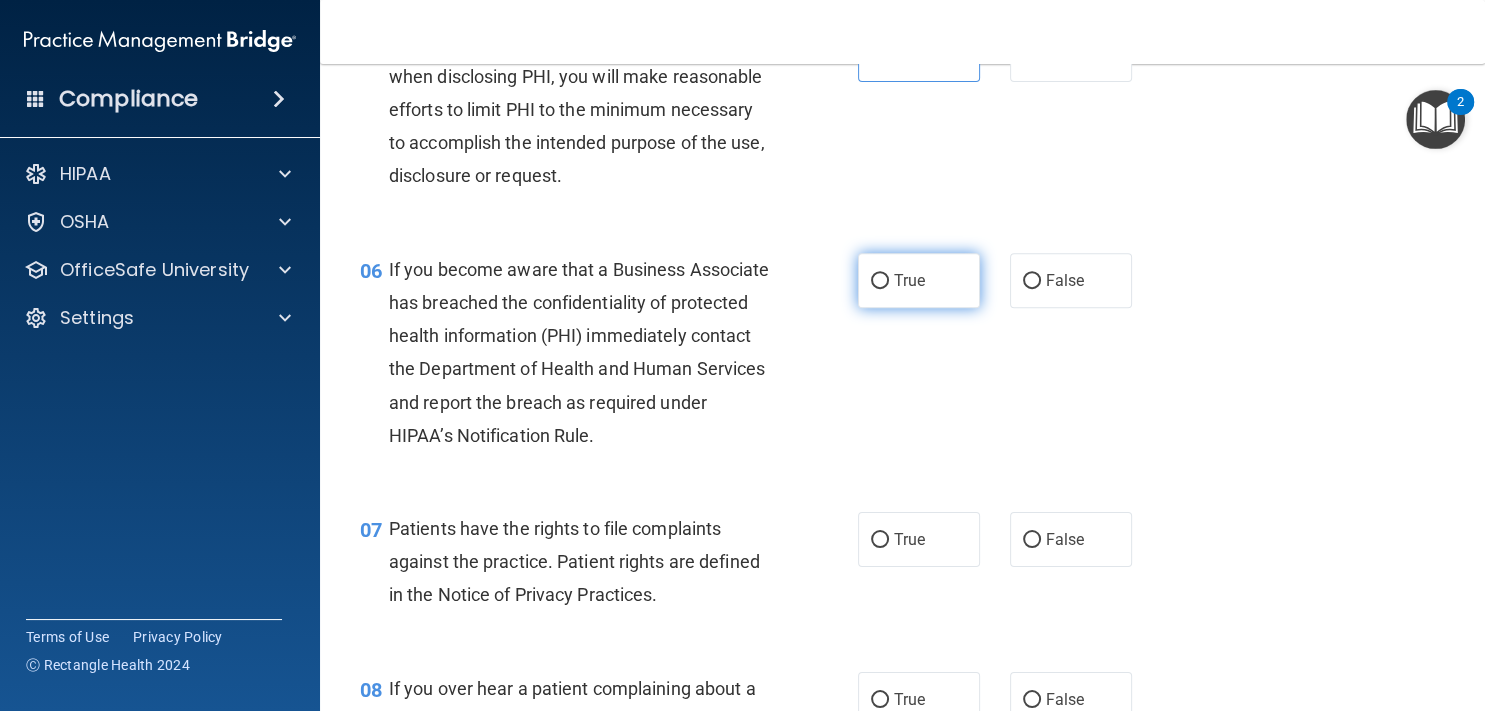 click on "True" at bounding box center (919, 280) 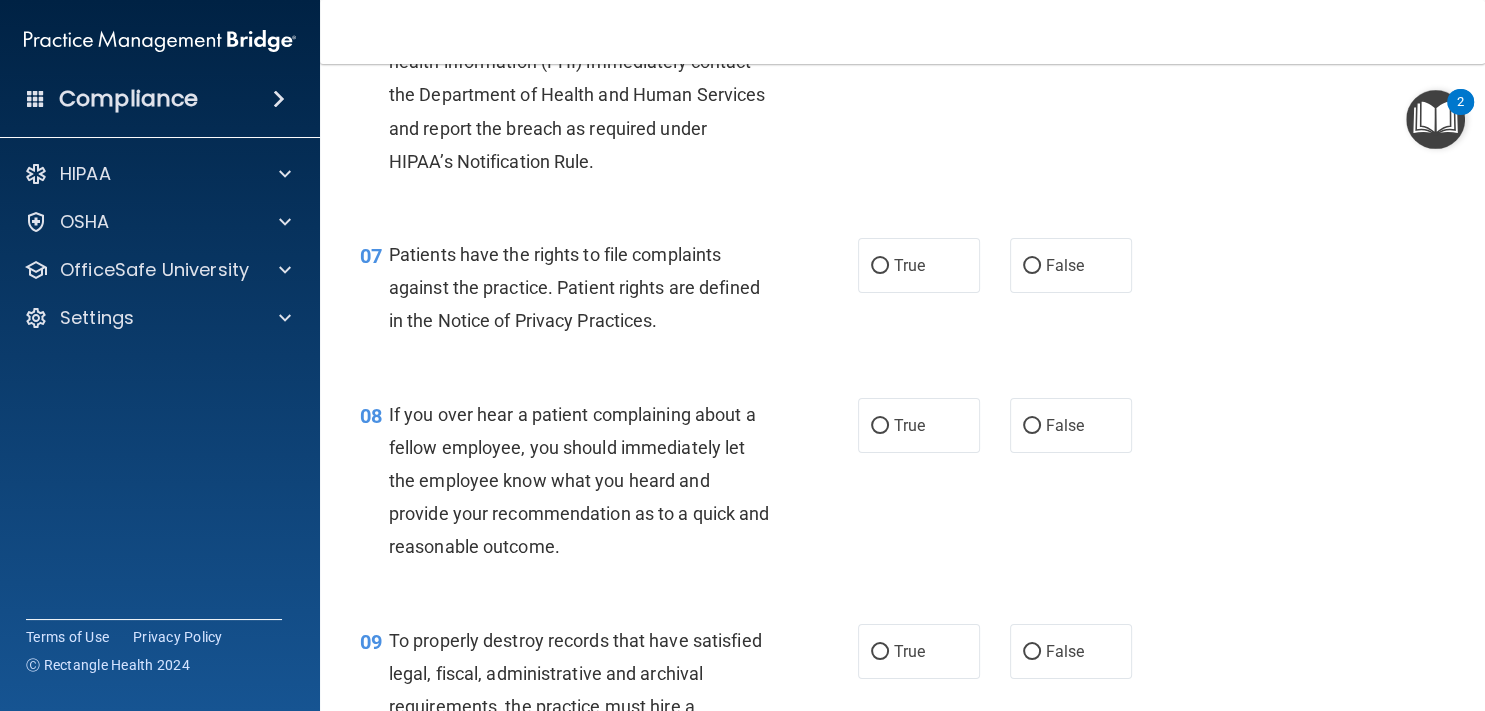 scroll, scrollTop: 1368, scrollLeft: 0, axis: vertical 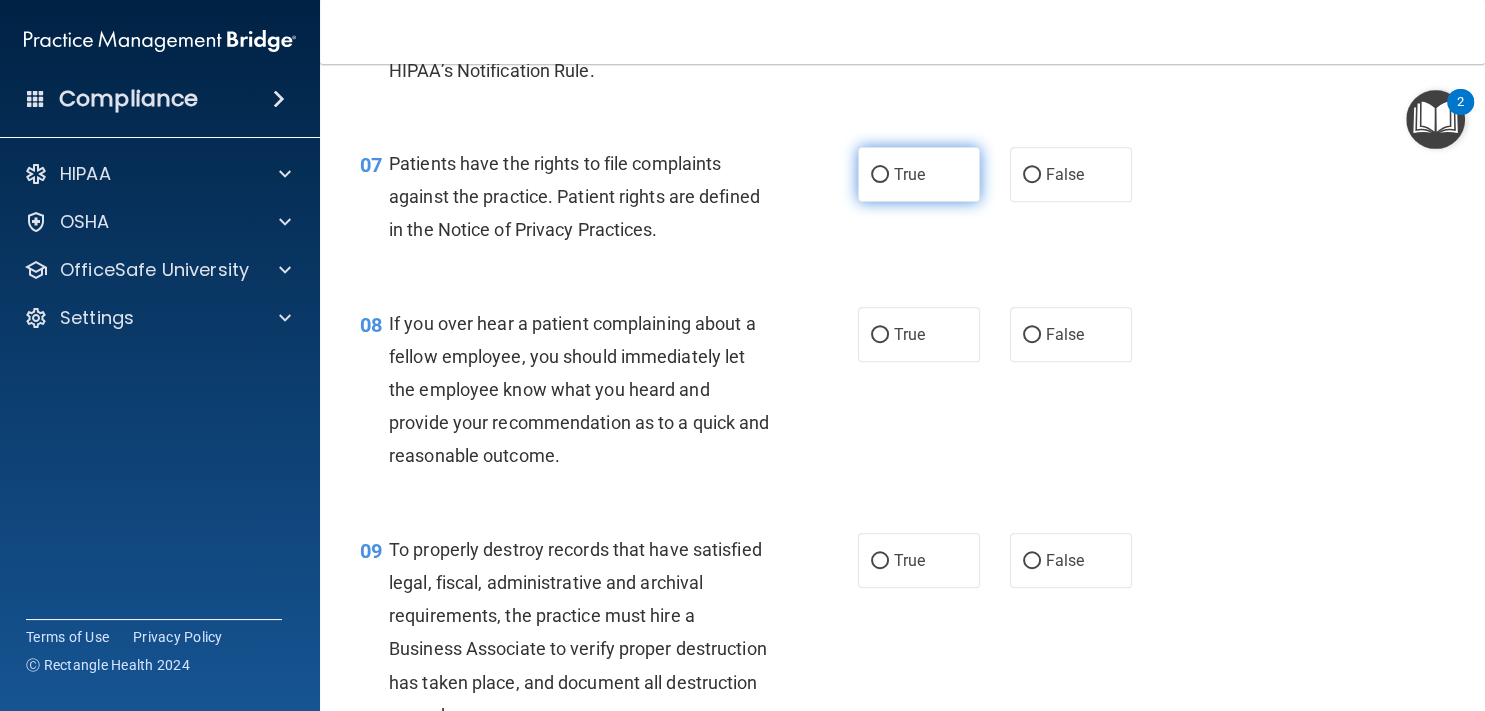 click on "True" at bounding box center [909, 174] 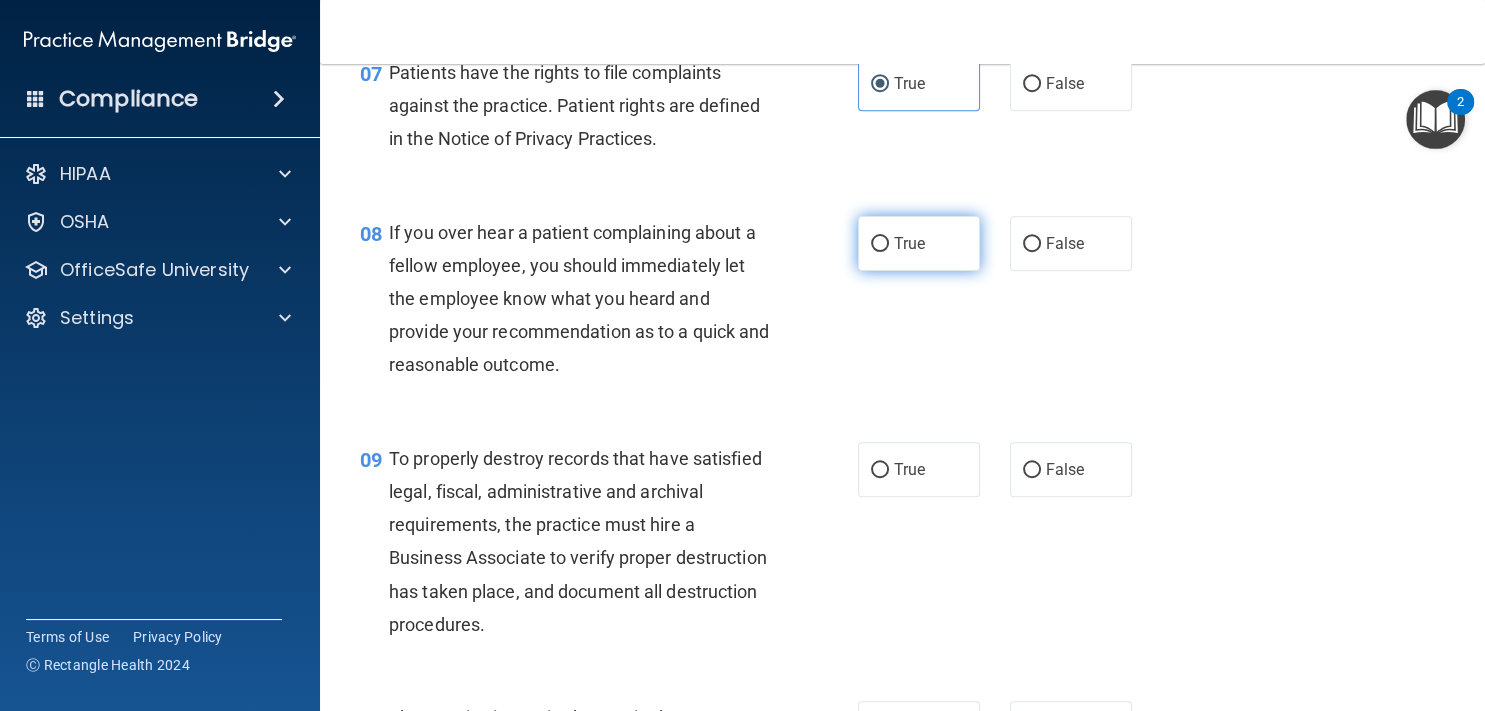 scroll, scrollTop: 1550, scrollLeft: 0, axis: vertical 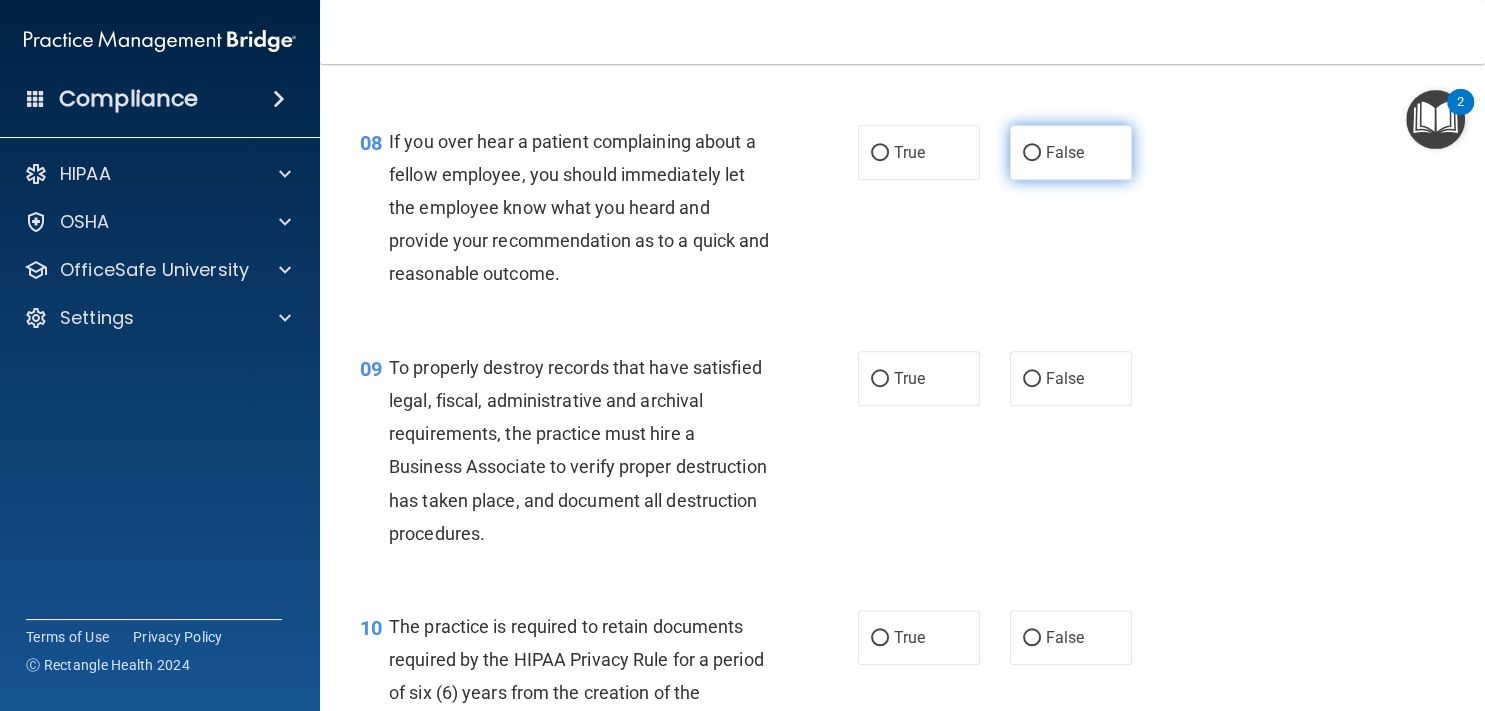 click on "False" at bounding box center (1065, 152) 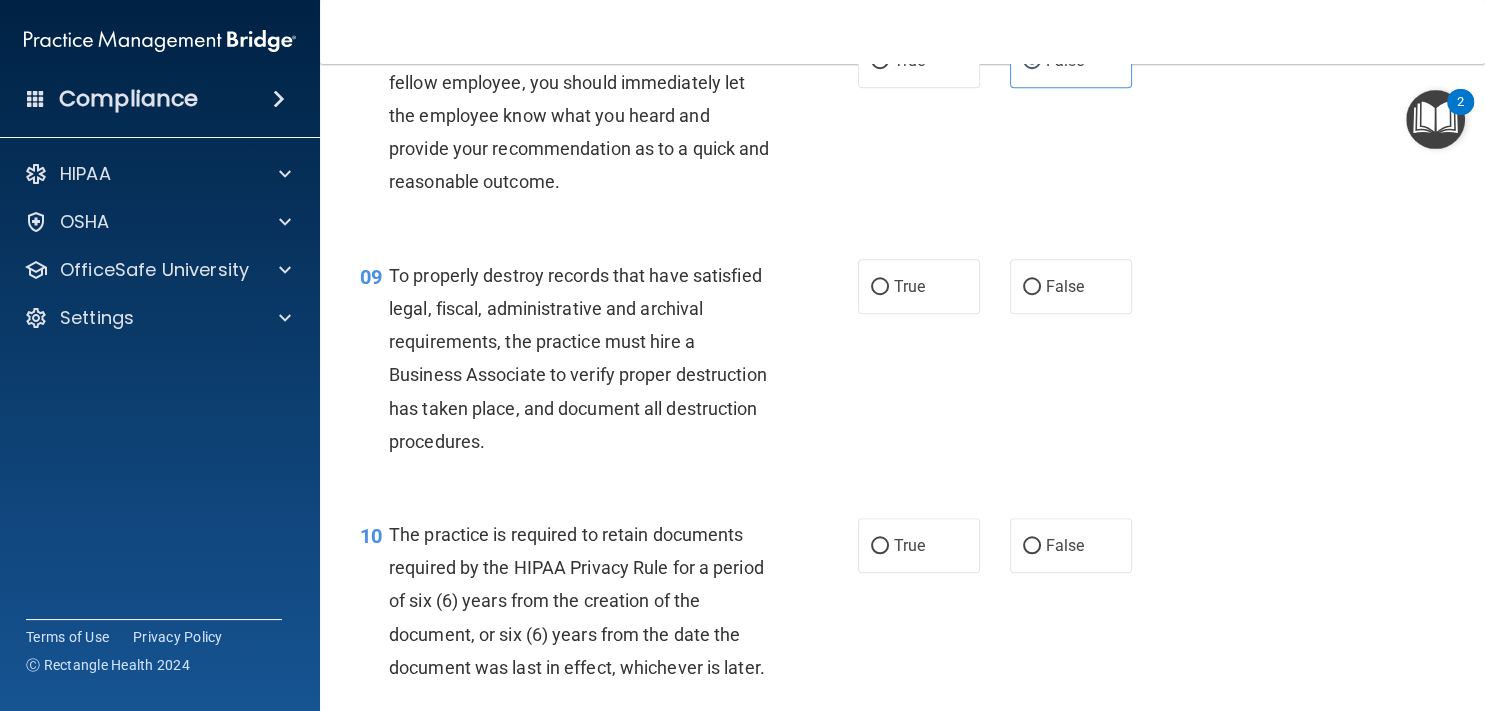 scroll, scrollTop: 1733, scrollLeft: 0, axis: vertical 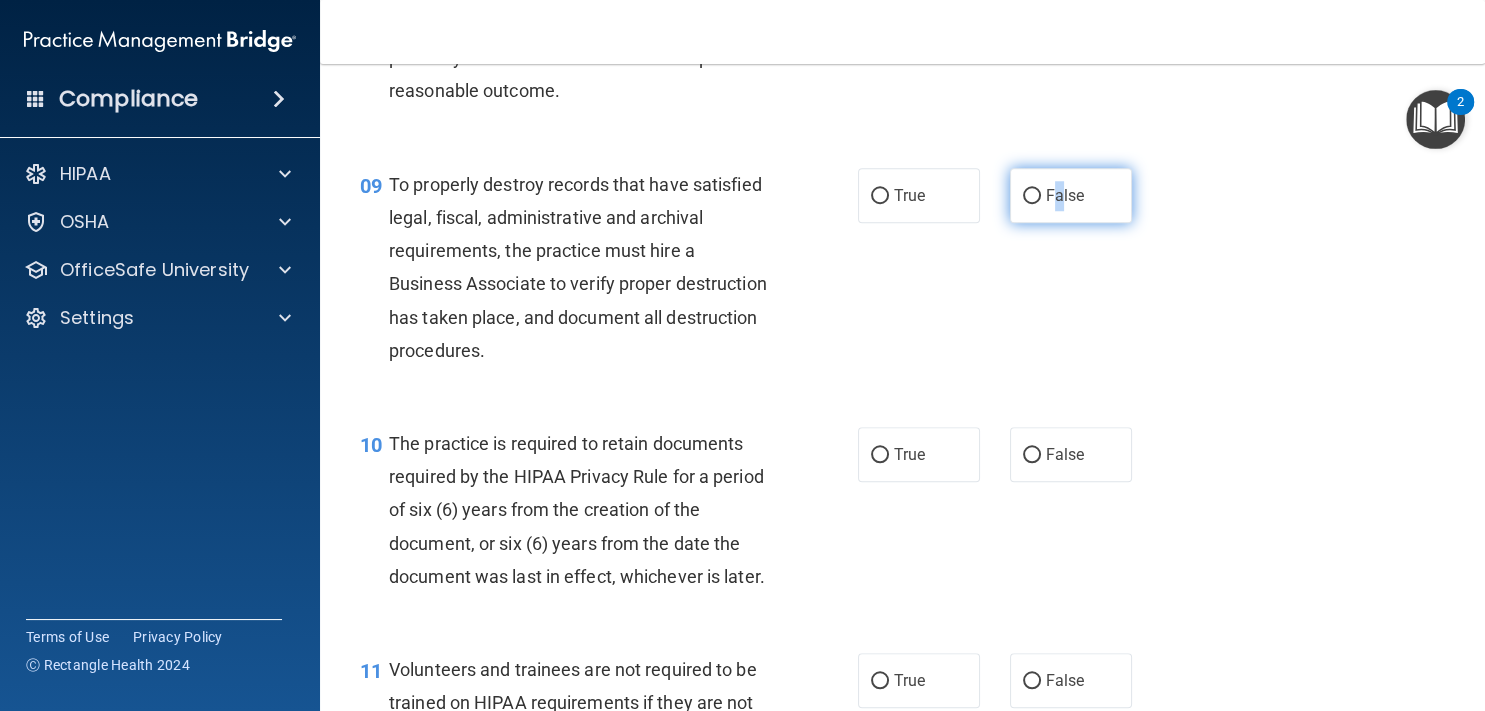 click on "False" at bounding box center [1065, 195] 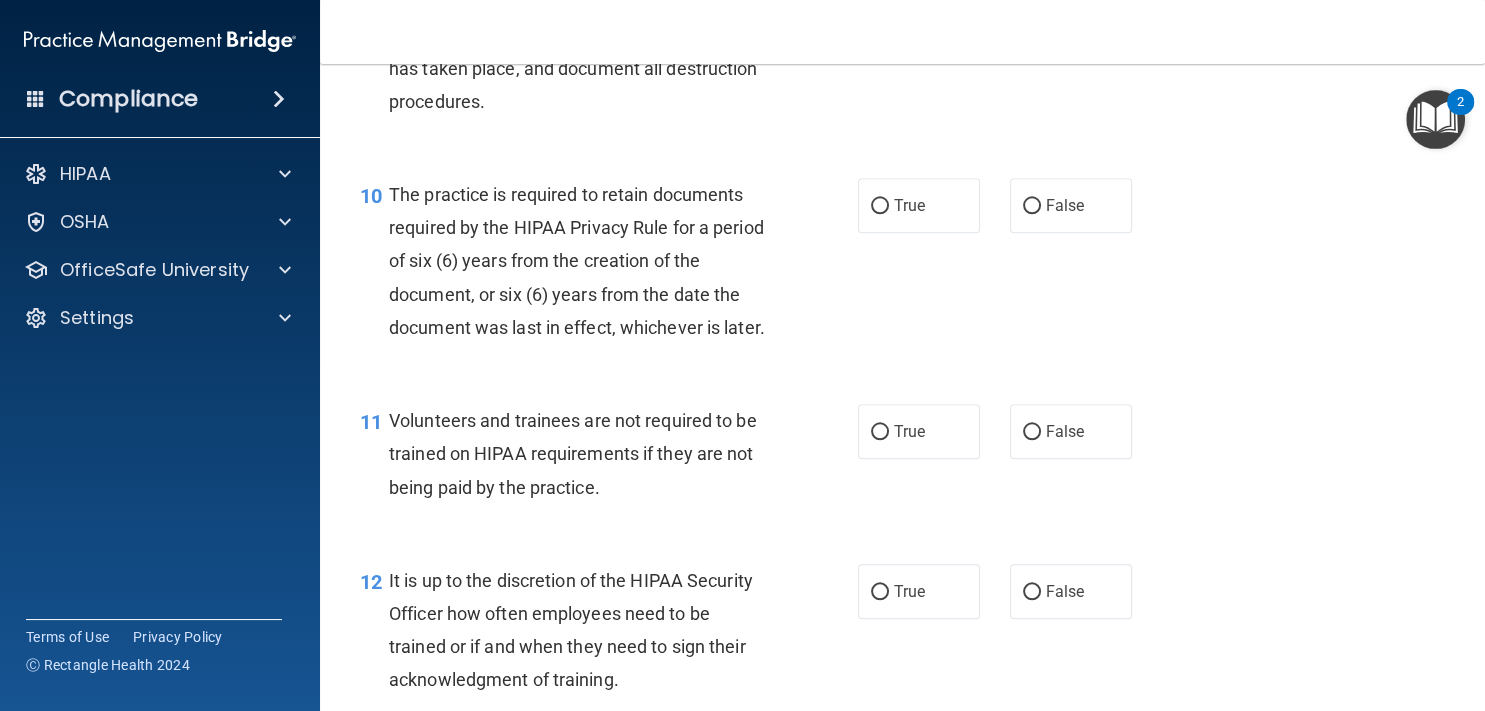 scroll, scrollTop: 2006, scrollLeft: 0, axis: vertical 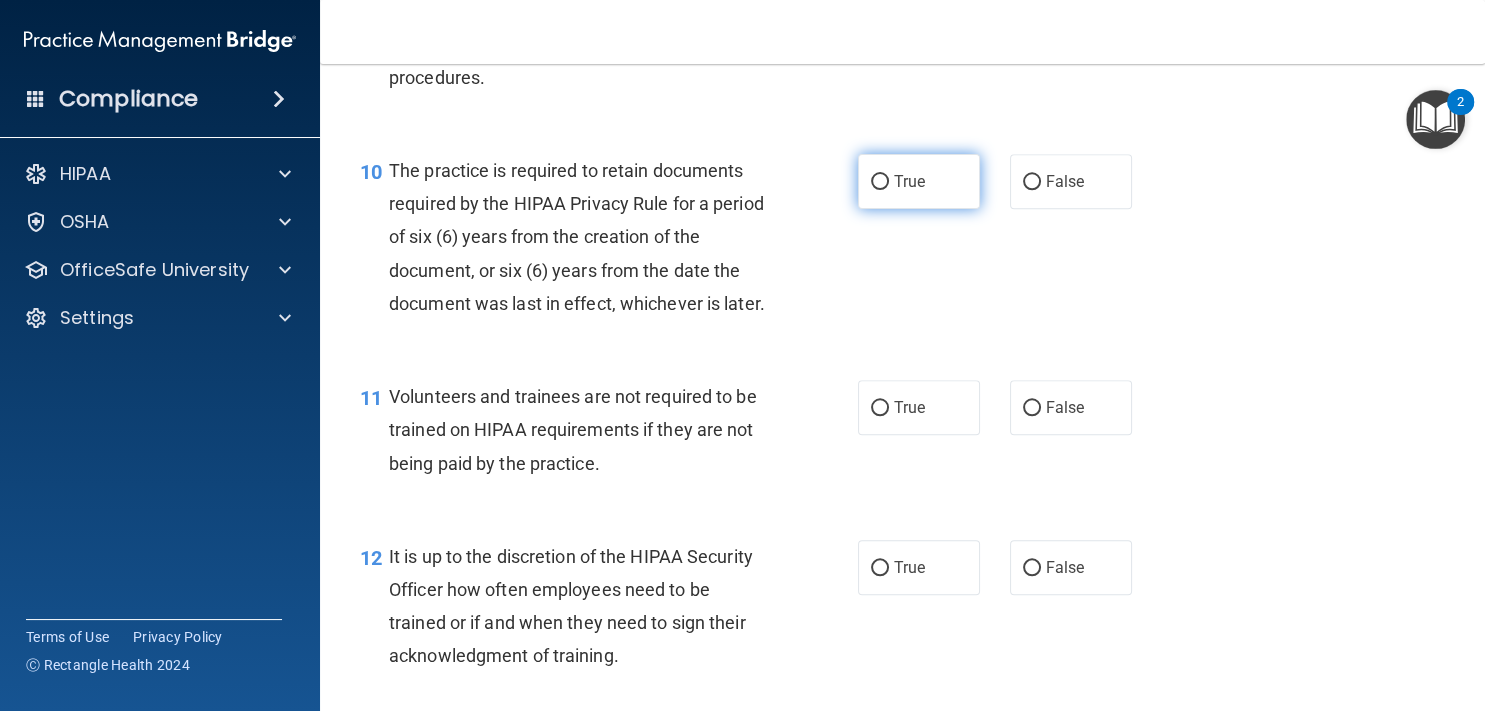 click on "True" at bounding box center (909, 181) 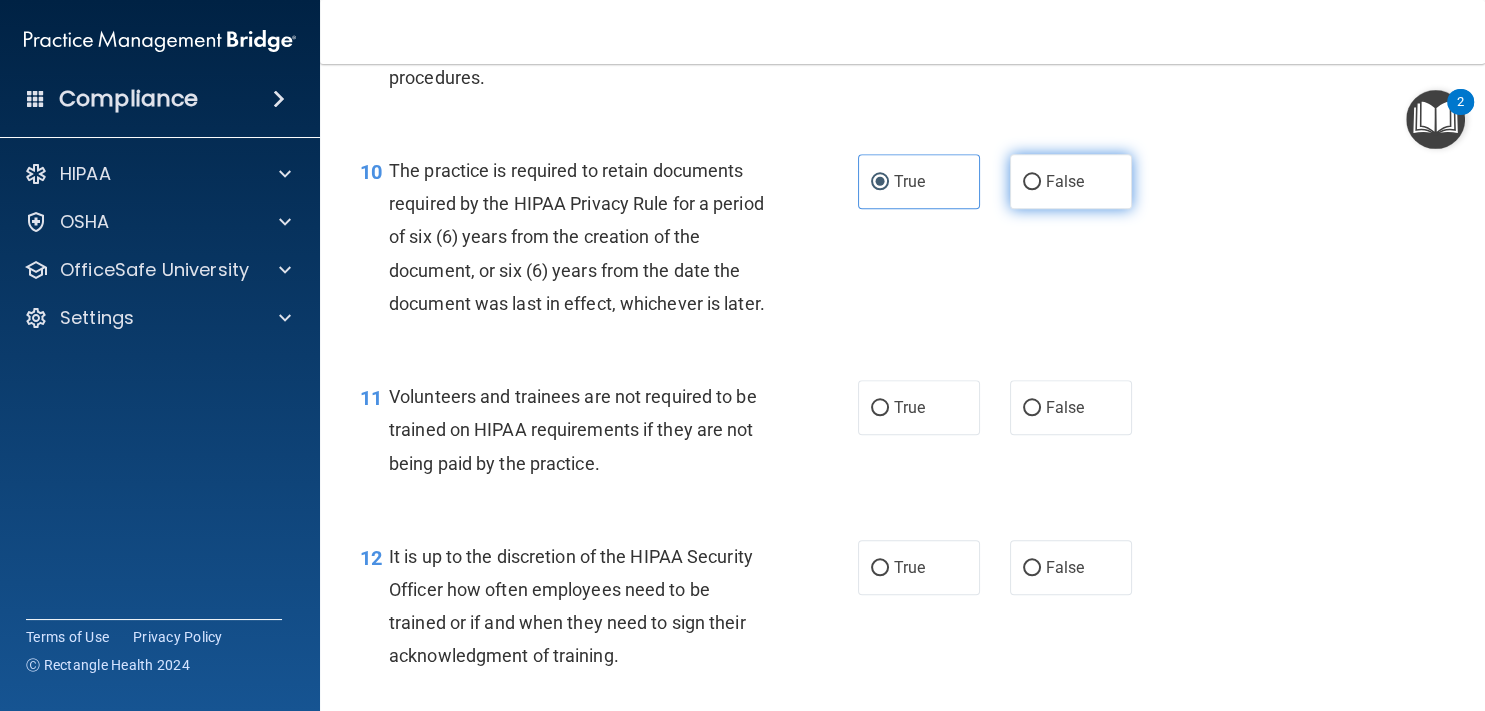 click on "False" at bounding box center [1071, 181] 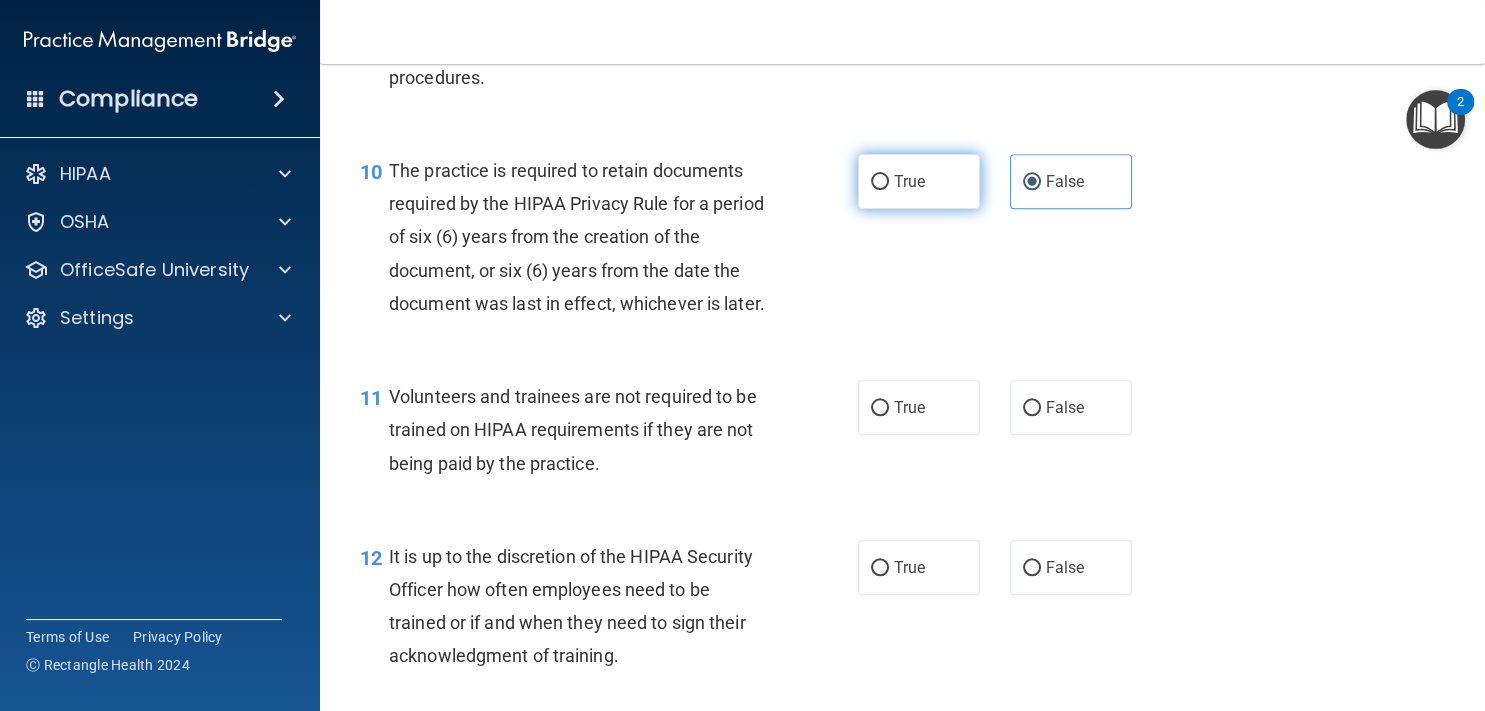 click on "True" at bounding box center [919, 181] 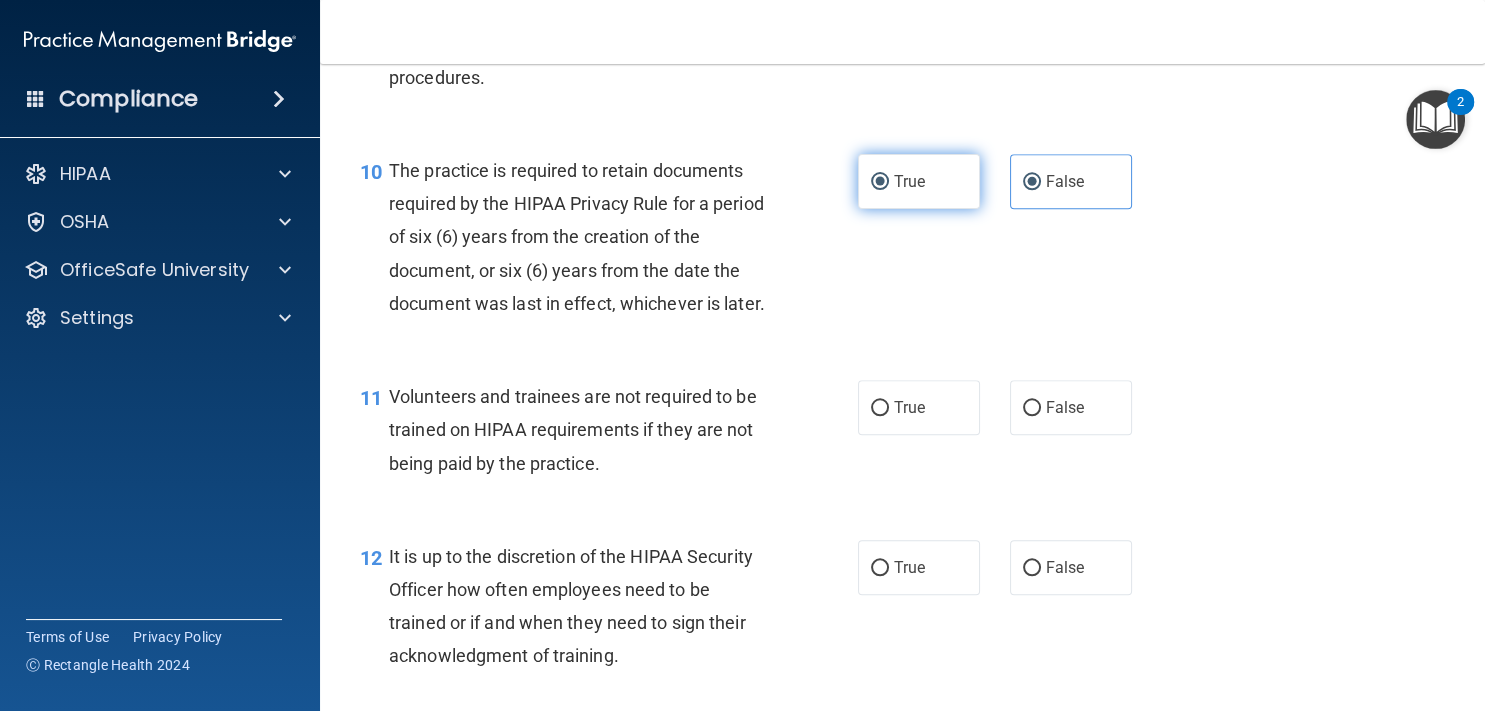 radio on "false" 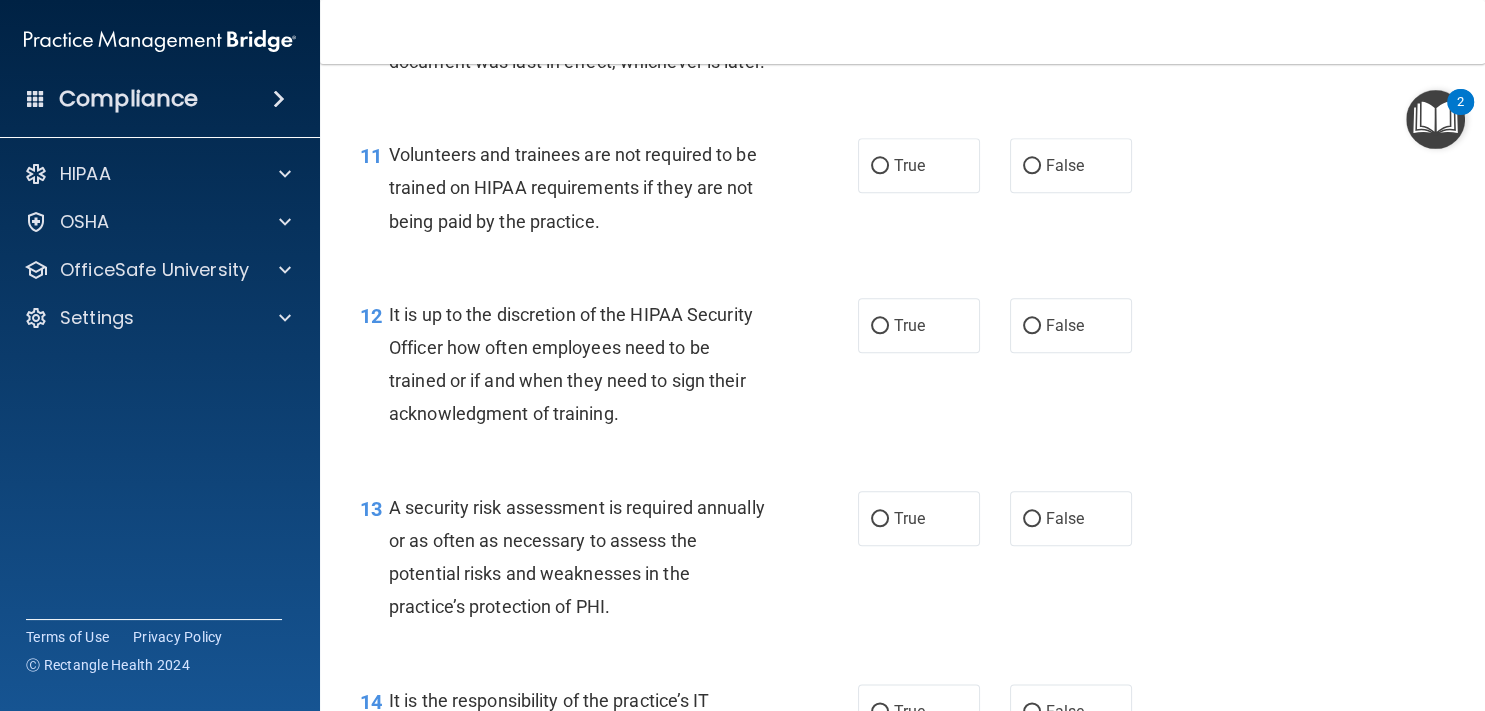 scroll, scrollTop: 2280, scrollLeft: 0, axis: vertical 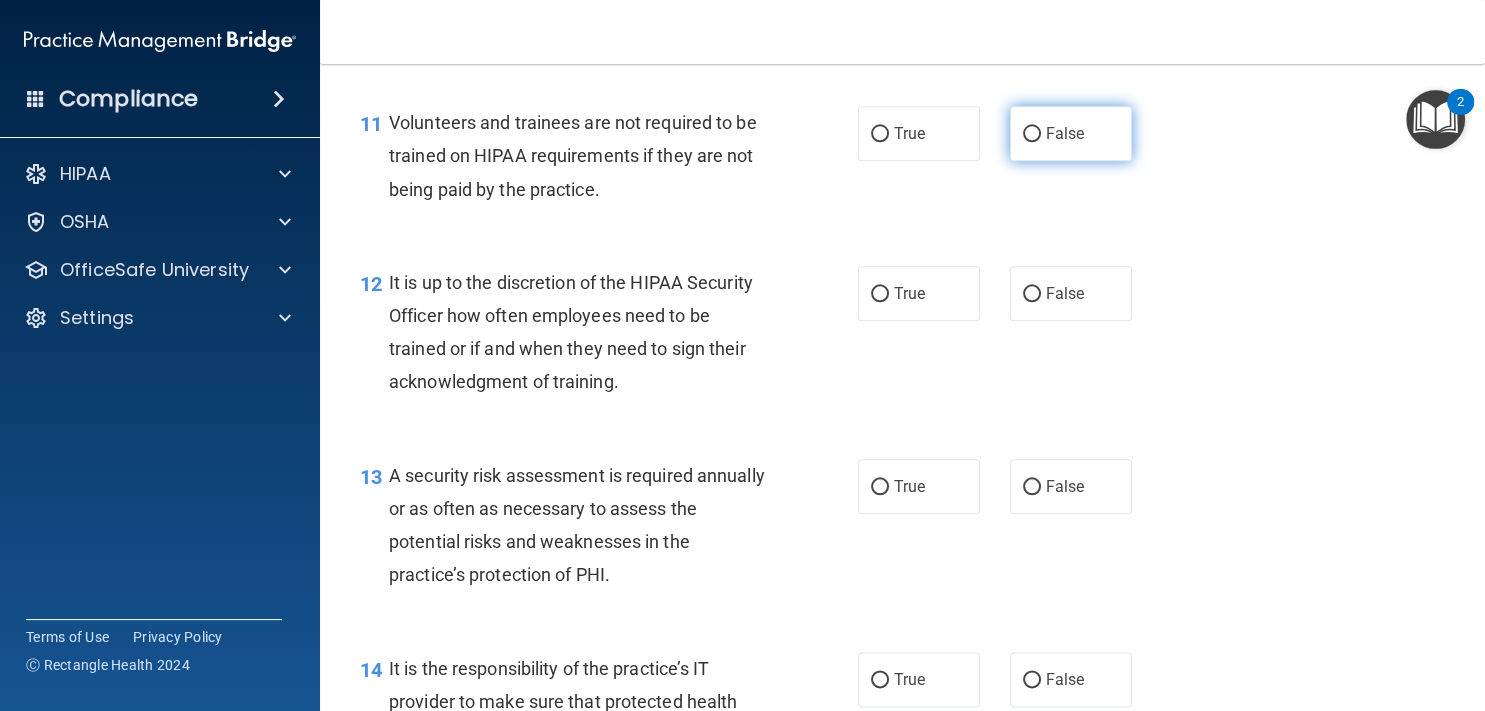 click on "False" at bounding box center [1065, 133] 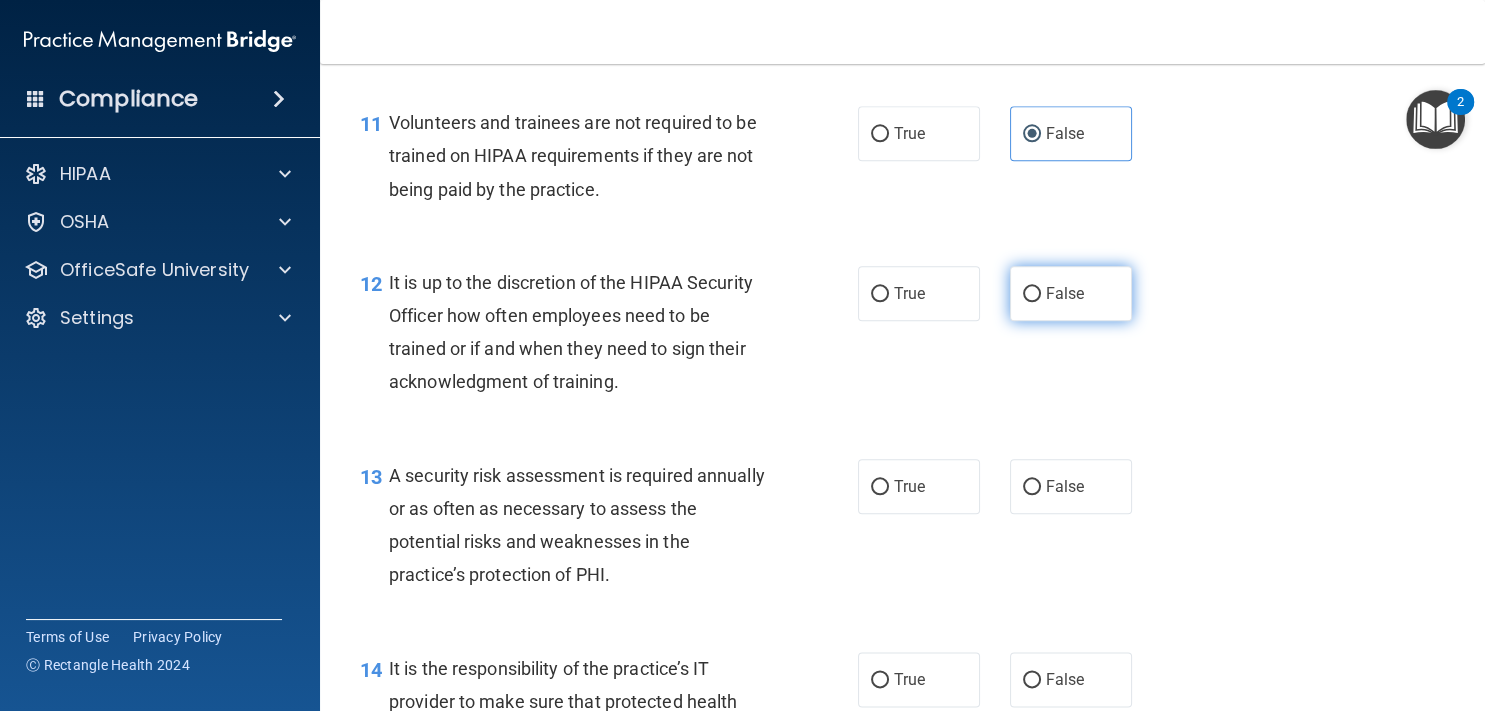 click on "False" at bounding box center (1071, 293) 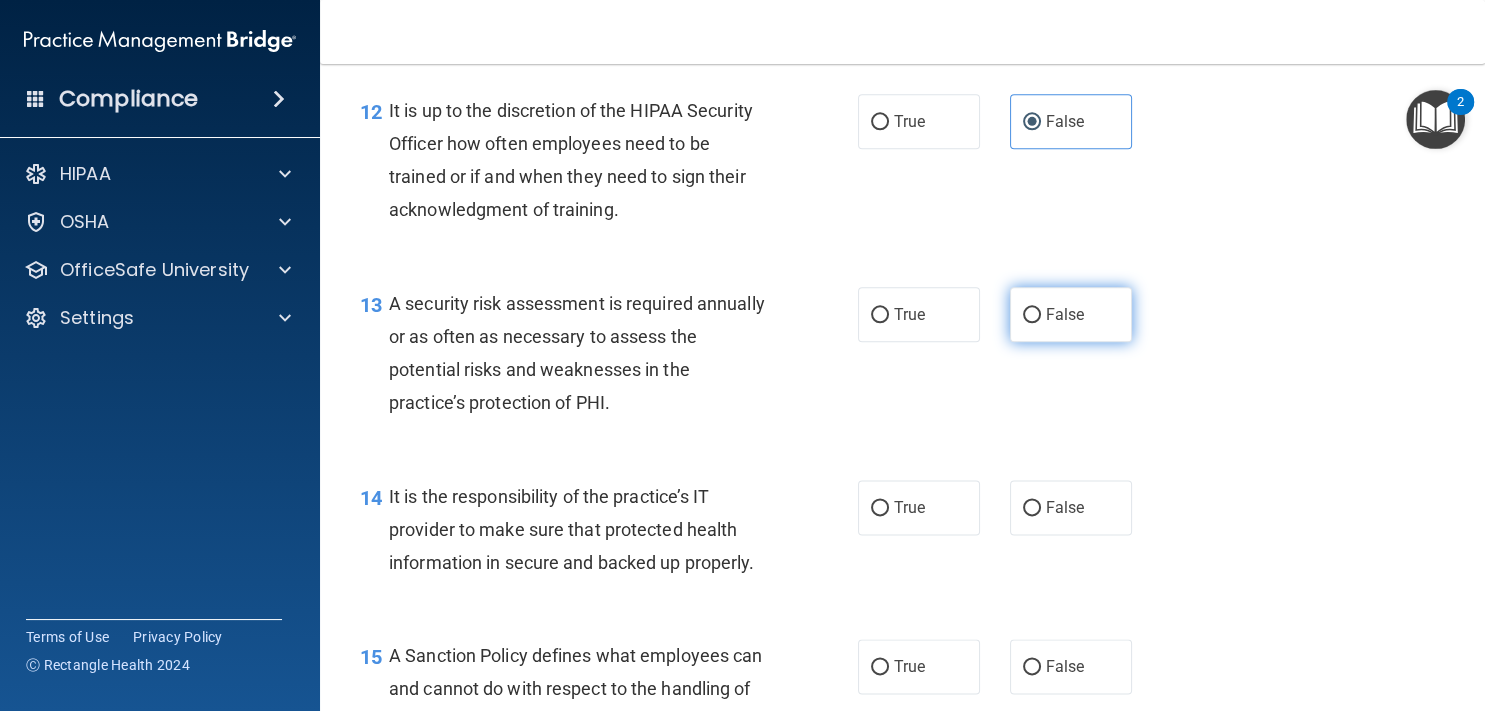 scroll, scrollTop: 2462, scrollLeft: 0, axis: vertical 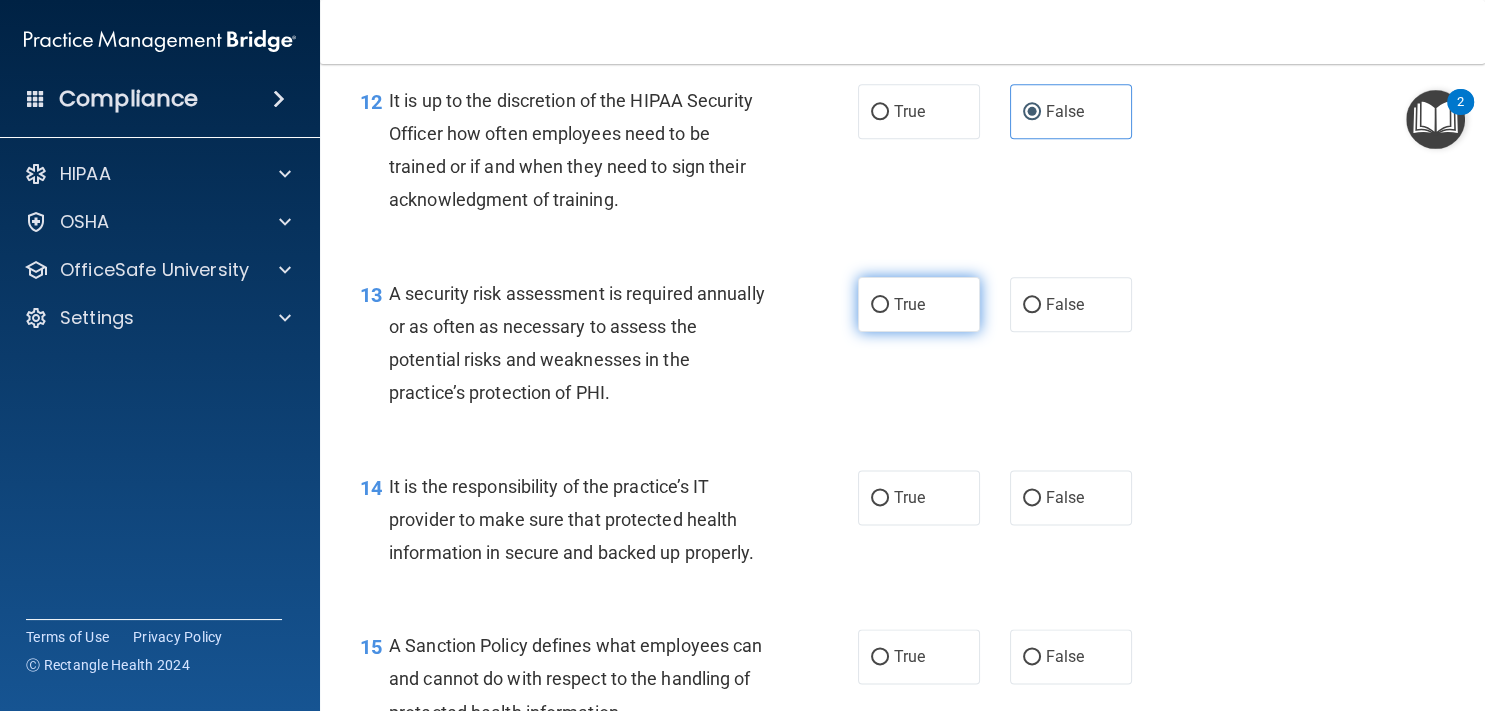 click on "True" at bounding box center (919, 304) 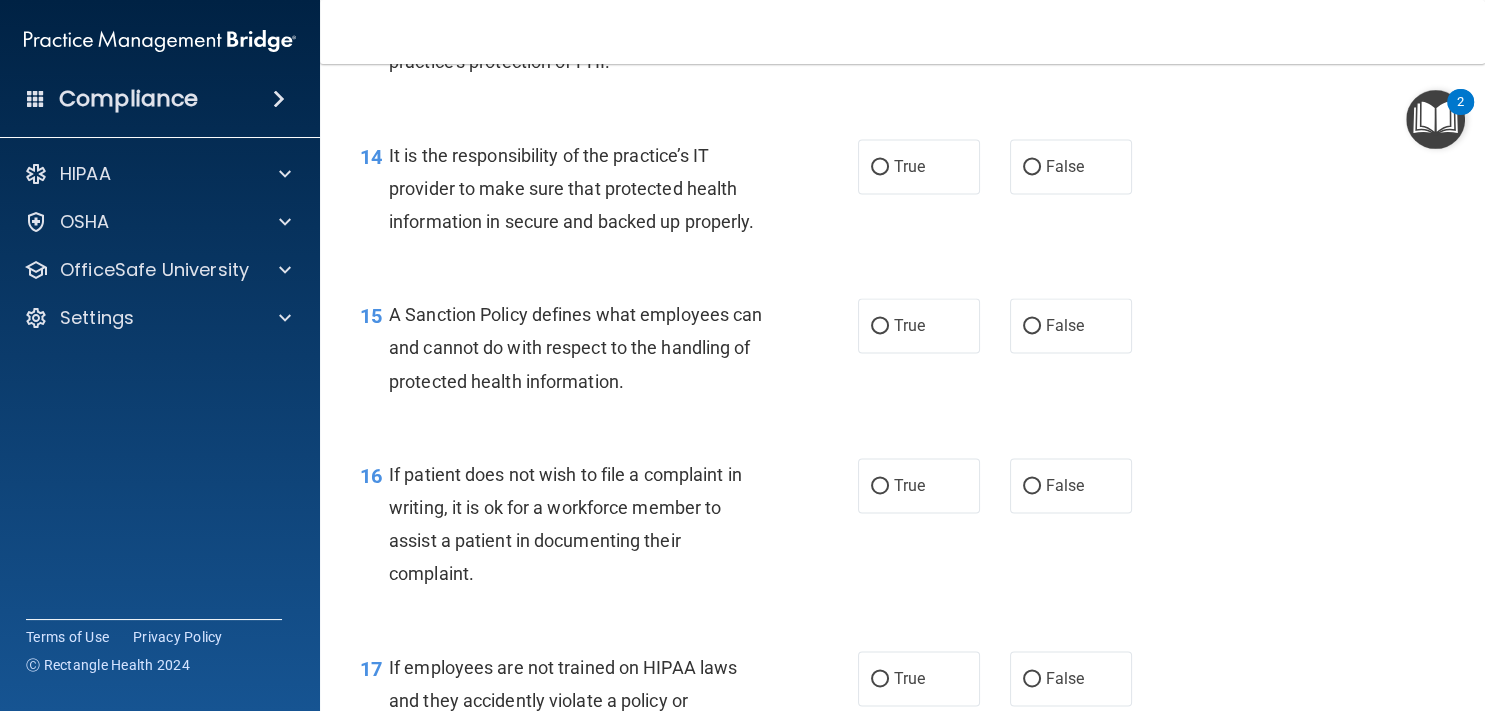 scroll, scrollTop: 2827, scrollLeft: 0, axis: vertical 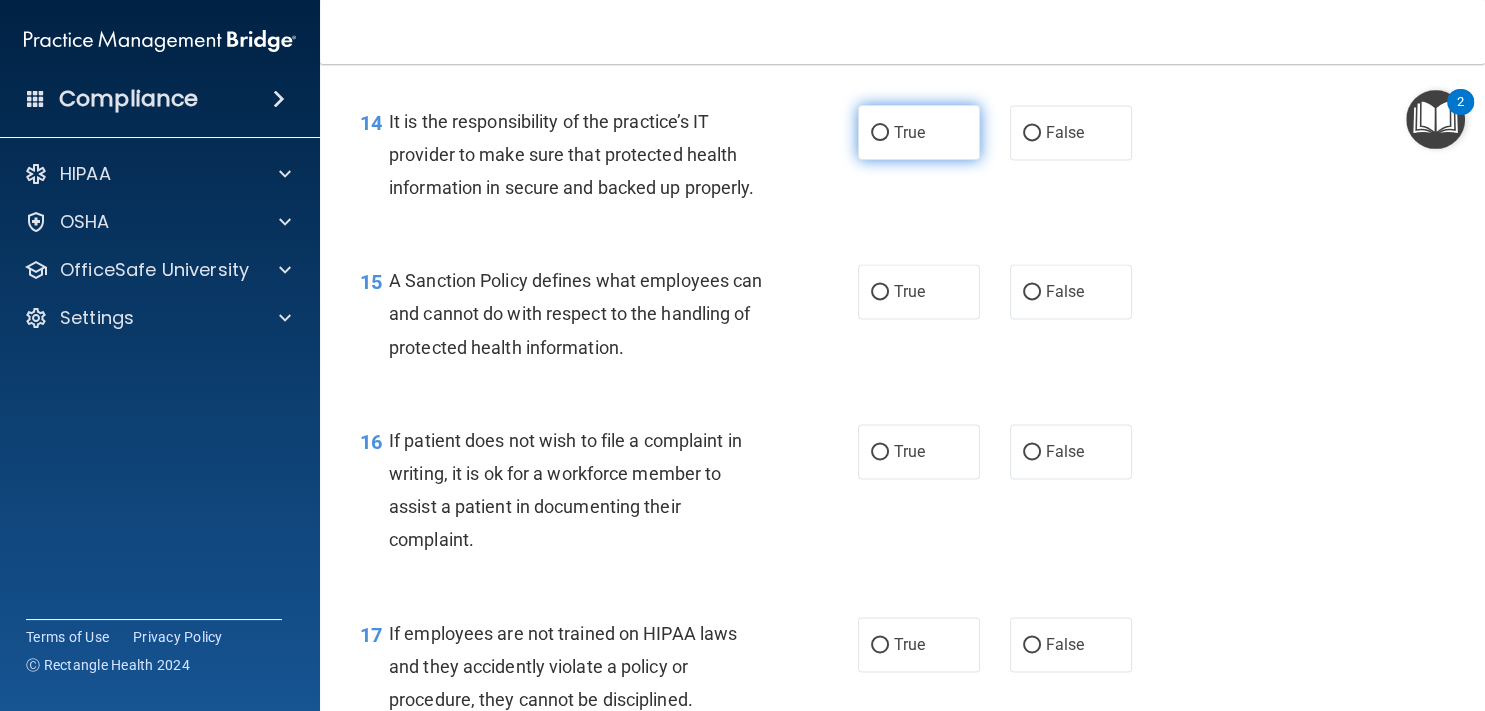 click on "True" at bounding box center (919, 132) 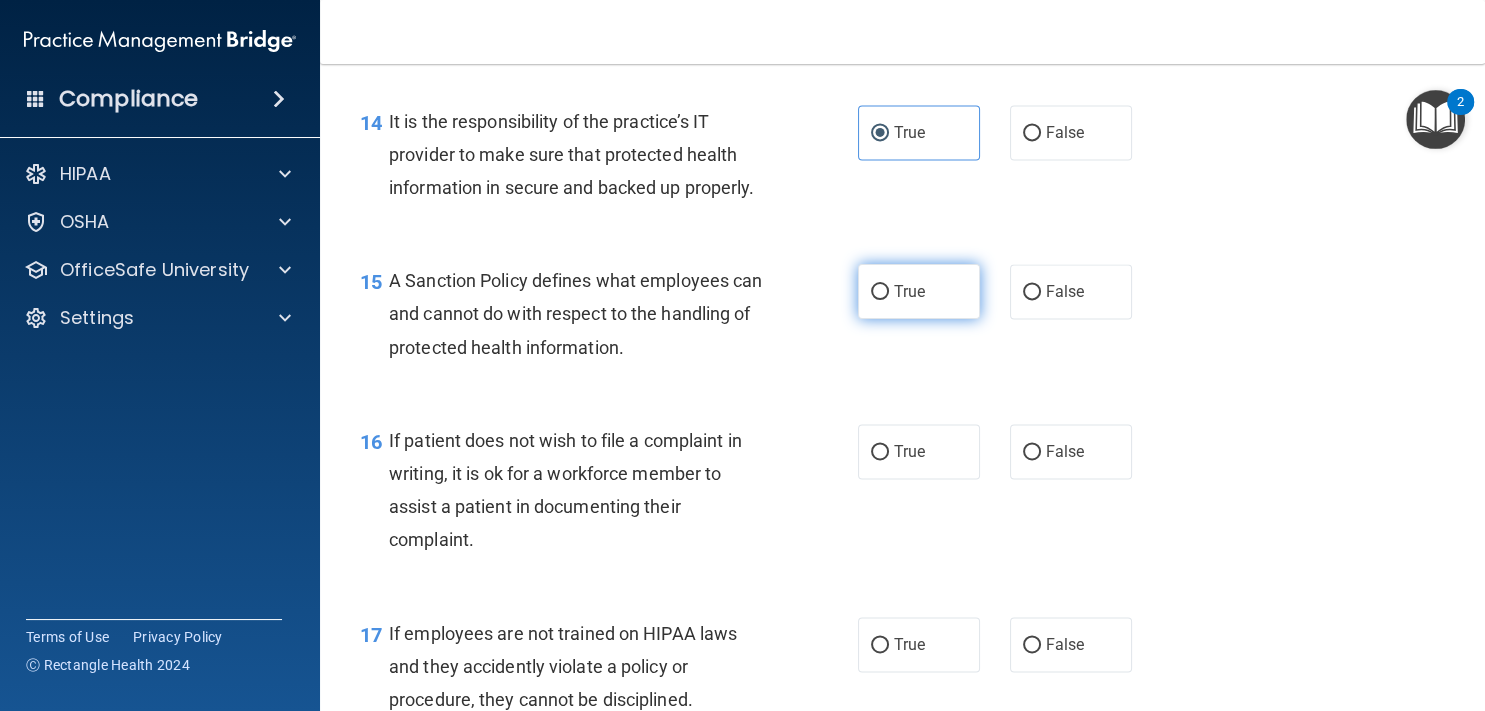 click on "True" at bounding box center (919, 291) 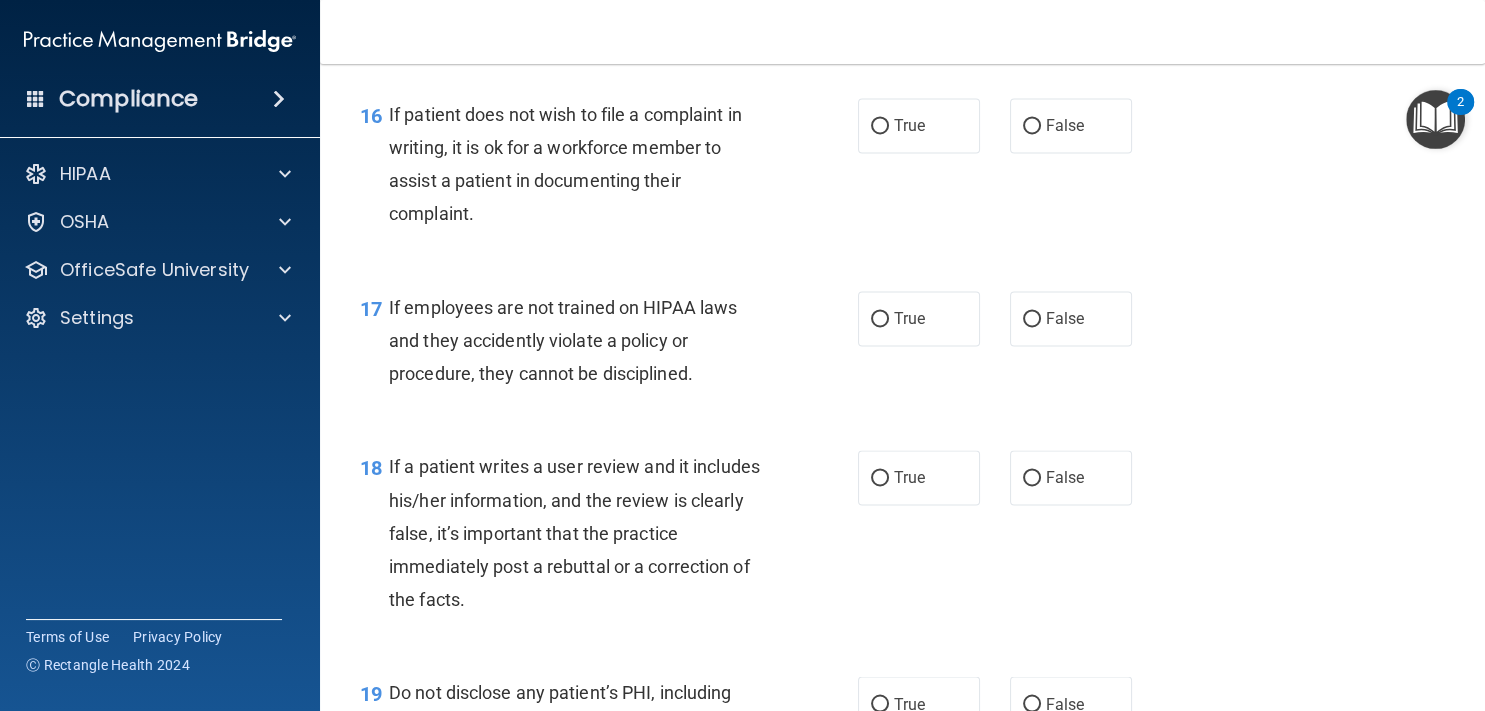 scroll, scrollTop: 3192, scrollLeft: 0, axis: vertical 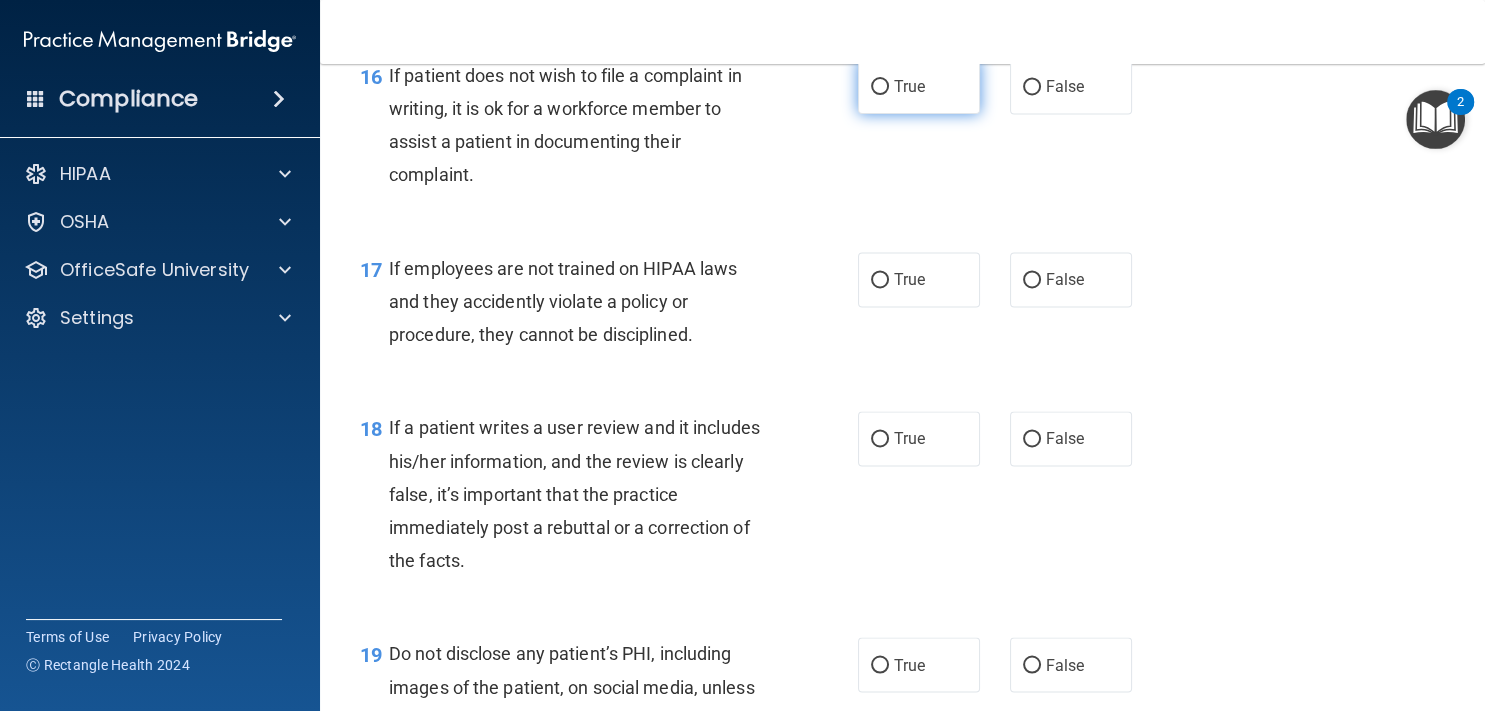click on "True" at bounding box center [919, 86] 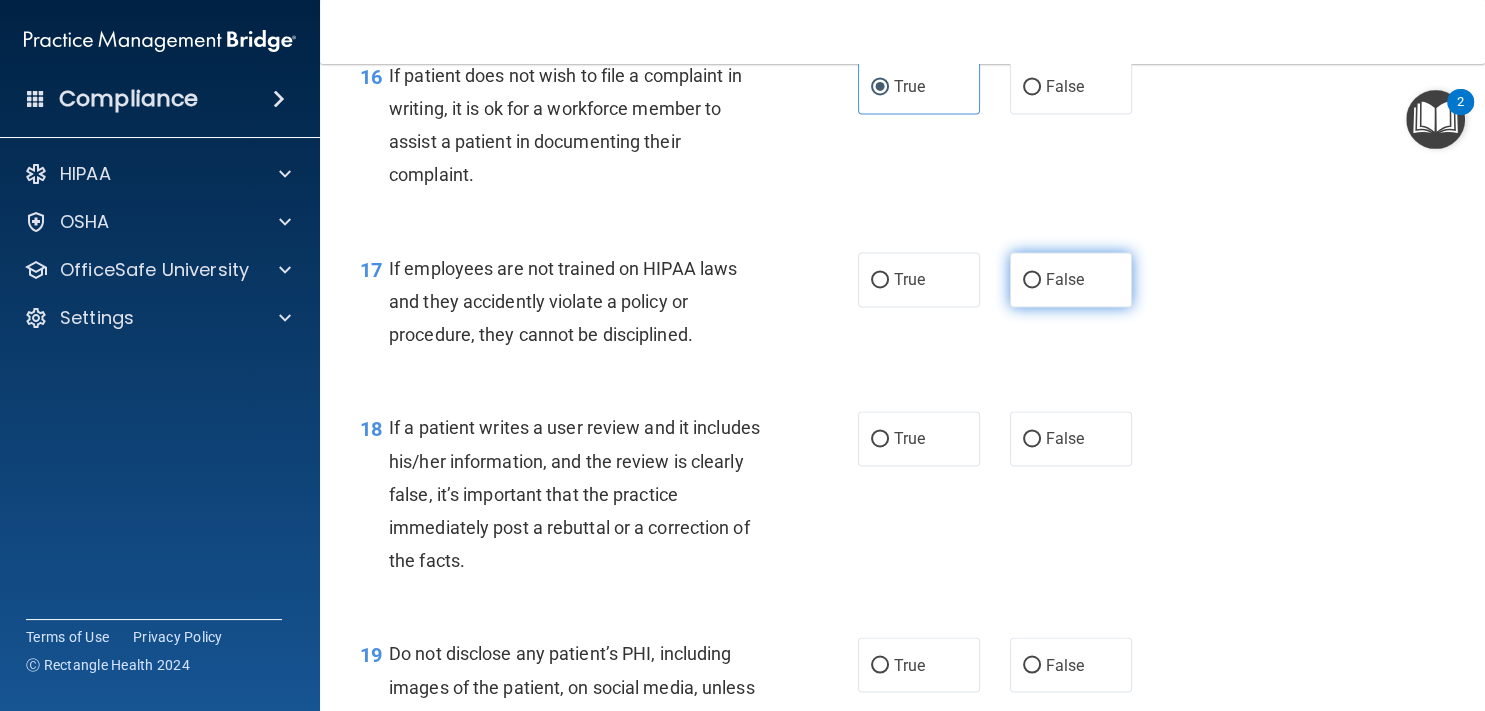 click on "False" at bounding box center [1071, 279] 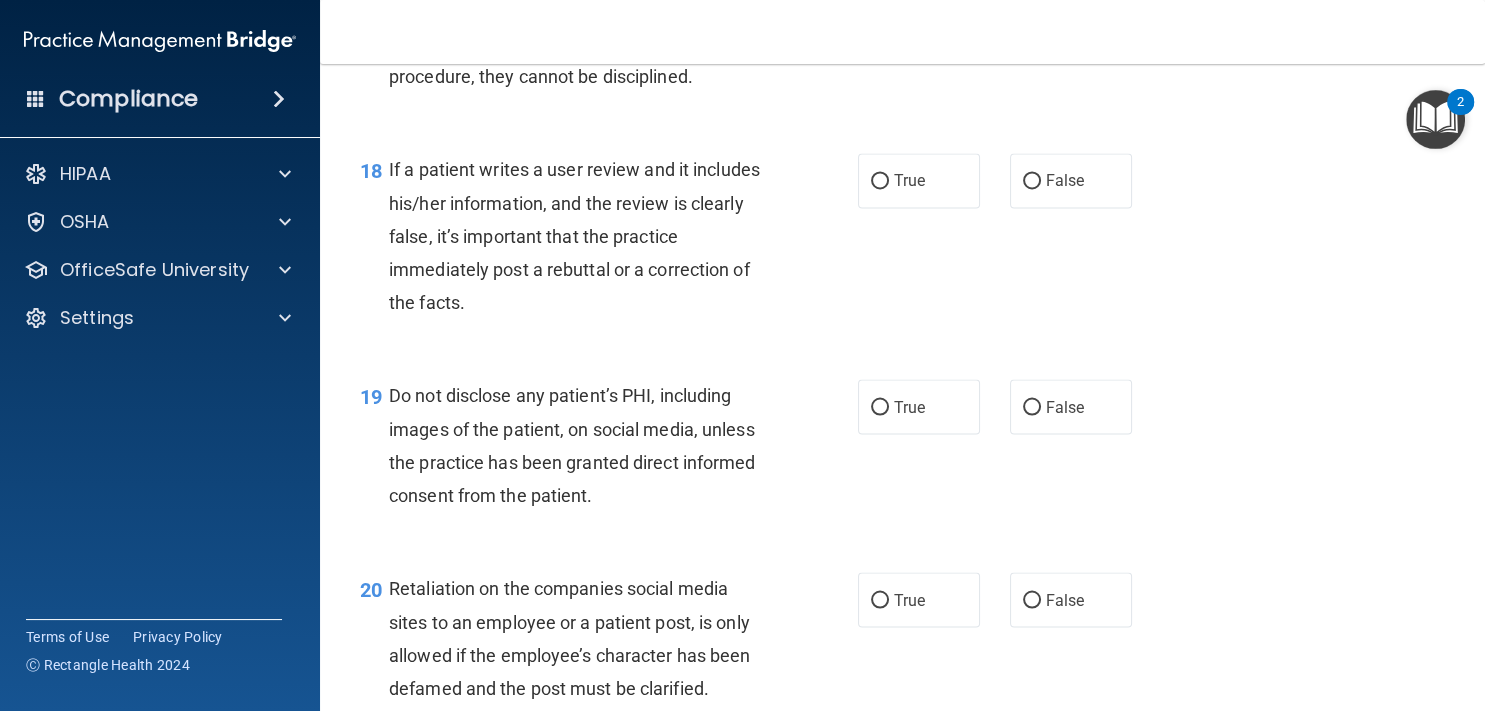 scroll, scrollTop: 3466, scrollLeft: 0, axis: vertical 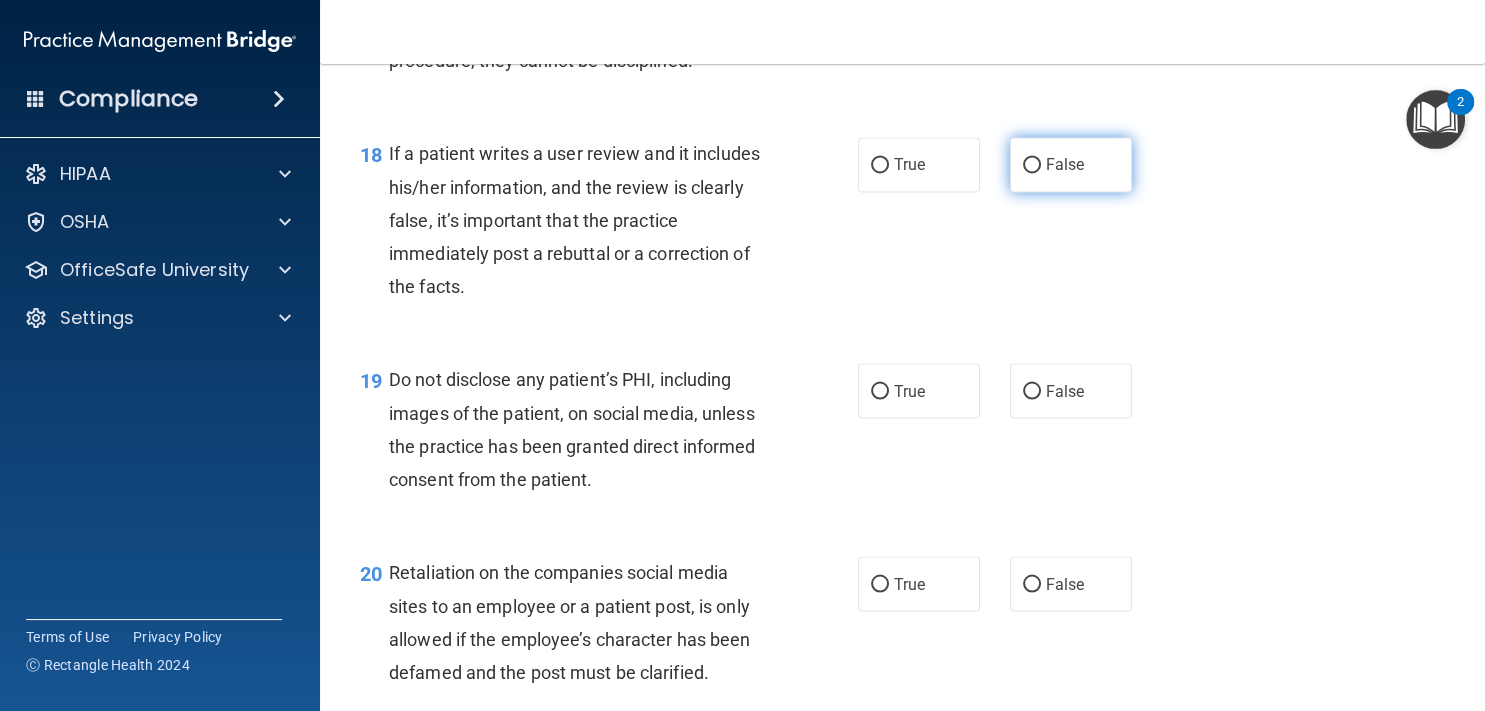 click on "False" at bounding box center (1065, 164) 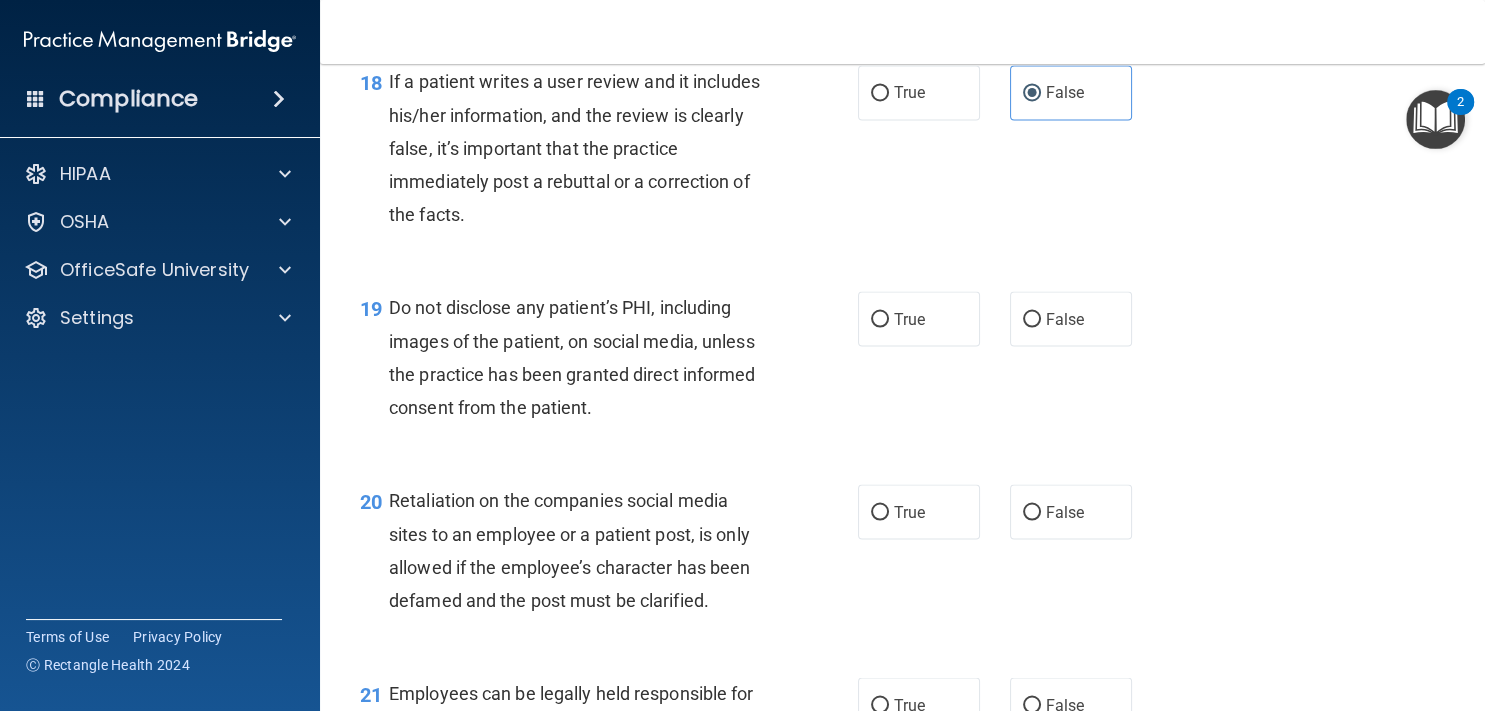 scroll, scrollTop: 3557, scrollLeft: 0, axis: vertical 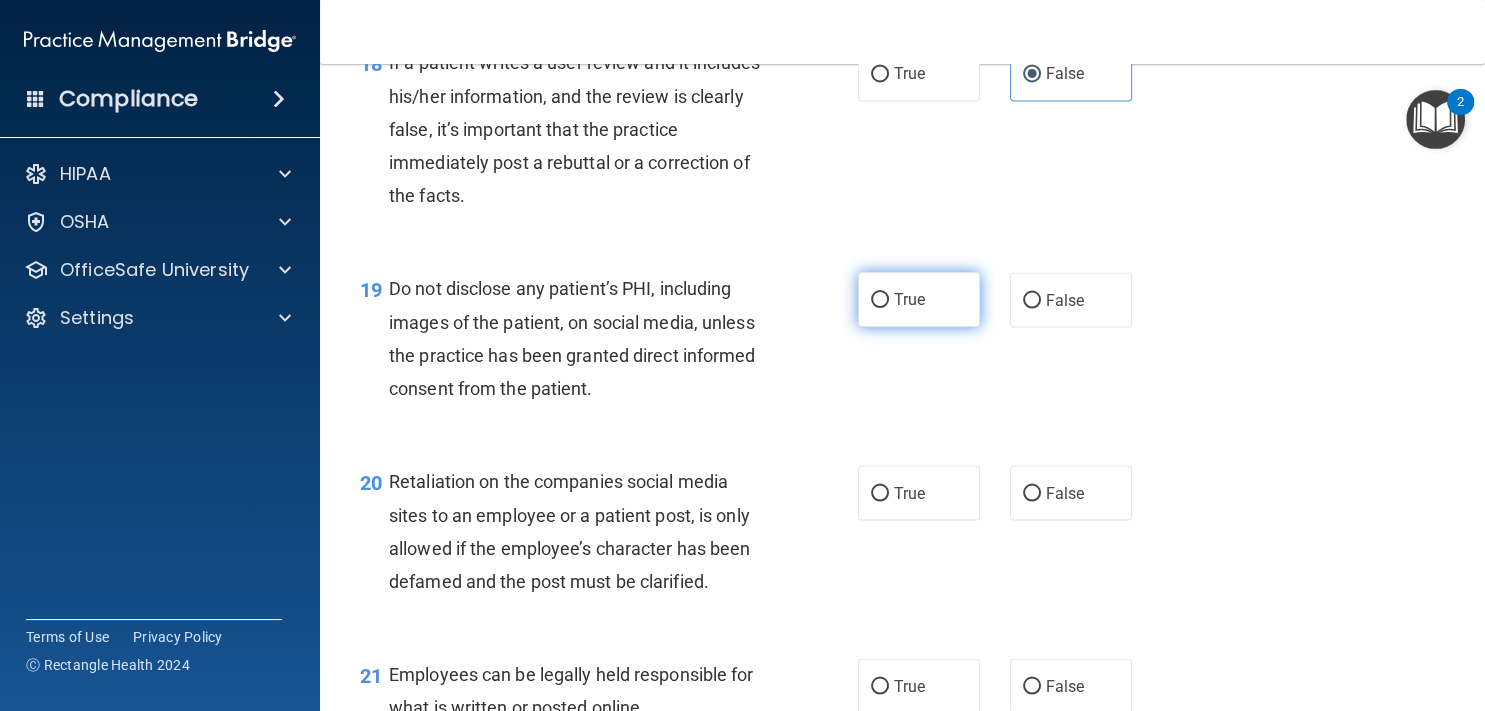 click on "True" at bounding box center [919, 299] 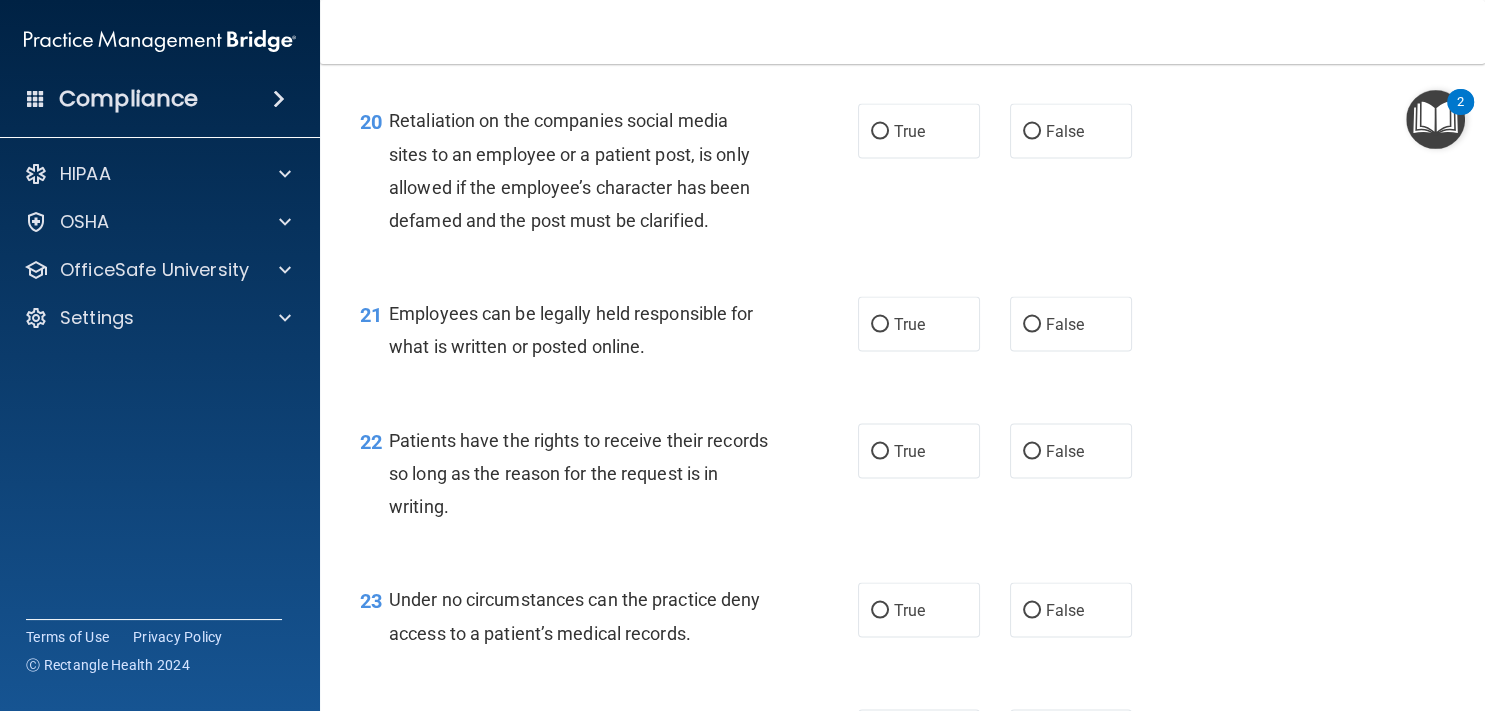 scroll, scrollTop: 3922, scrollLeft: 0, axis: vertical 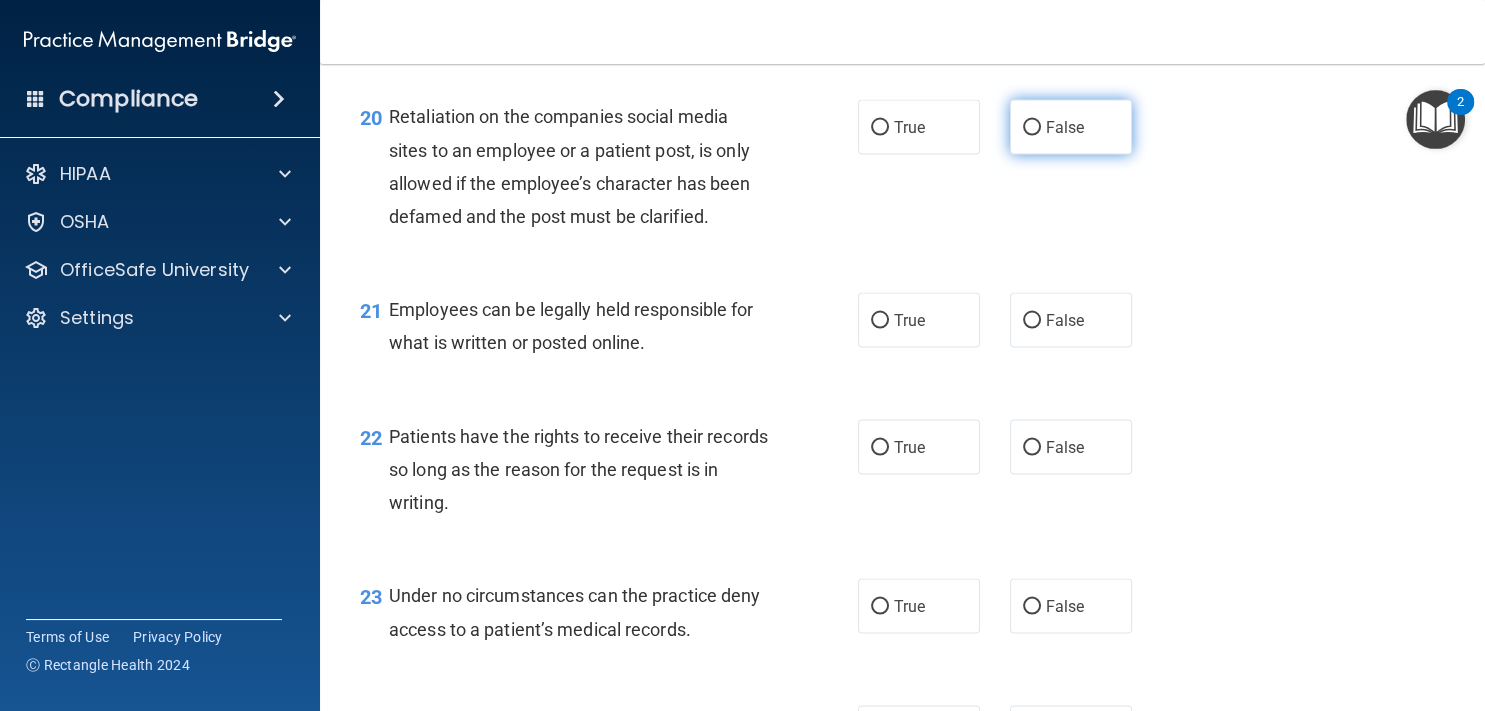 click on "False" at bounding box center (1071, 127) 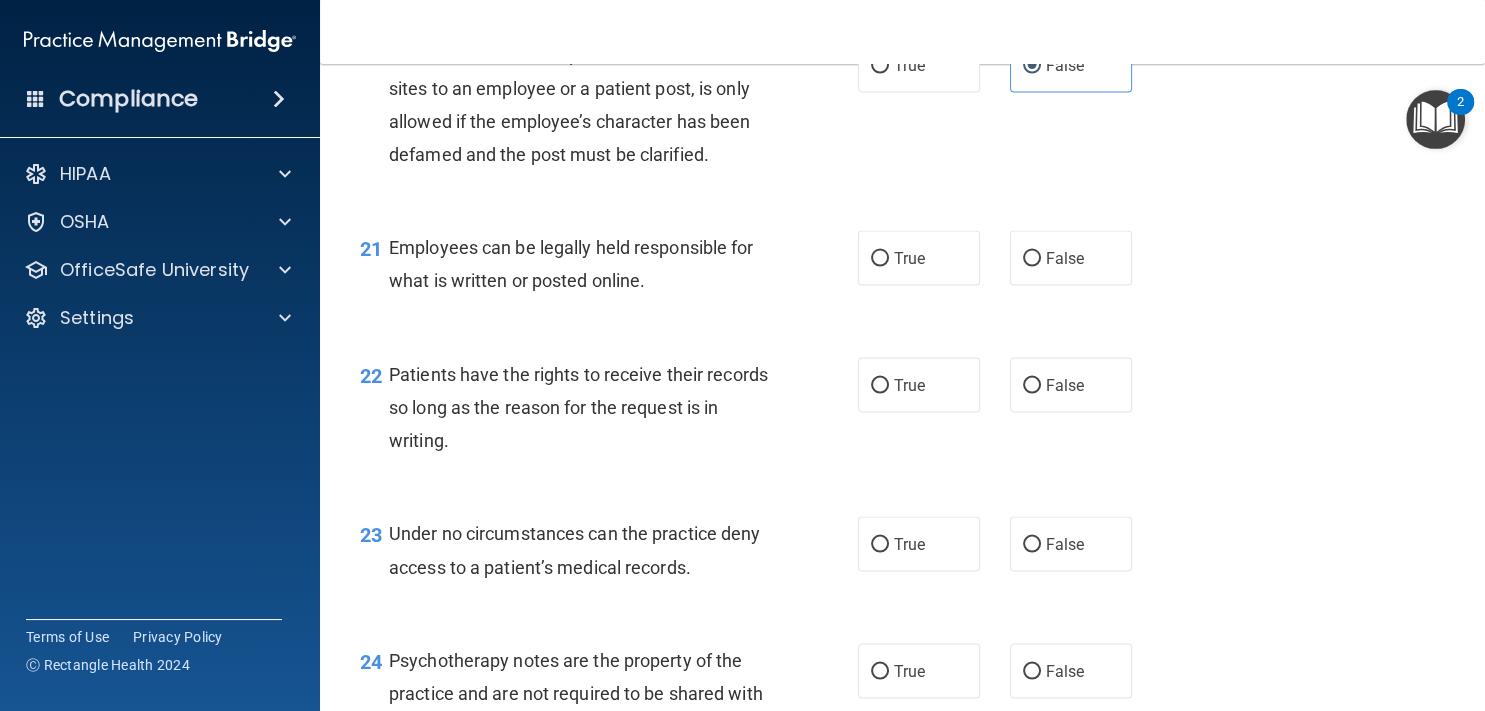 scroll, scrollTop: 4013, scrollLeft: 0, axis: vertical 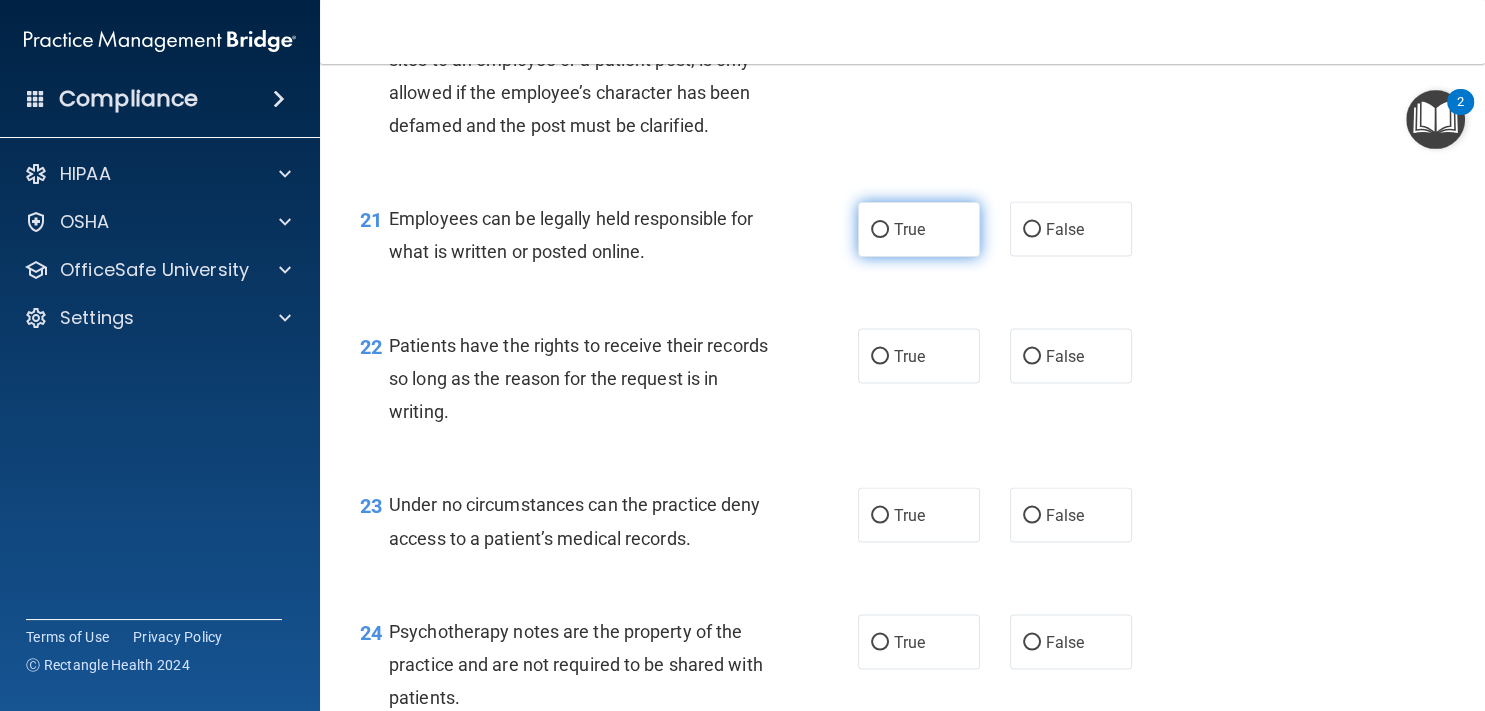 click on "True" at bounding box center (919, 229) 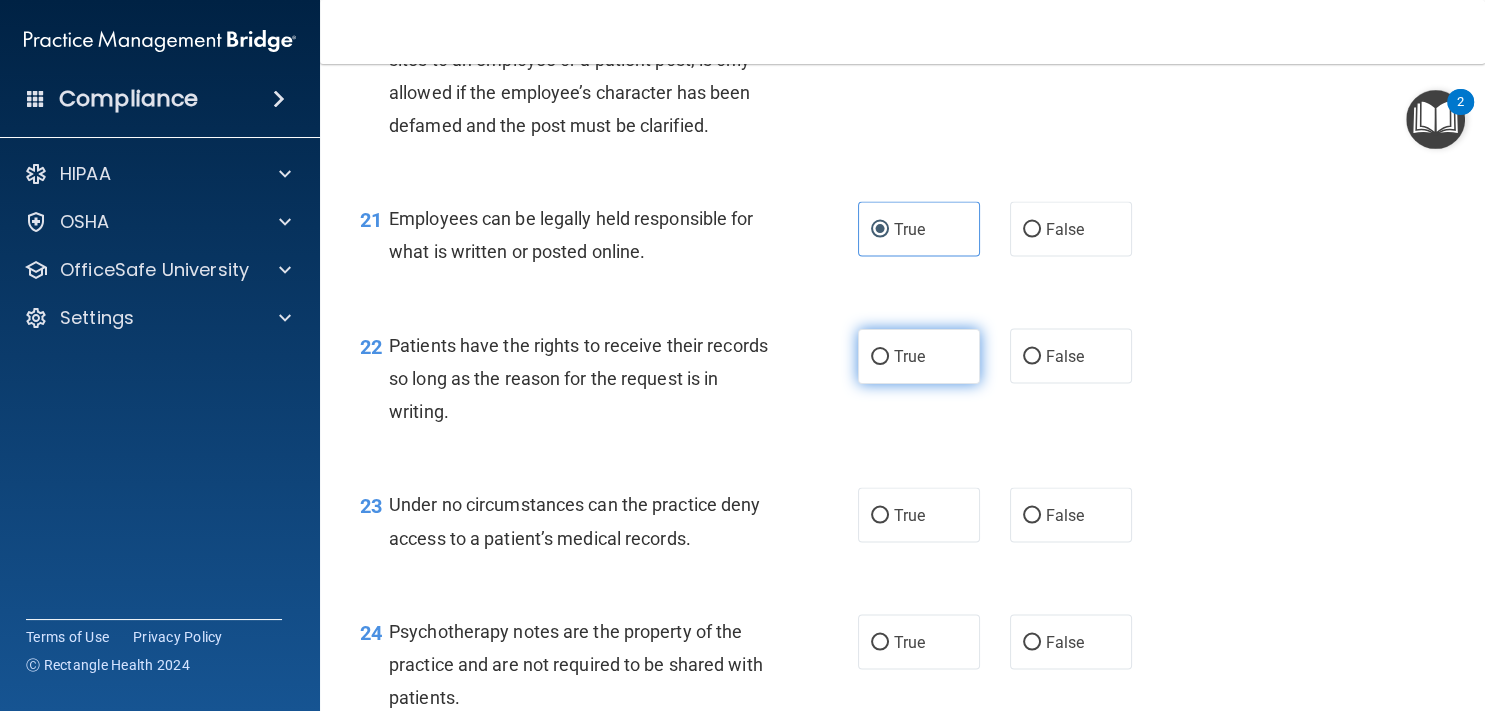 click on "True" at bounding box center (909, 356) 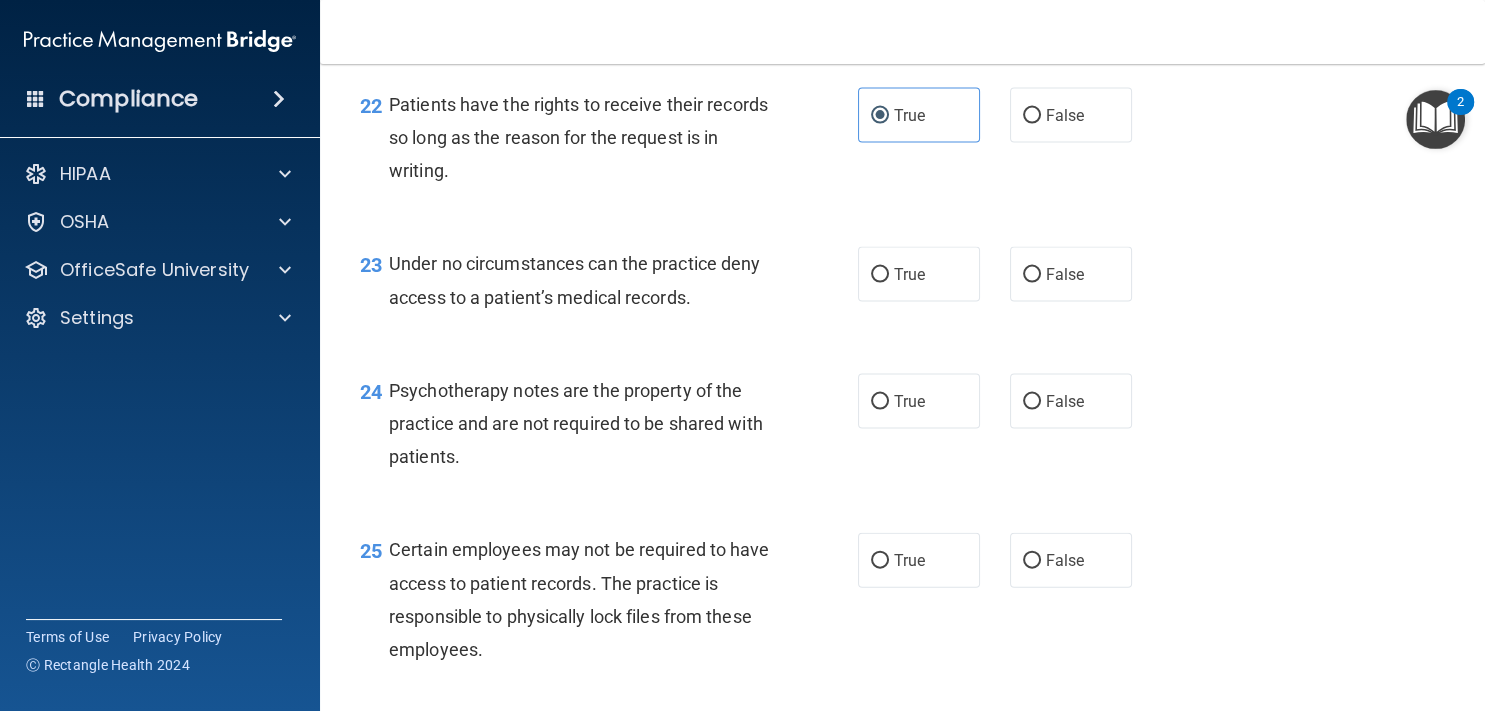 scroll, scrollTop: 4286, scrollLeft: 0, axis: vertical 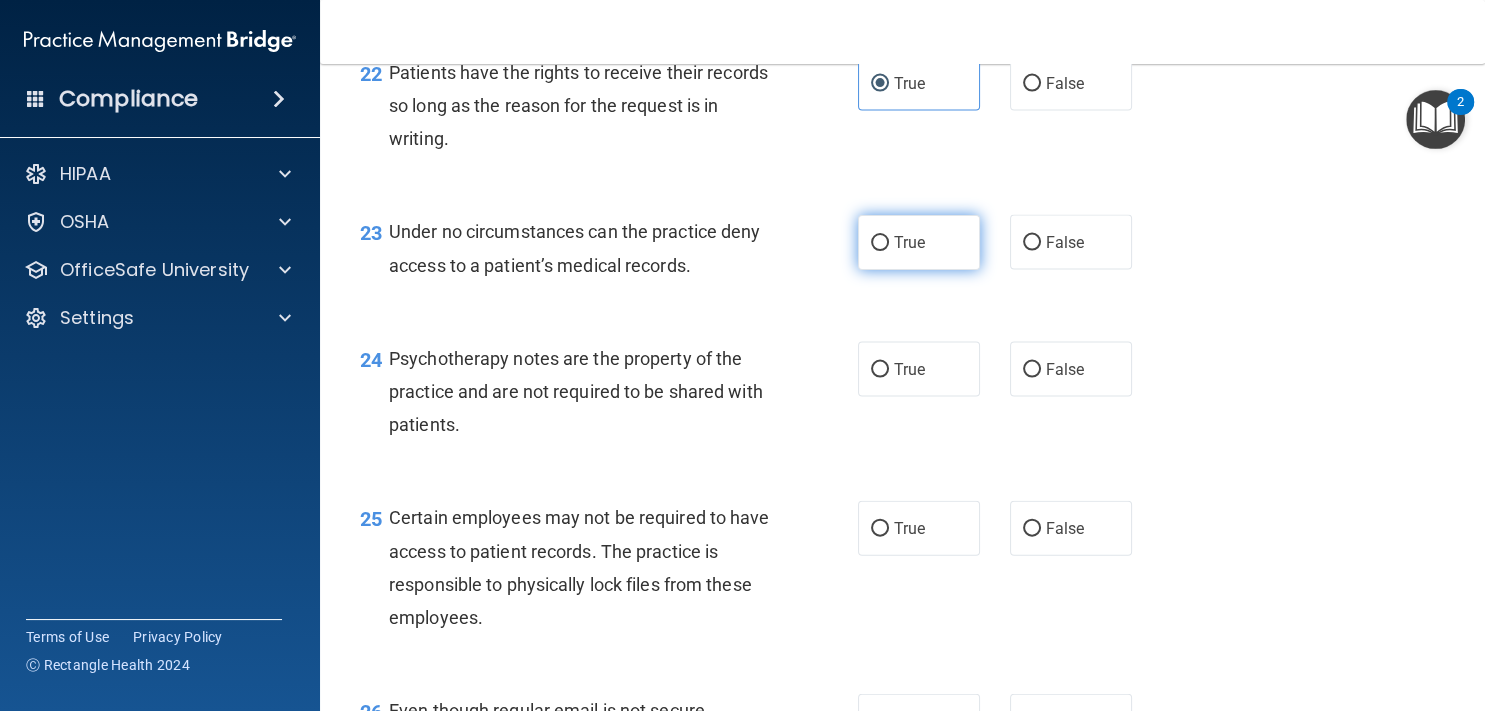 click on "True" at bounding box center [919, 242] 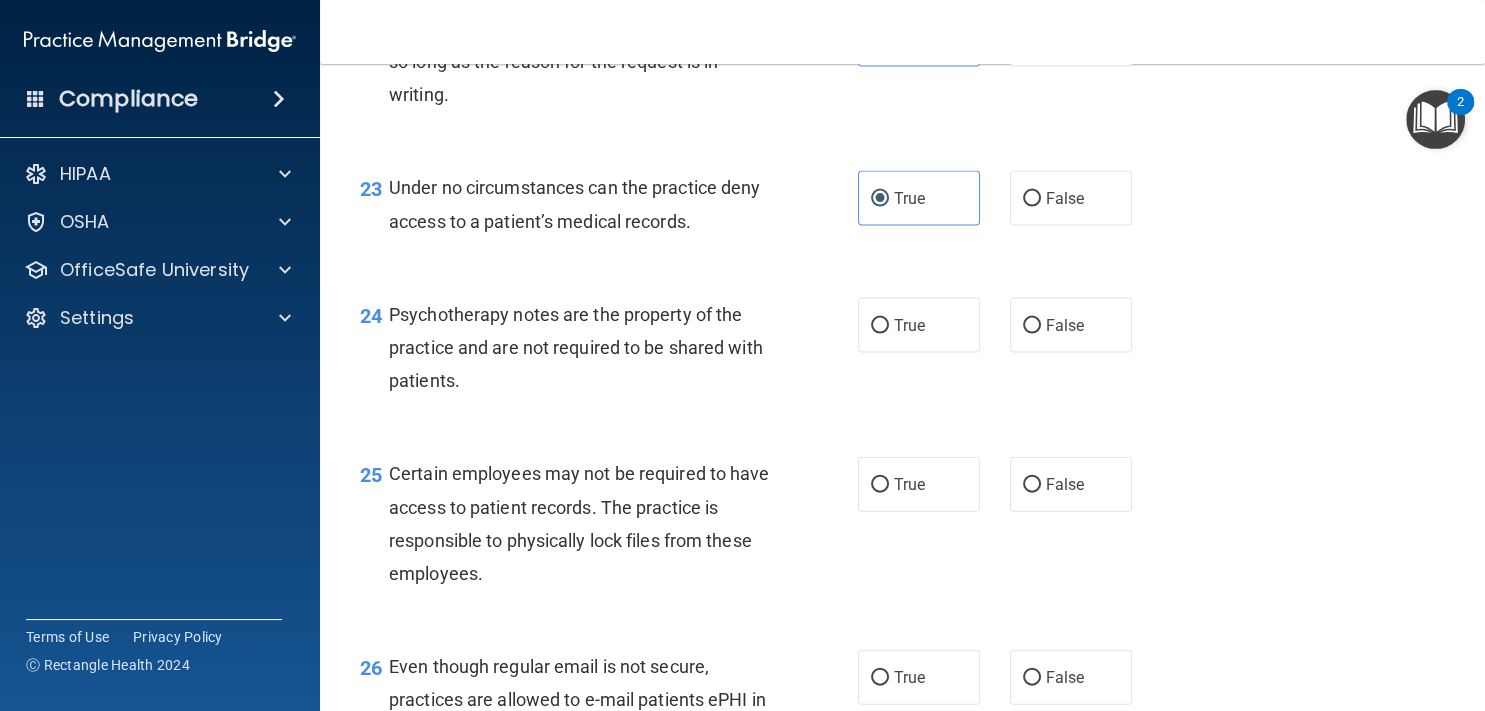 scroll, scrollTop: 4378, scrollLeft: 0, axis: vertical 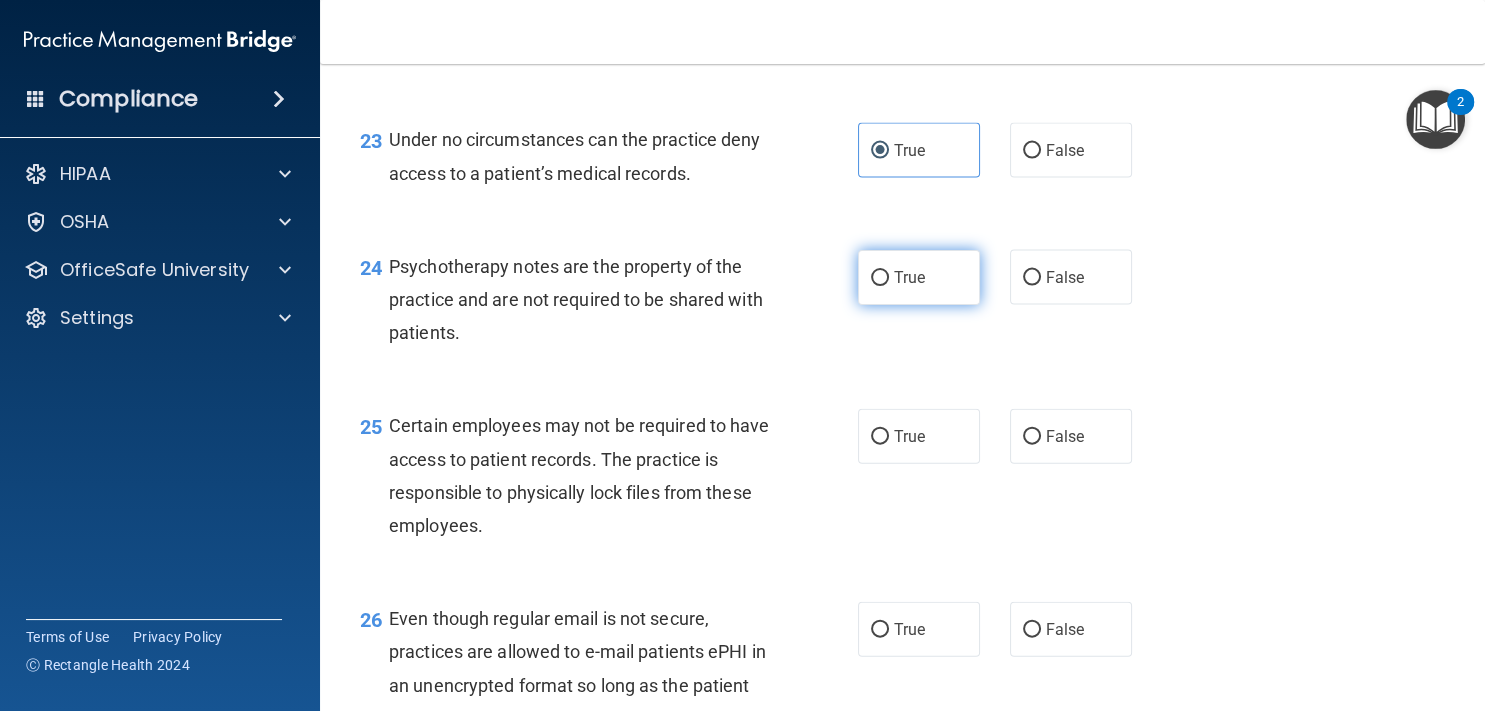 click on "True" at bounding box center (919, 277) 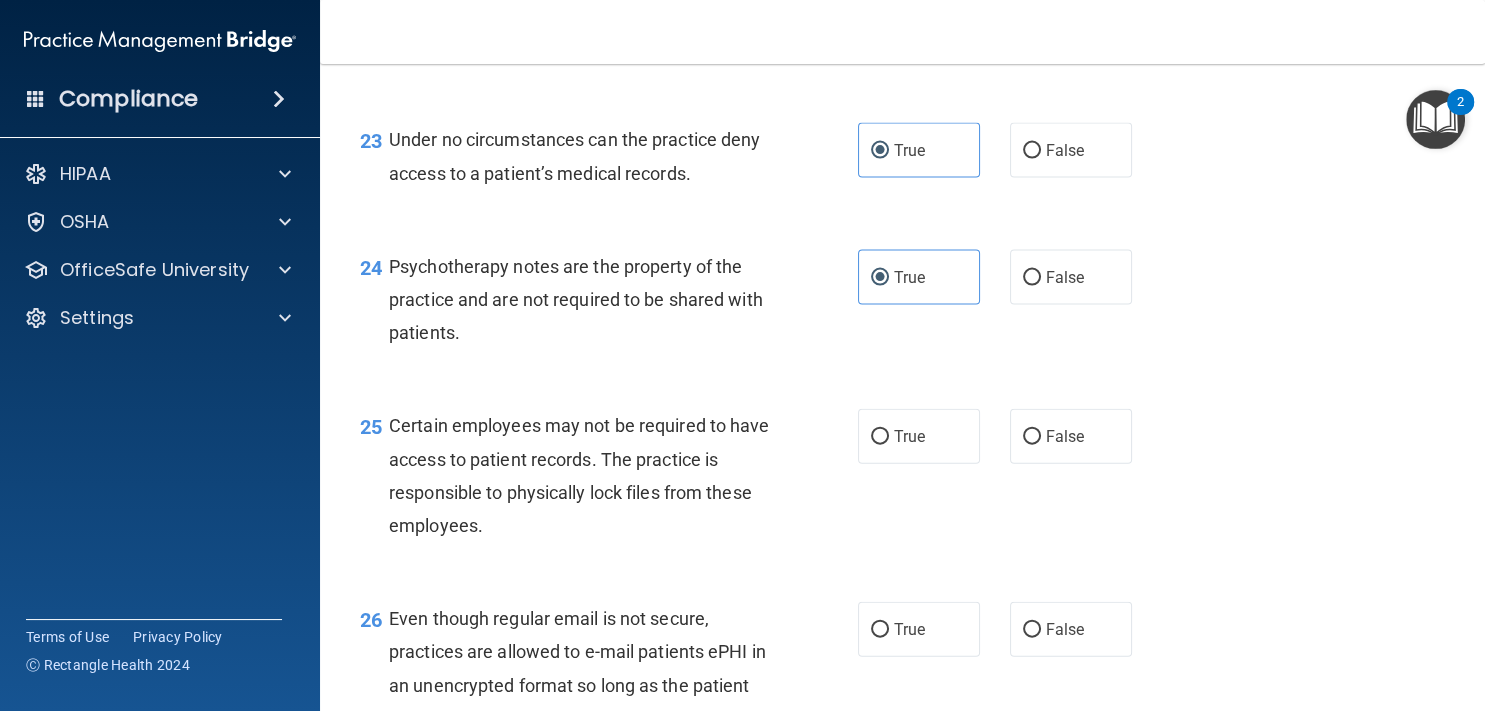 scroll, scrollTop: 4560, scrollLeft: 0, axis: vertical 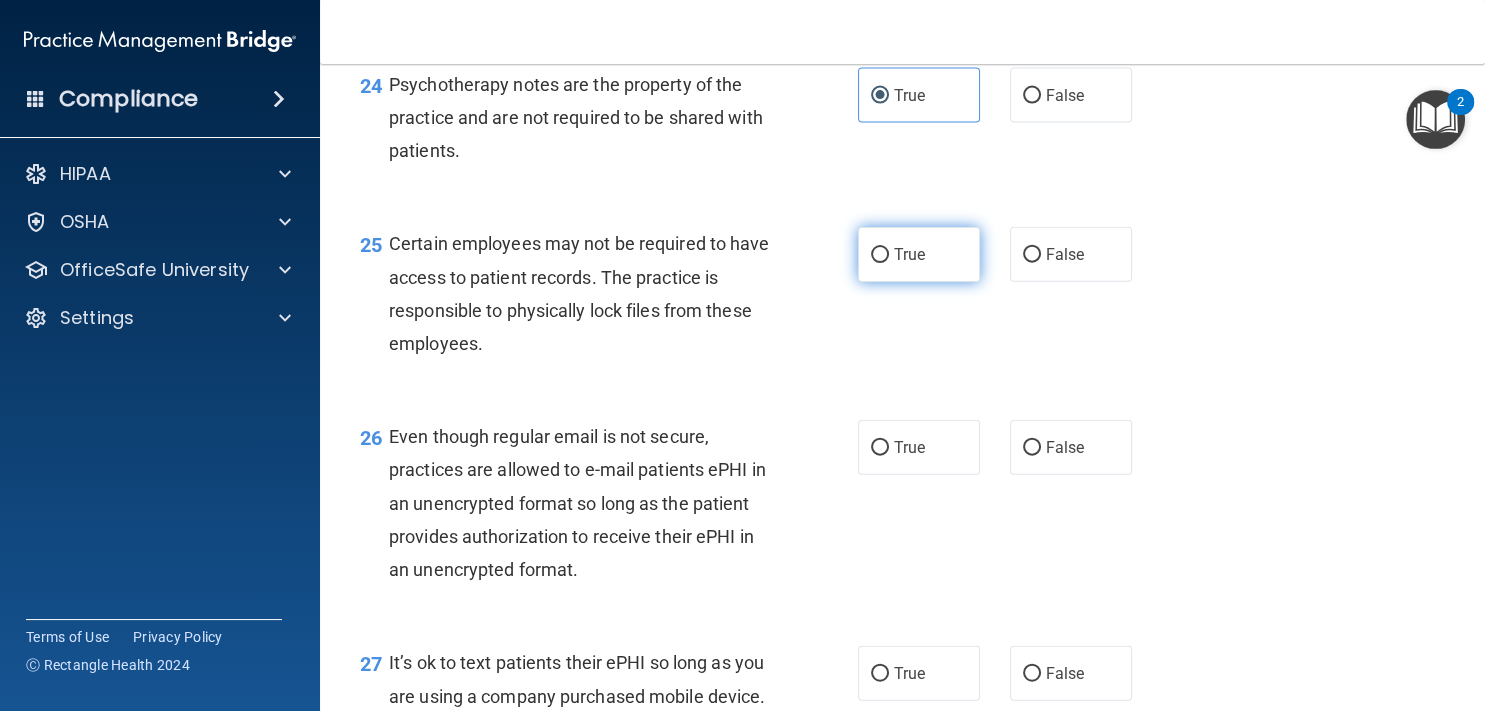 click on "True" at bounding box center (919, 254) 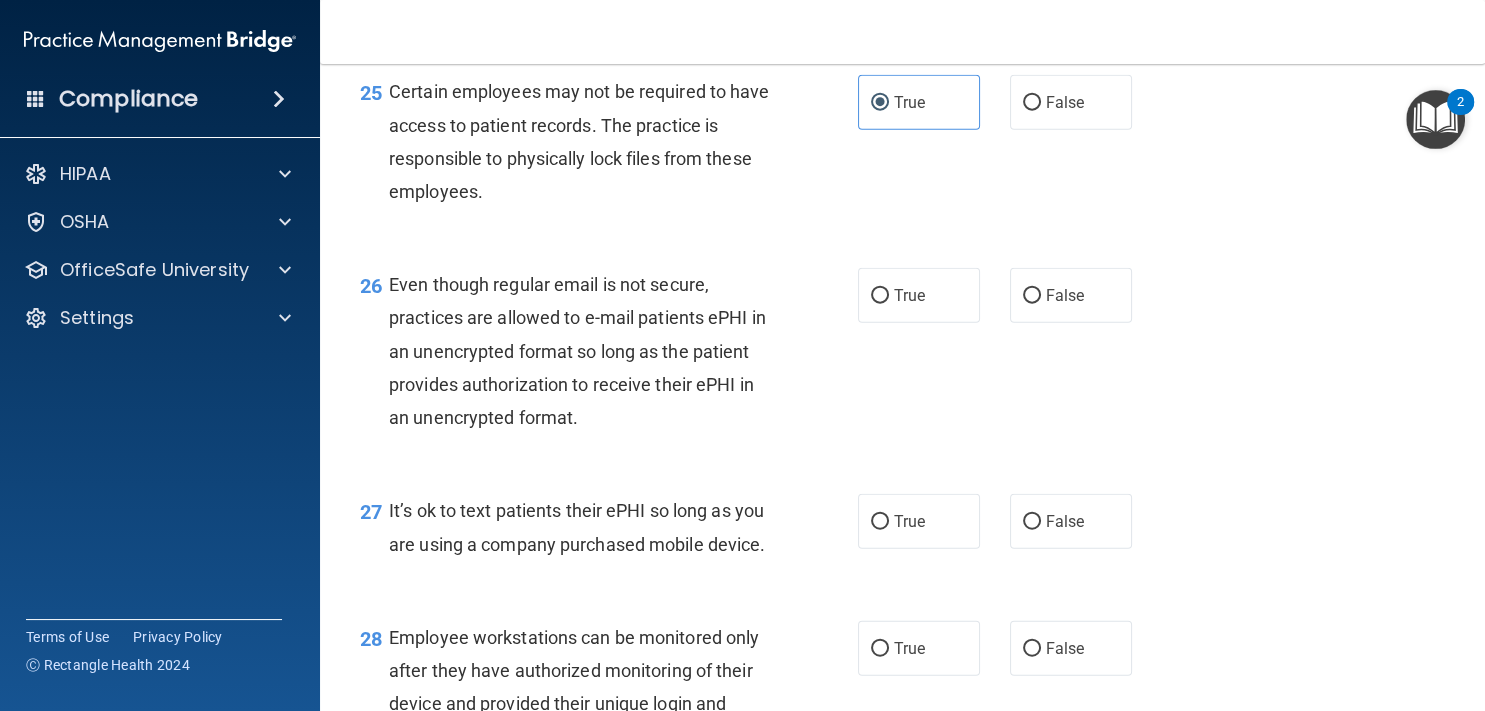 scroll, scrollTop: 4742, scrollLeft: 0, axis: vertical 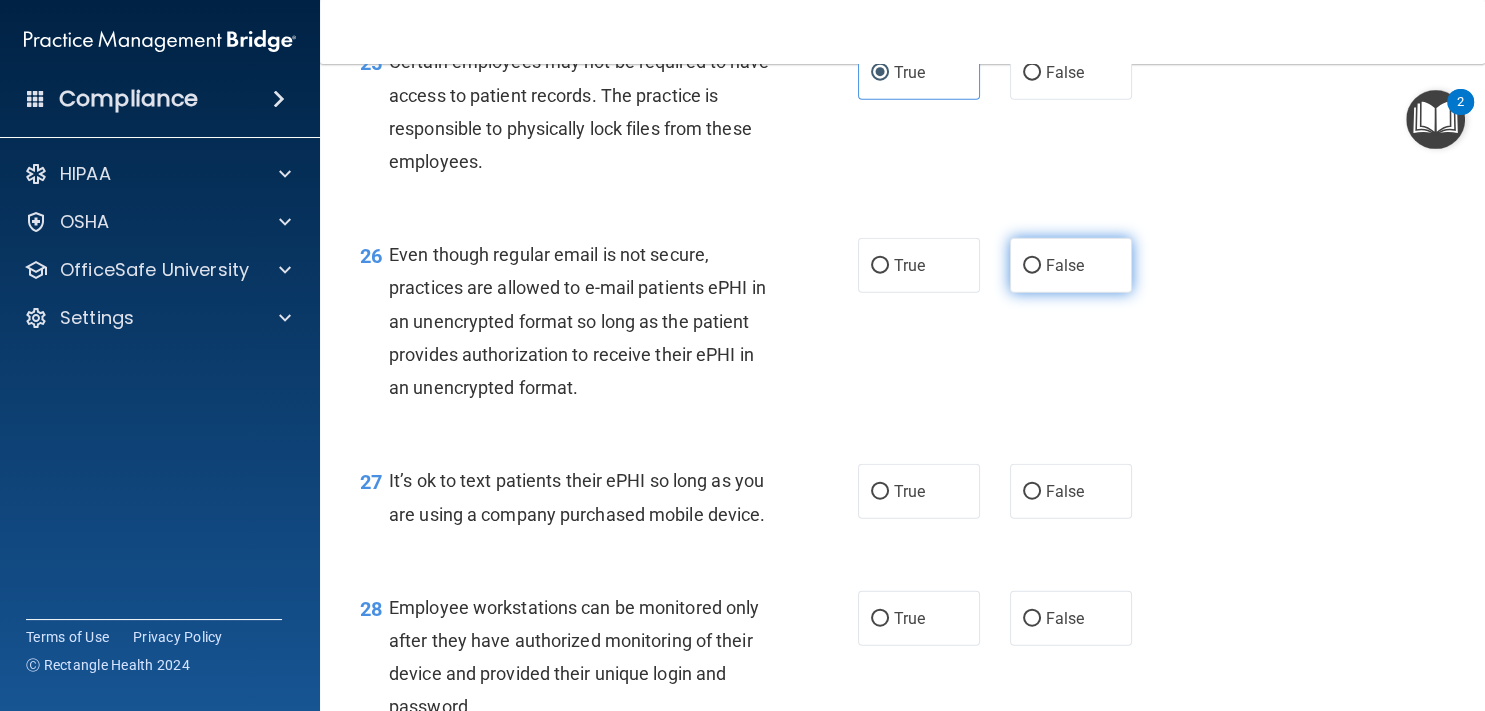 click on "False" at bounding box center [1071, 265] 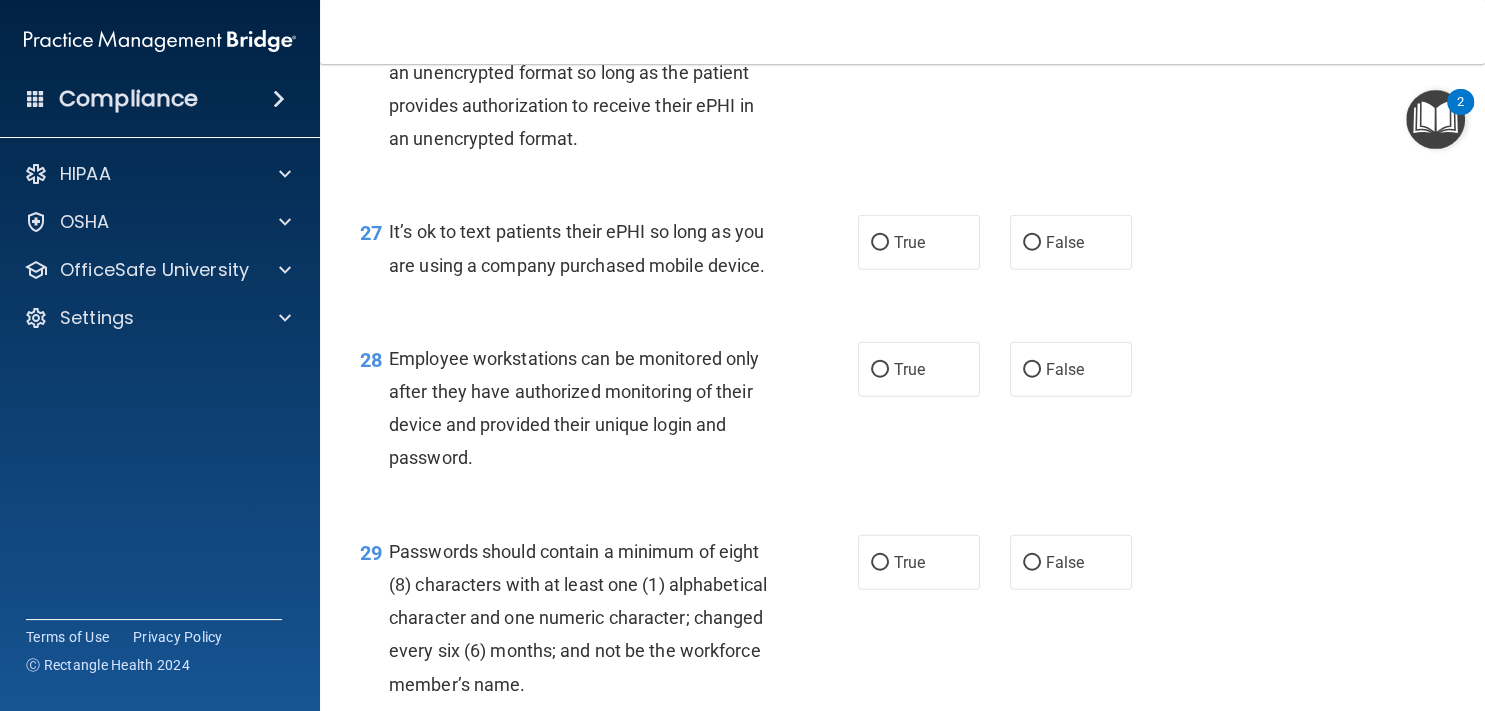 scroll, scrollTop: 5016, scrollLeft: 0, axis: vertical 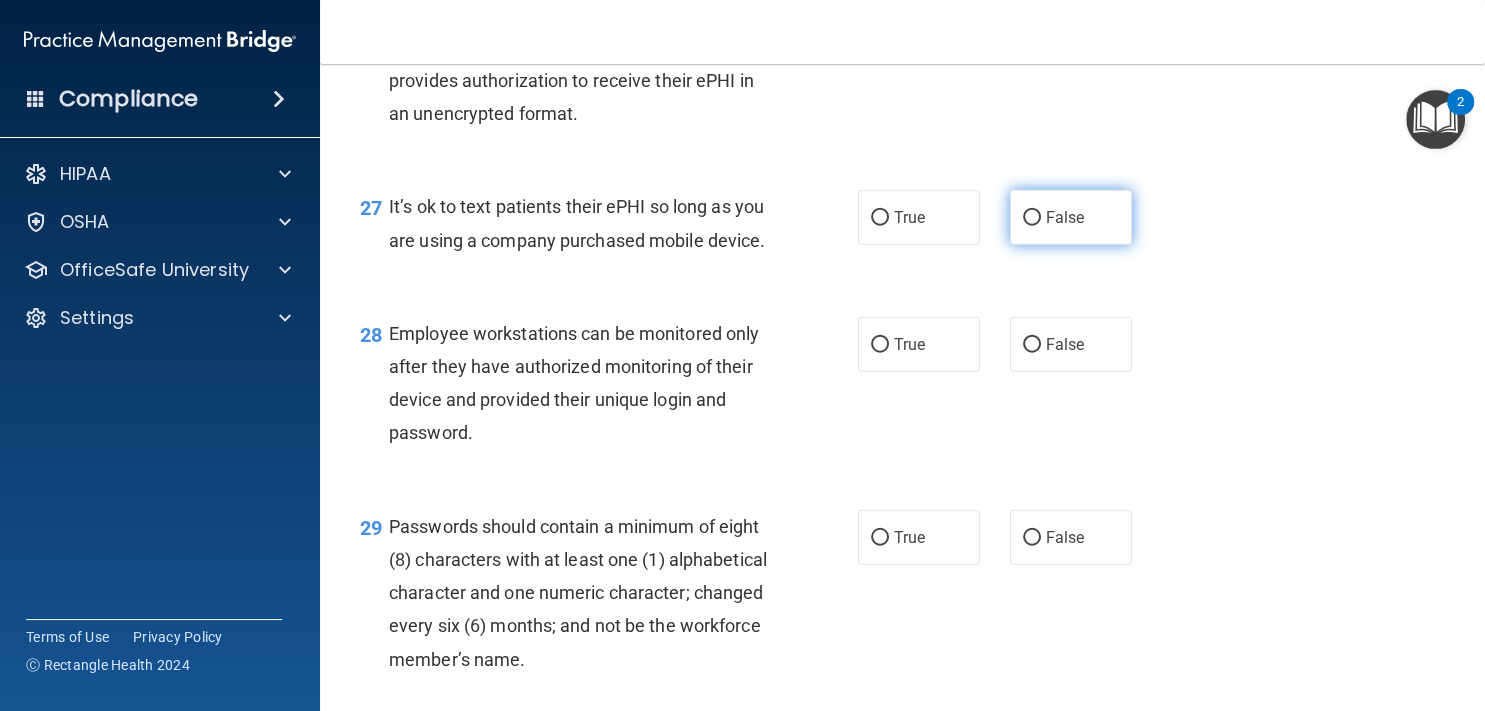click on "False" at bounding box center [1065, 217] 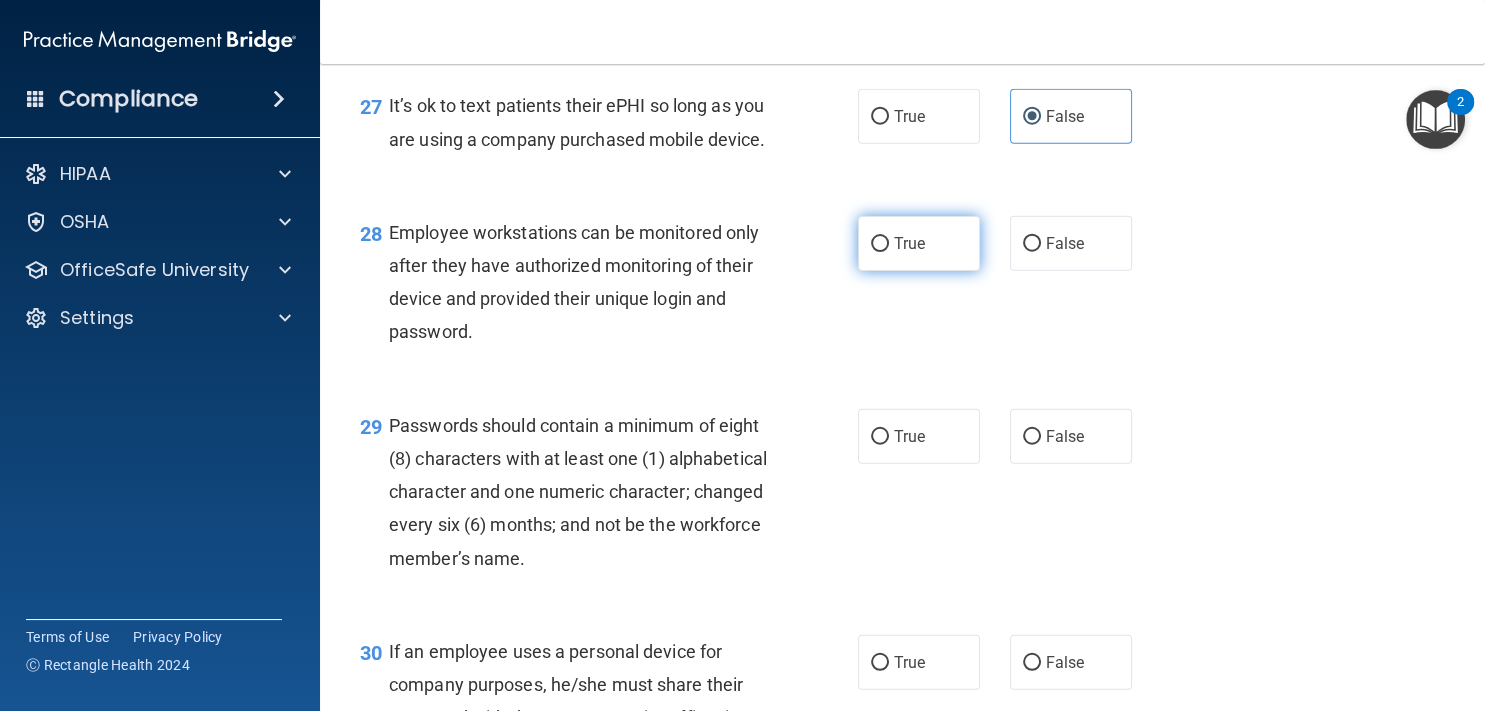 scroll, scrollTop: 5107, scrollLeft: 0, axis: vertical 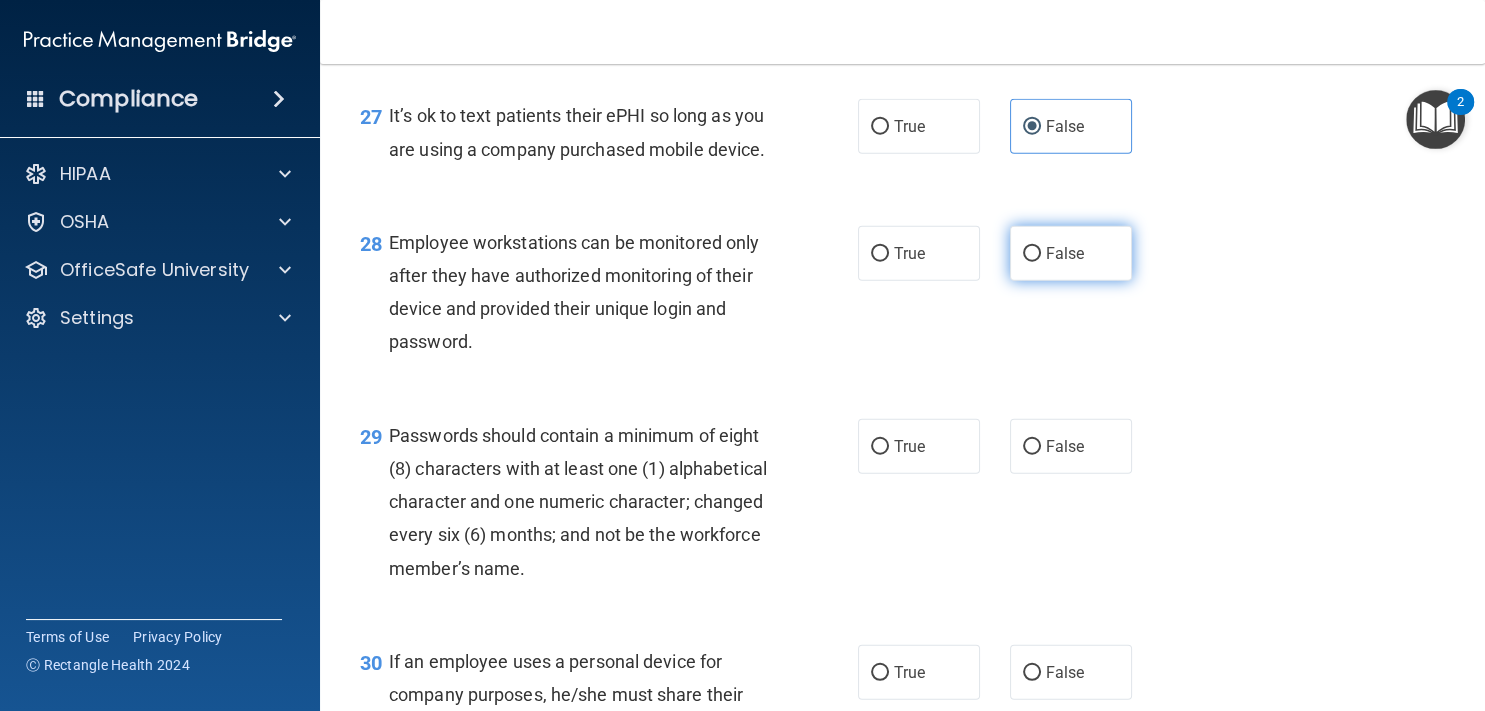 click on "False" at bounding box center (1065, 253) 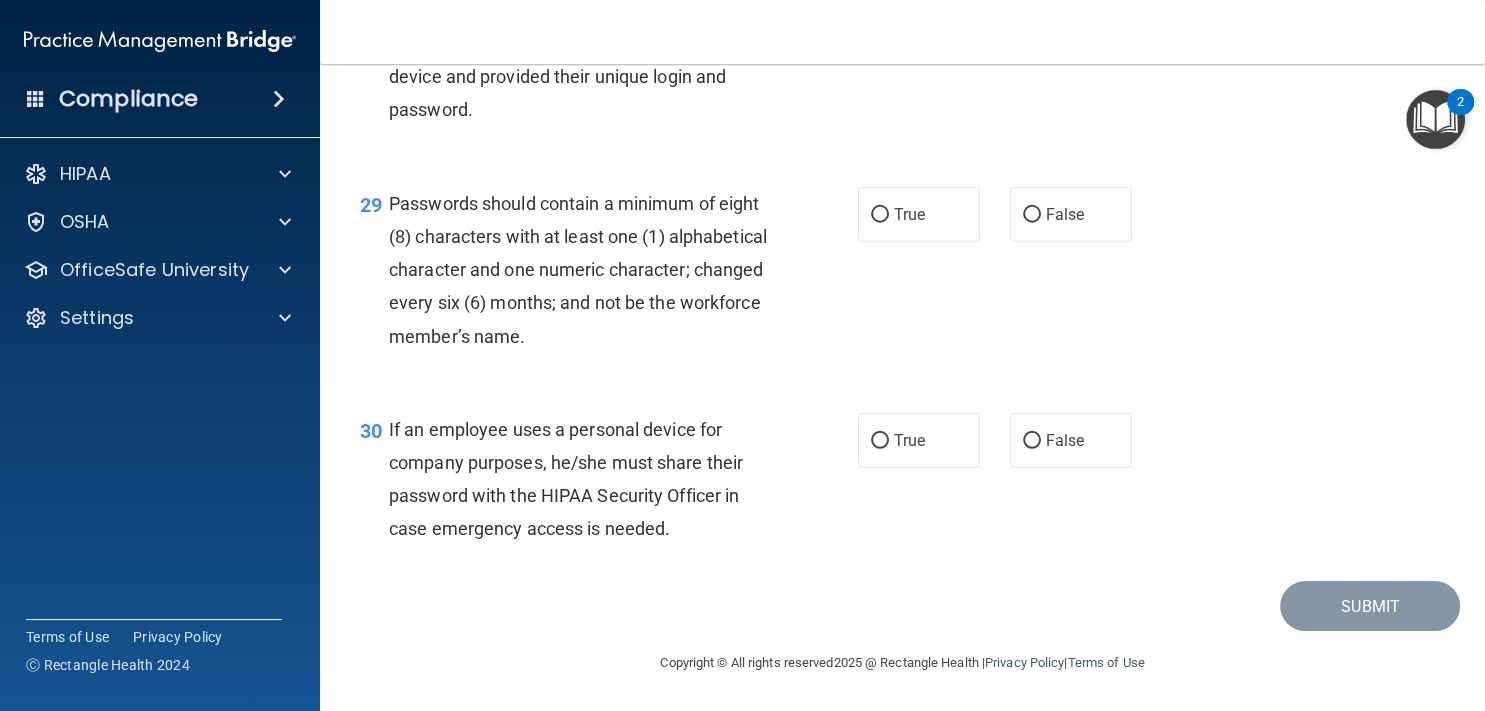 scroll, scrollTop: 5474, scrollLeft: 0, axis: vertical 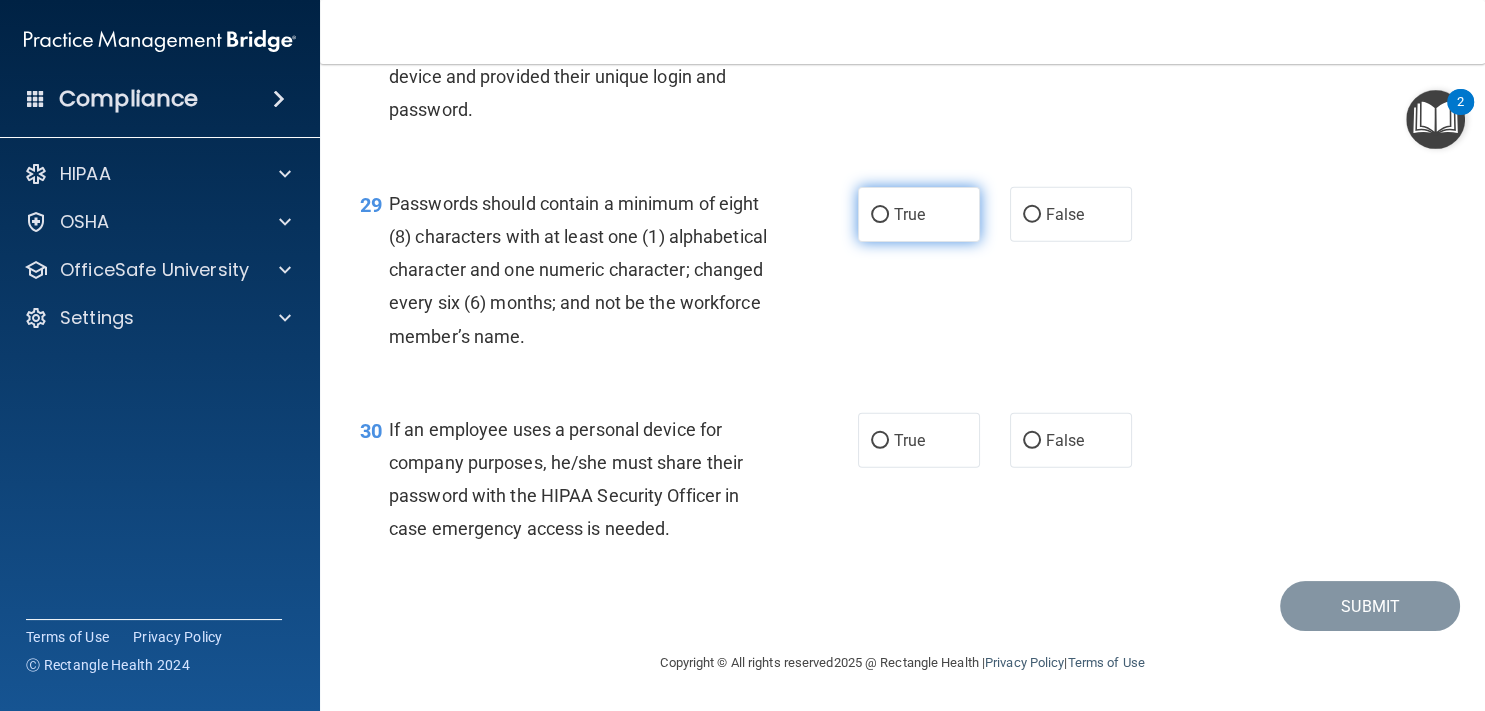 click on "True" at bounding box center (919, 214) 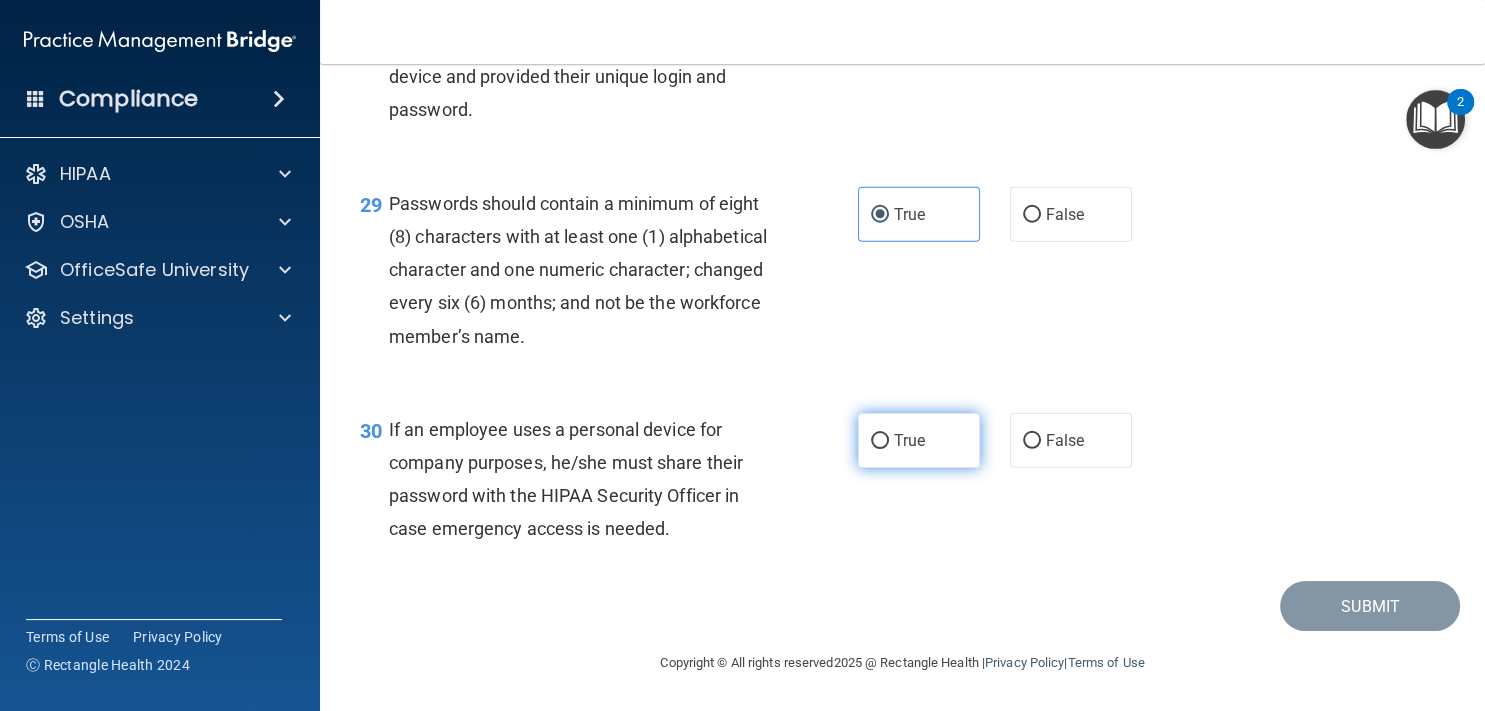 click on "True" at bounding box center (909, 440) 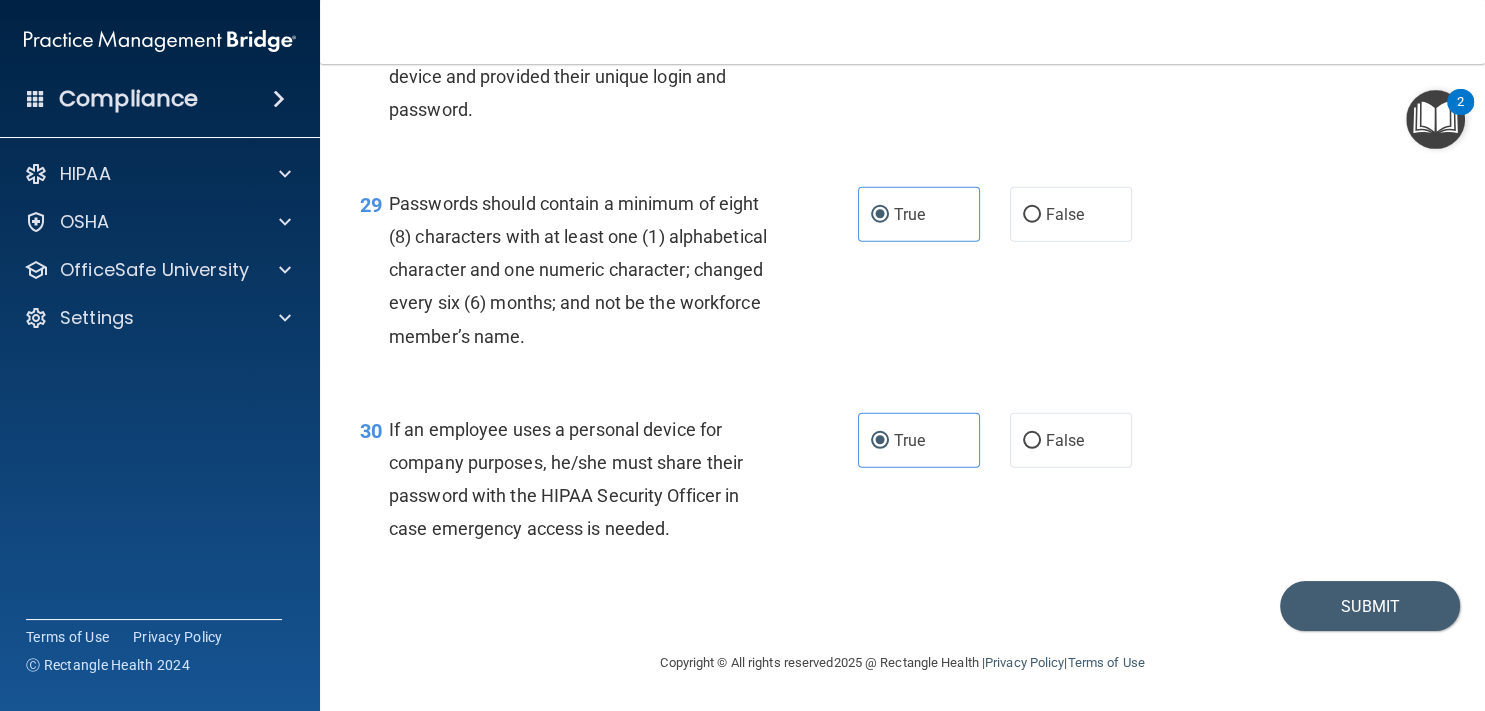 scroll, scrollTop: 5382, scrollLeft: 0, axis: vertical 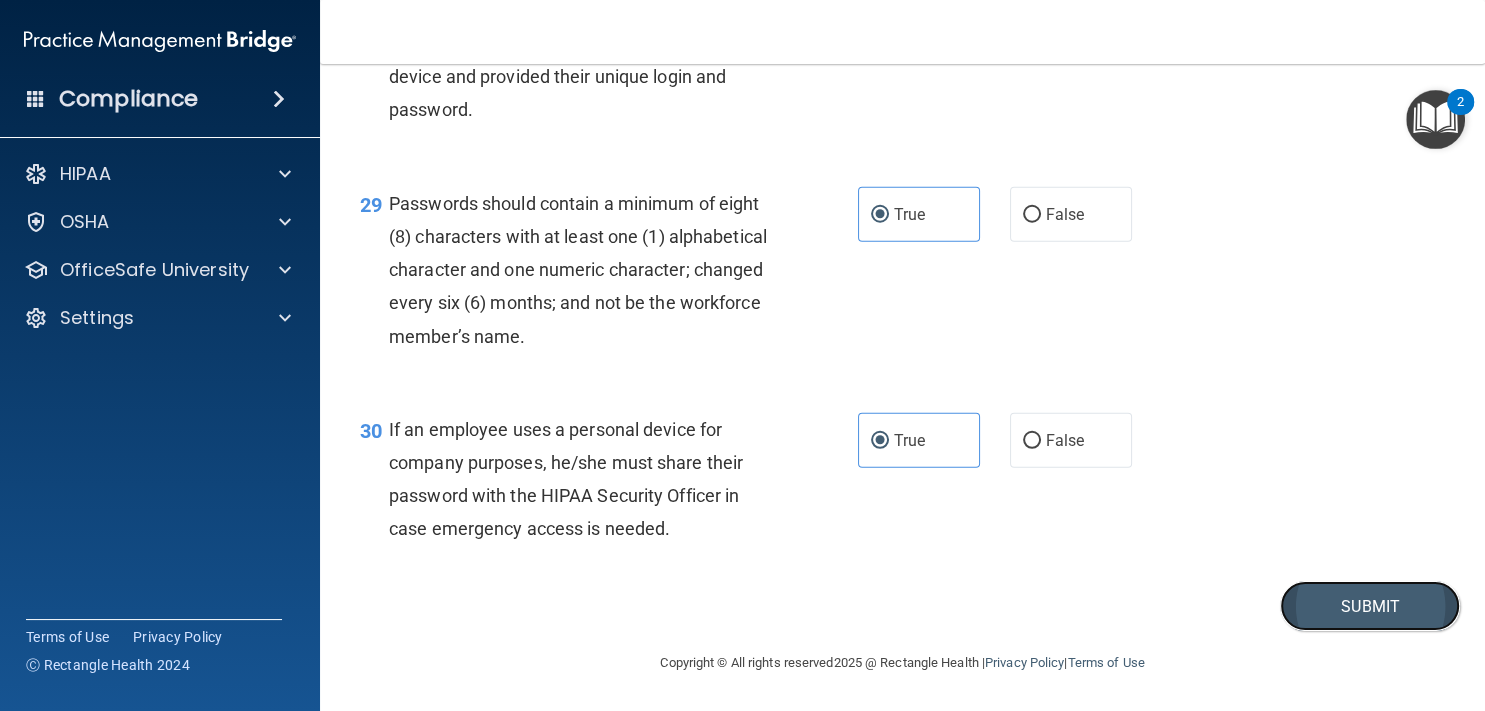click on "Submit" at bounding box center [1370, 606] 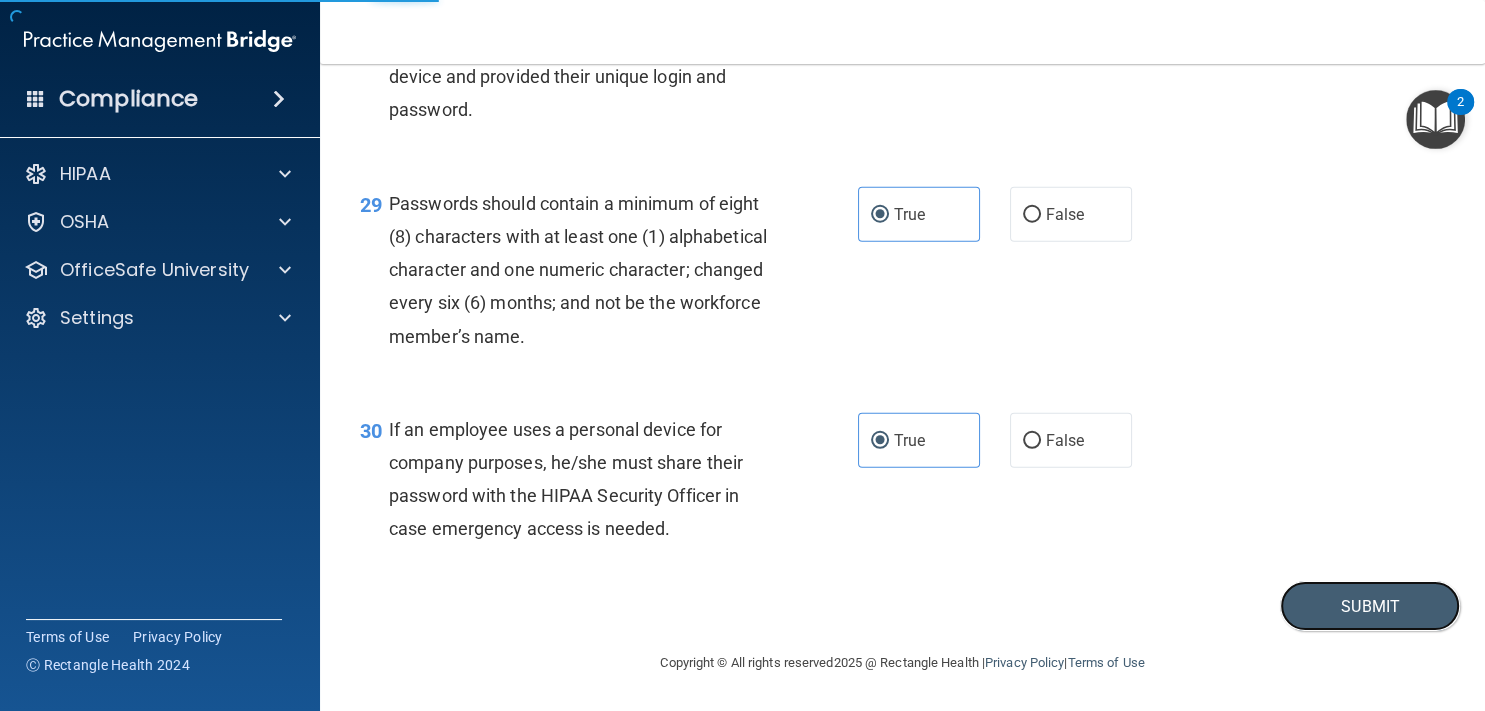 scroll, scrollTop: 5474, scrollLeft: 0, axis: vertical 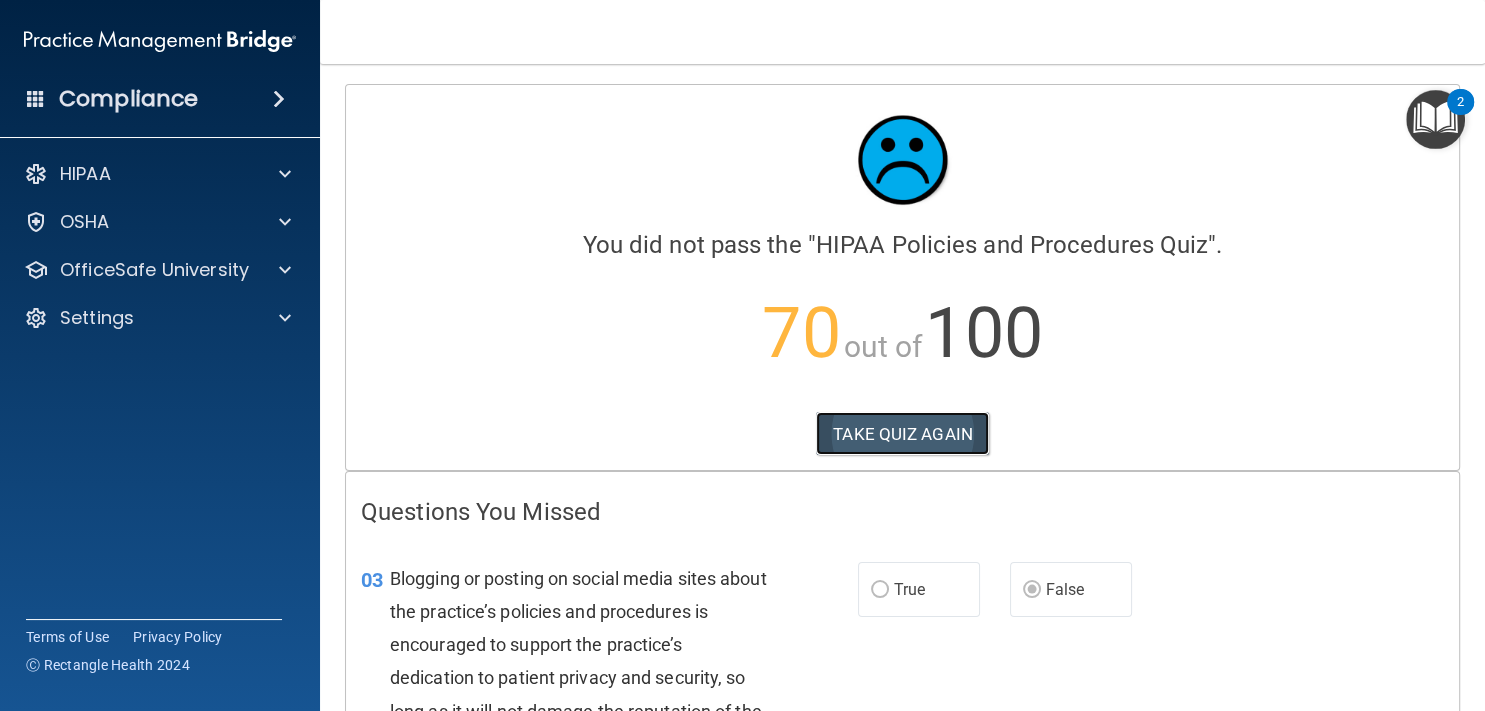 click on "TAKE QUIZ AGAIN" at bounding box center (902, 434) 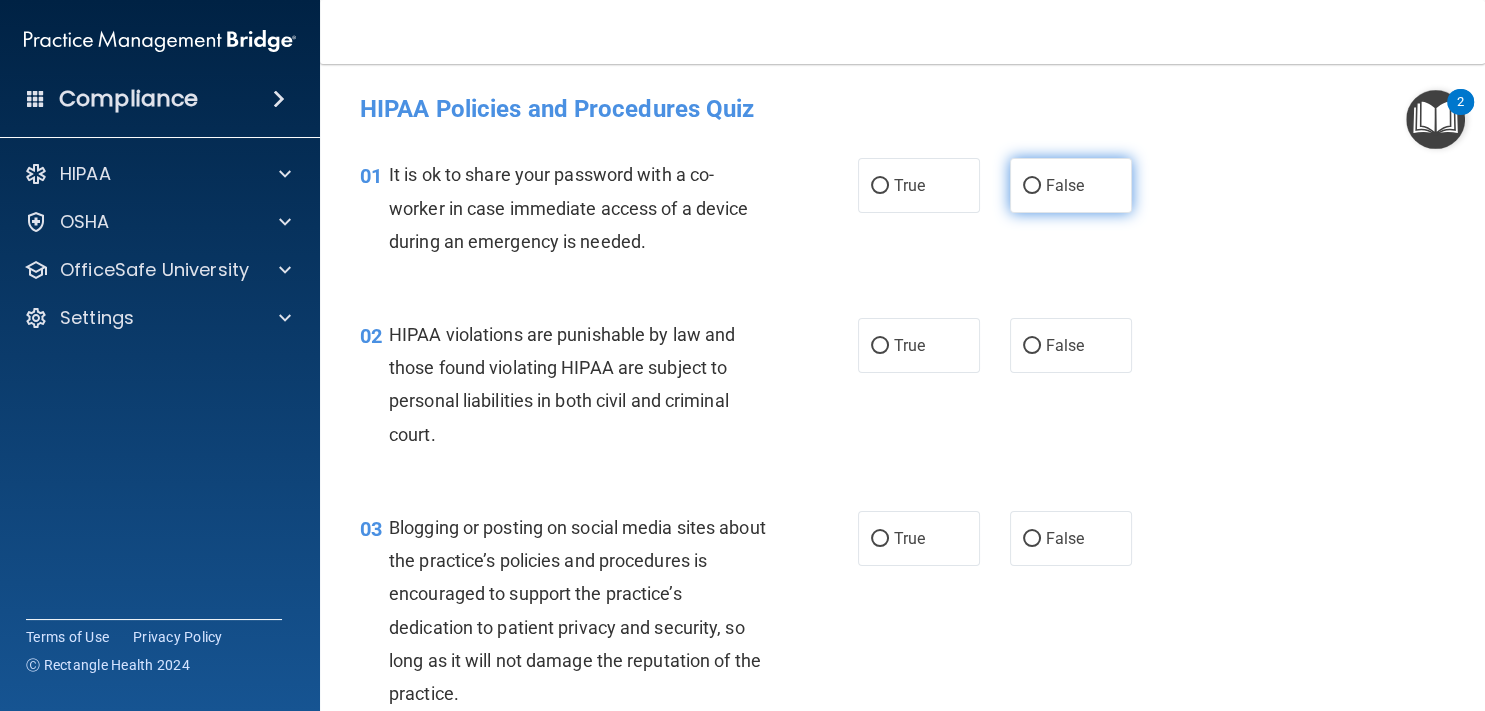click on "False" at bounding box center (1071, 185) 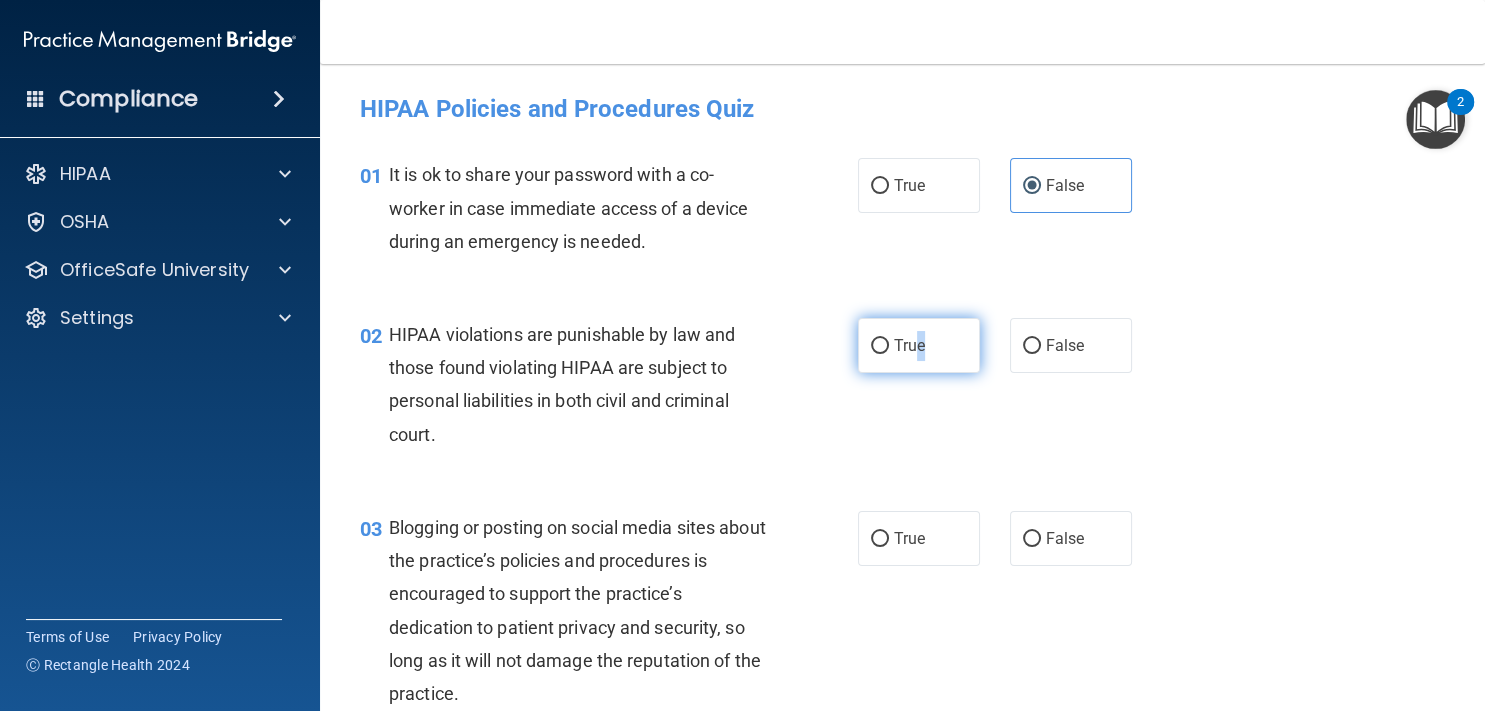 click on "True" at bounding box center [919, 345] 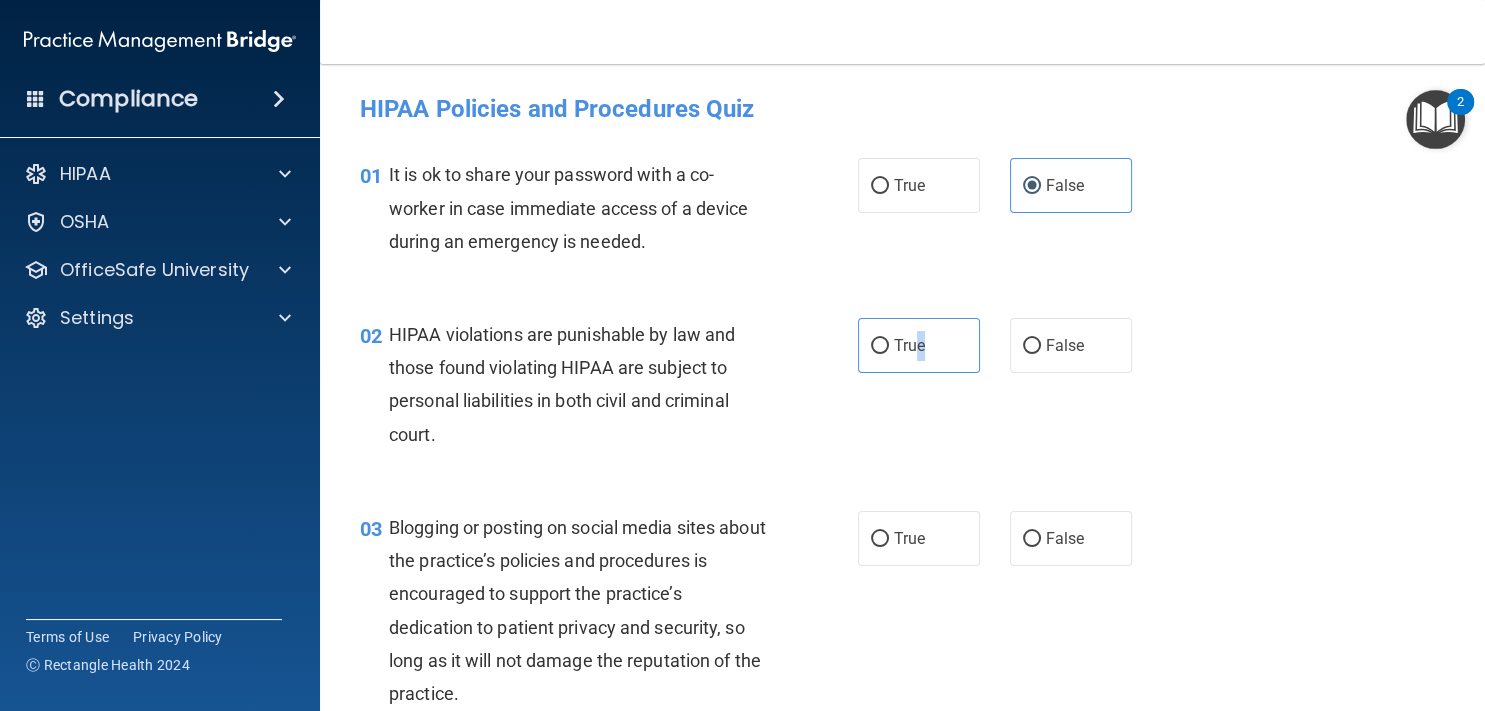 scroll, scrollTop: 182, scrollLeft: 0, axis: vertical 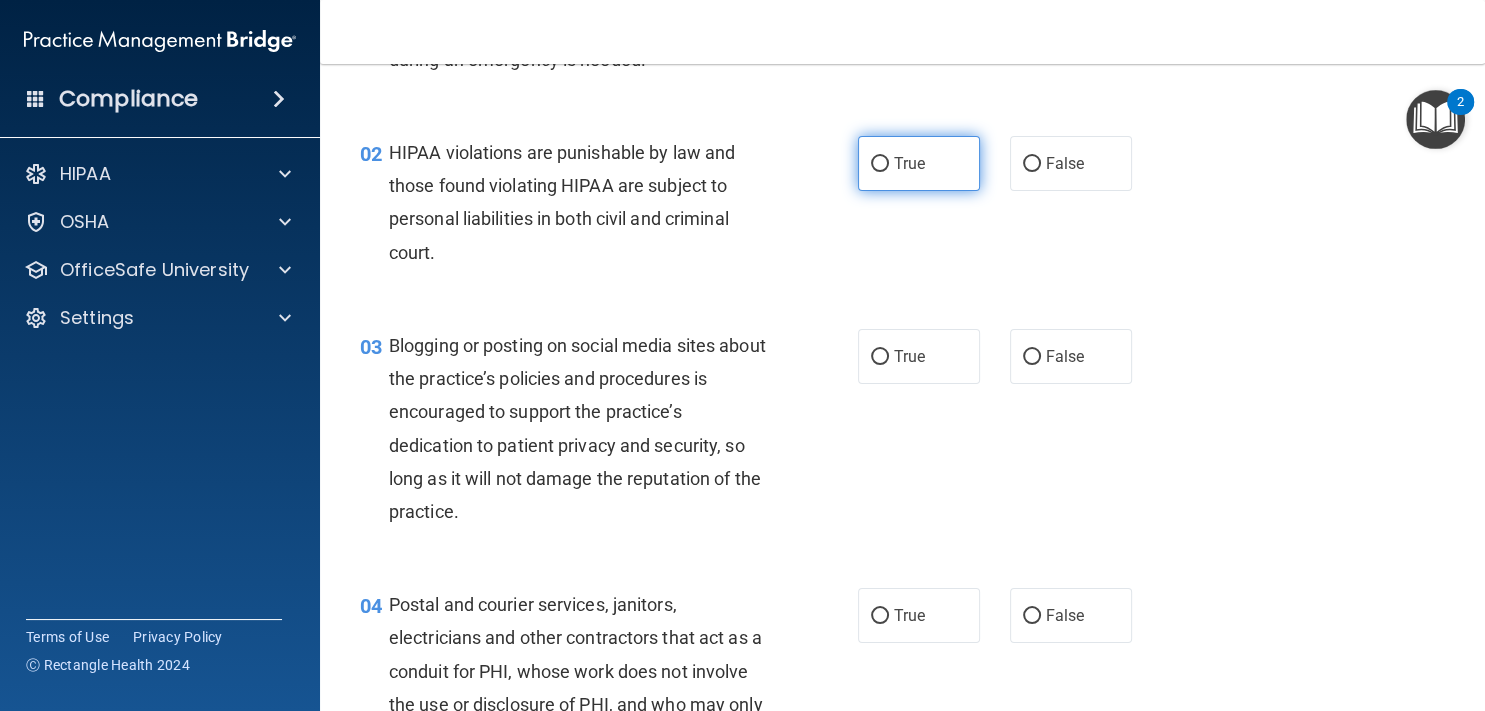 click on "True" at bounding box center [909, 163] 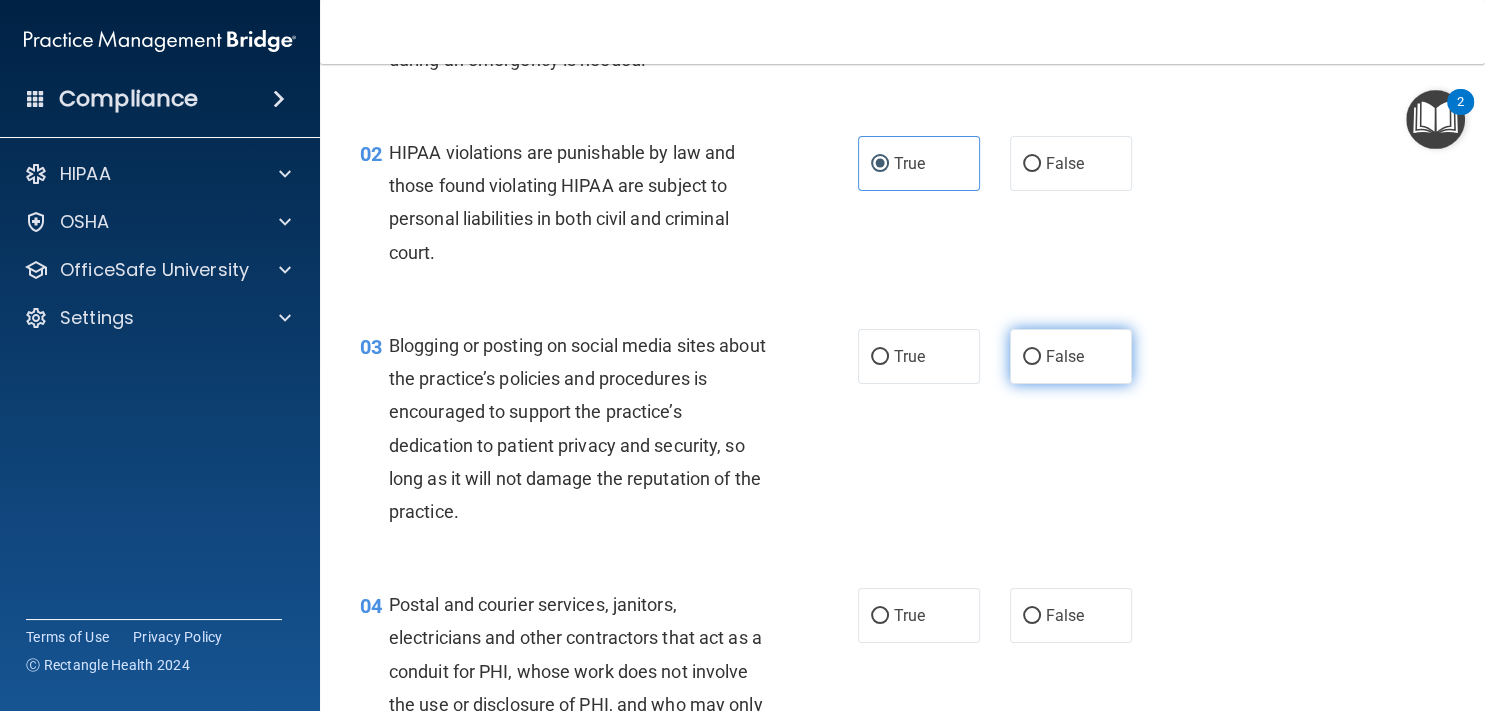 click on "False" at bounding box center (1071, 356) 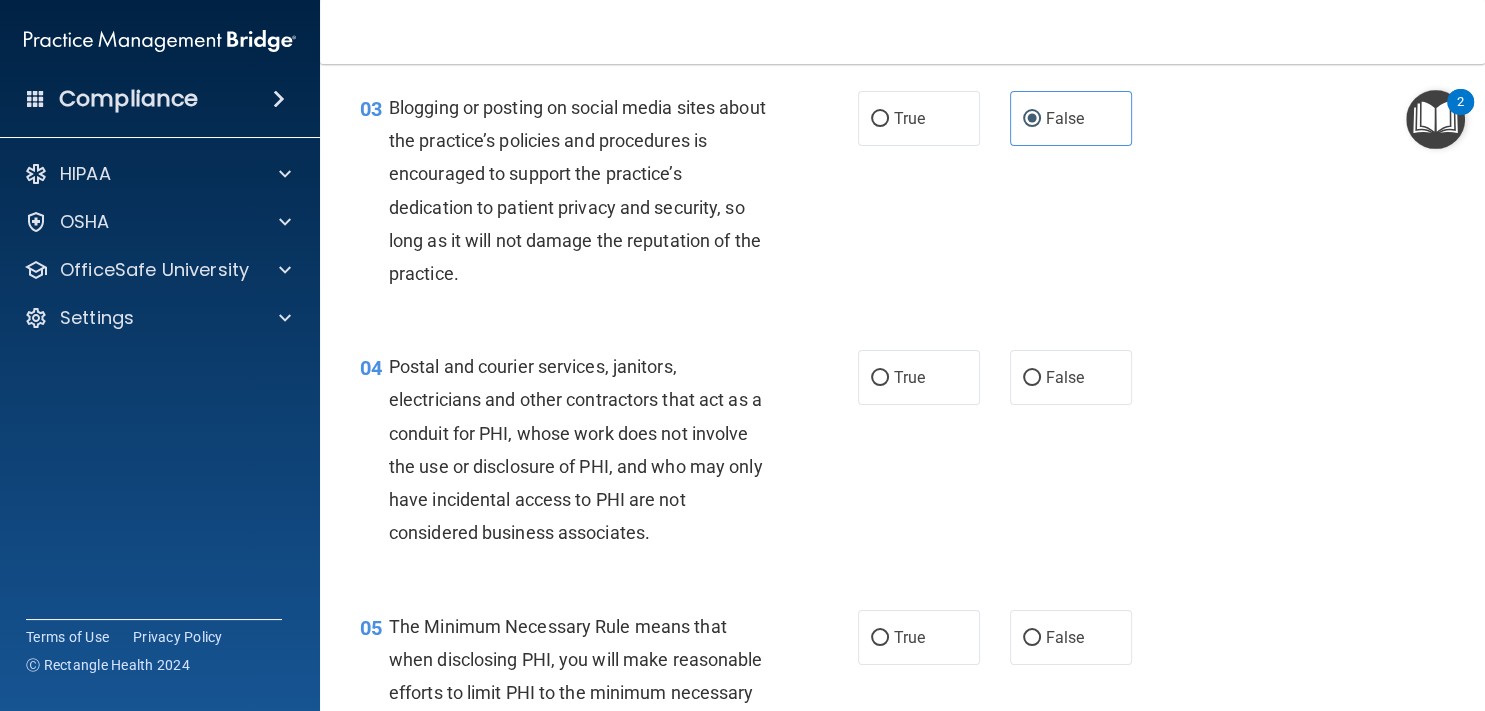 scroll, scrollTop: 456, scrollLeft: 0, axis: vertical 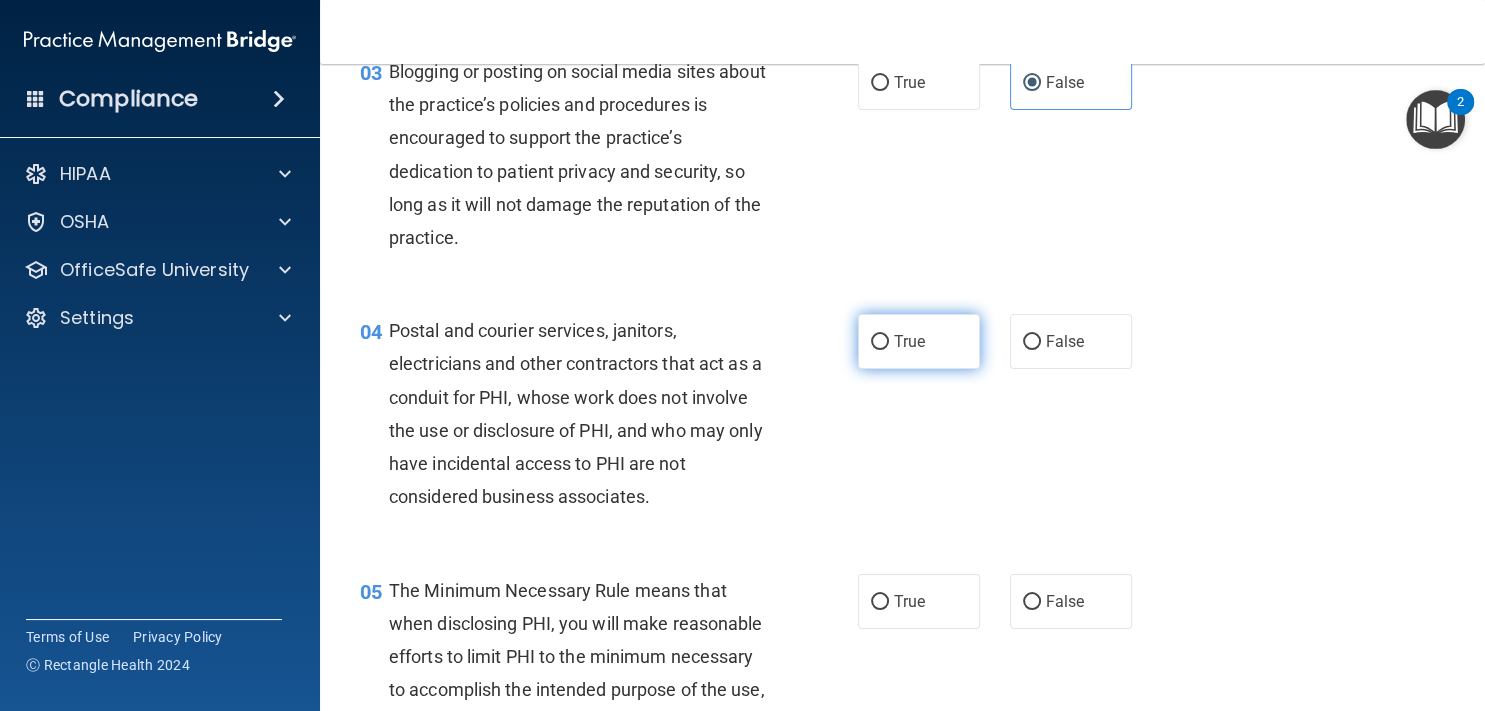 click on "True" at bounding box center (919, 341) 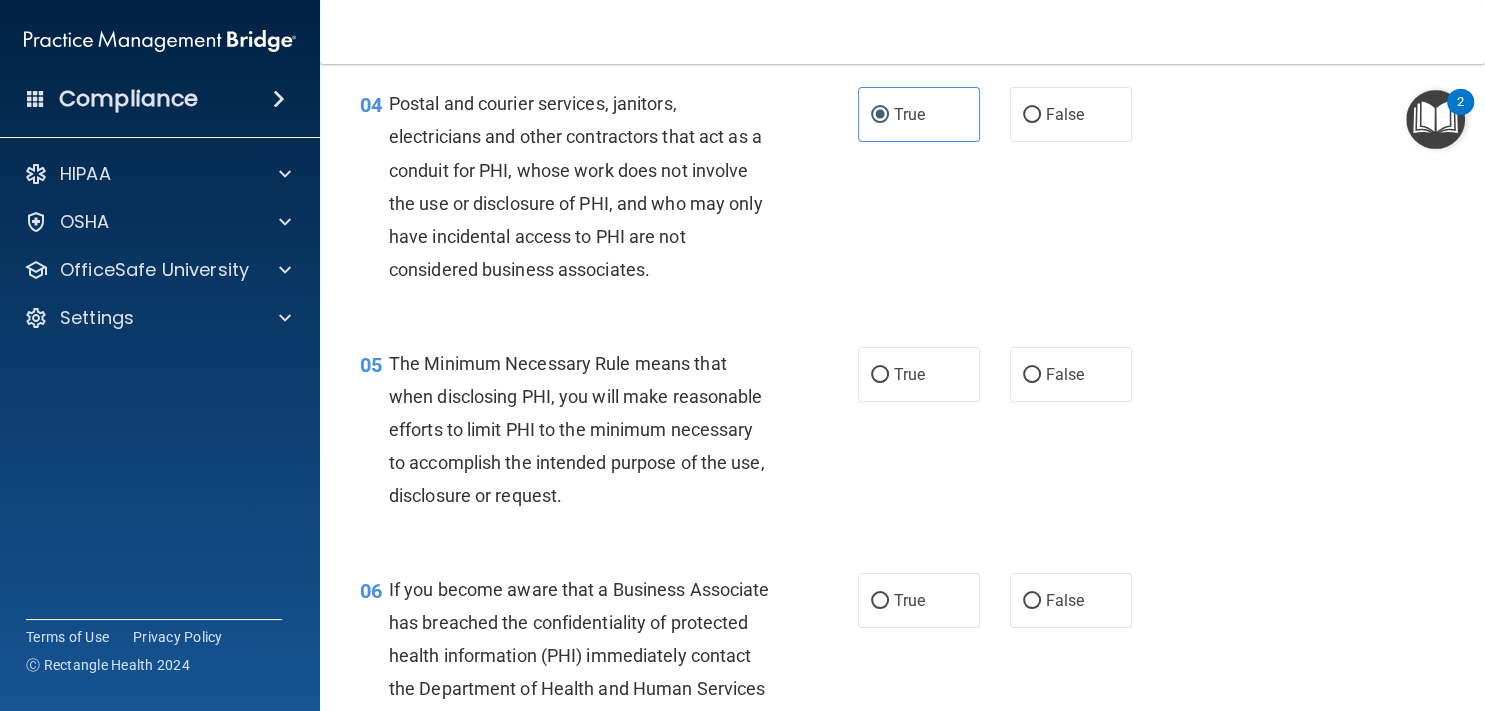 scroll, scrollTop: 730, scrollLeft: 0, axis: vertical 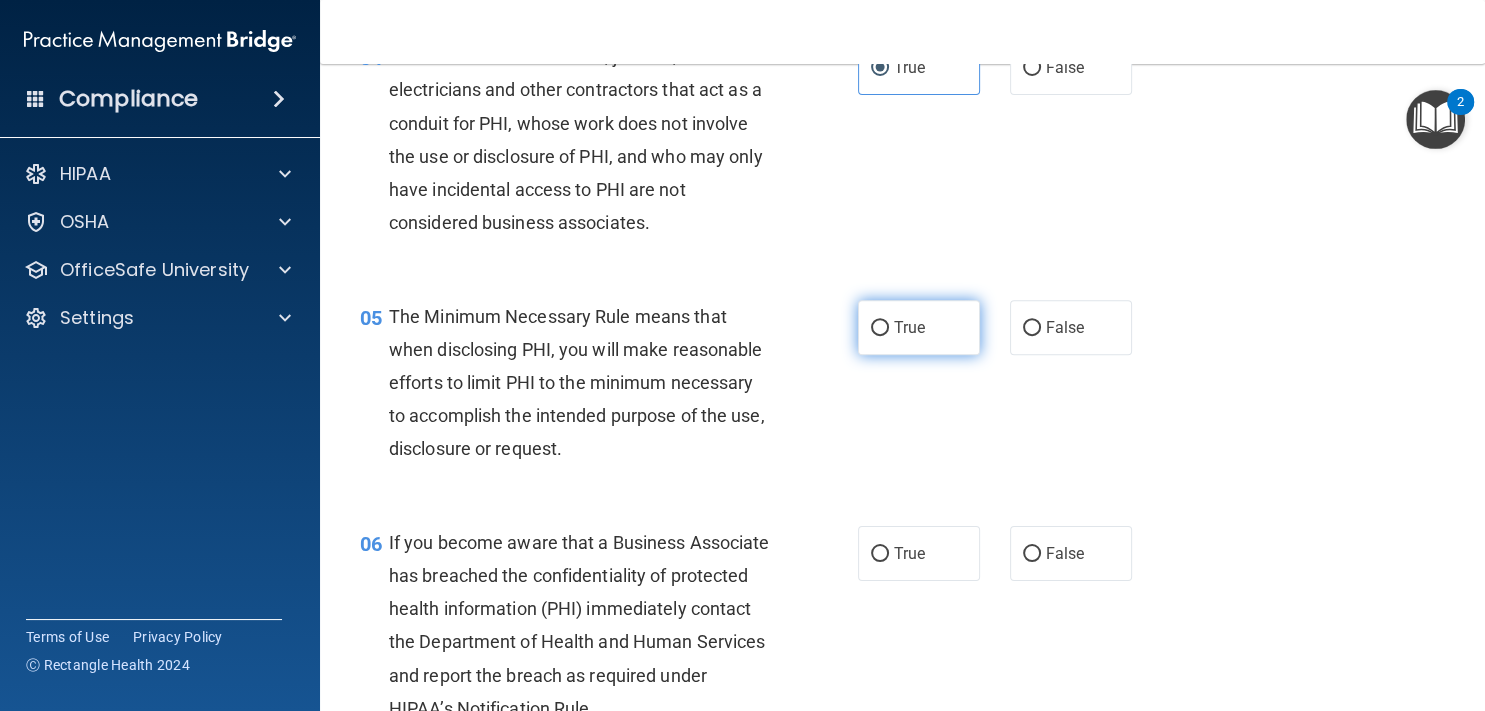 click on "True" at bounding box center (919, 327) 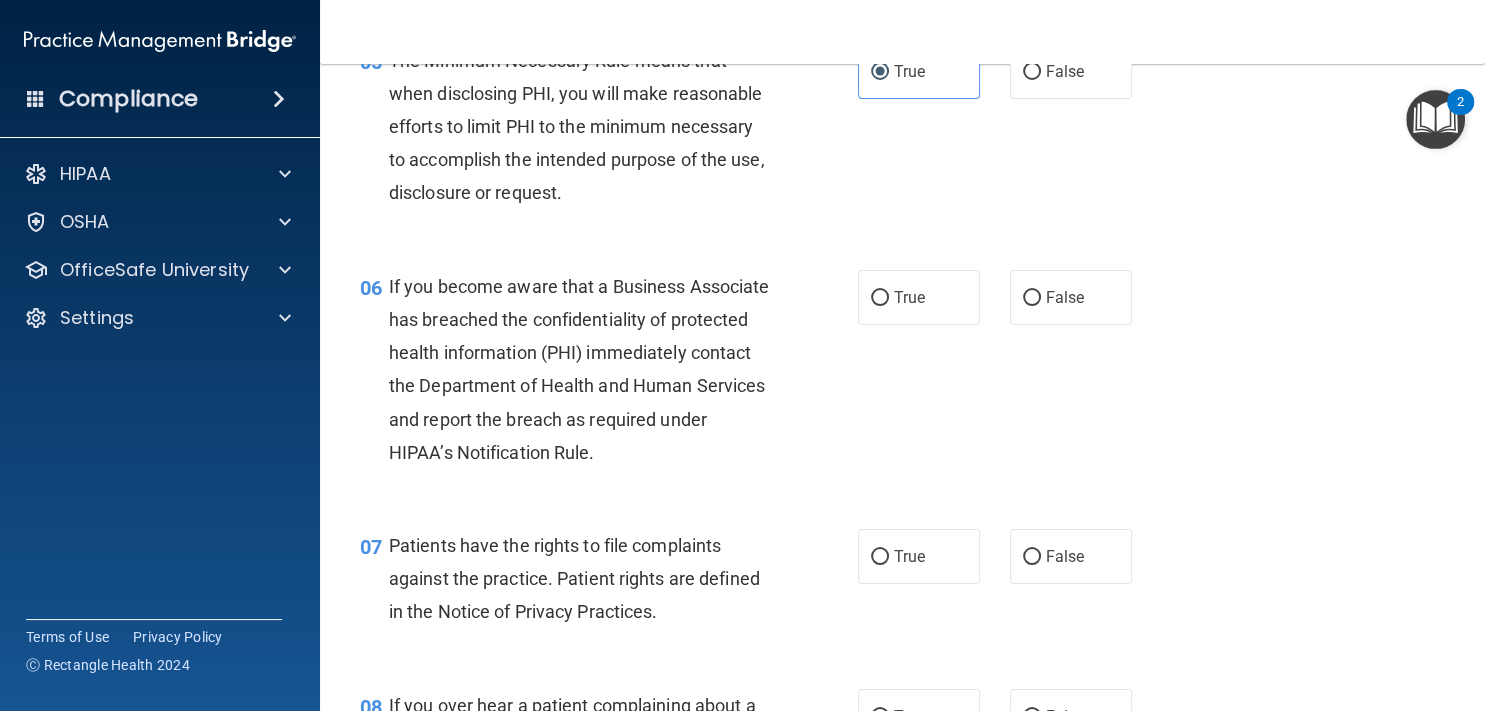 scroll, scrollTop: 1003, scrollLeft: 0, axis: vertical 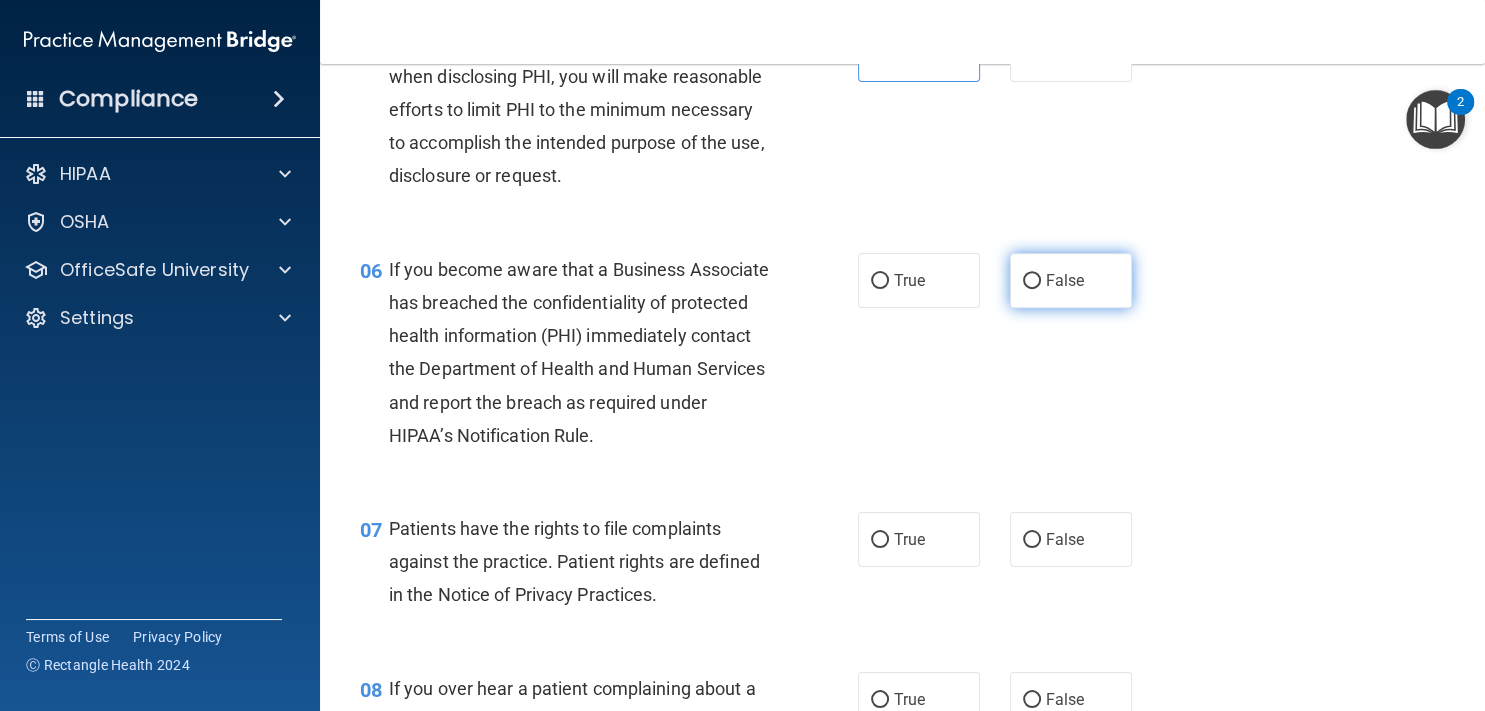 click on "False" at bounding box center [1071, 280] 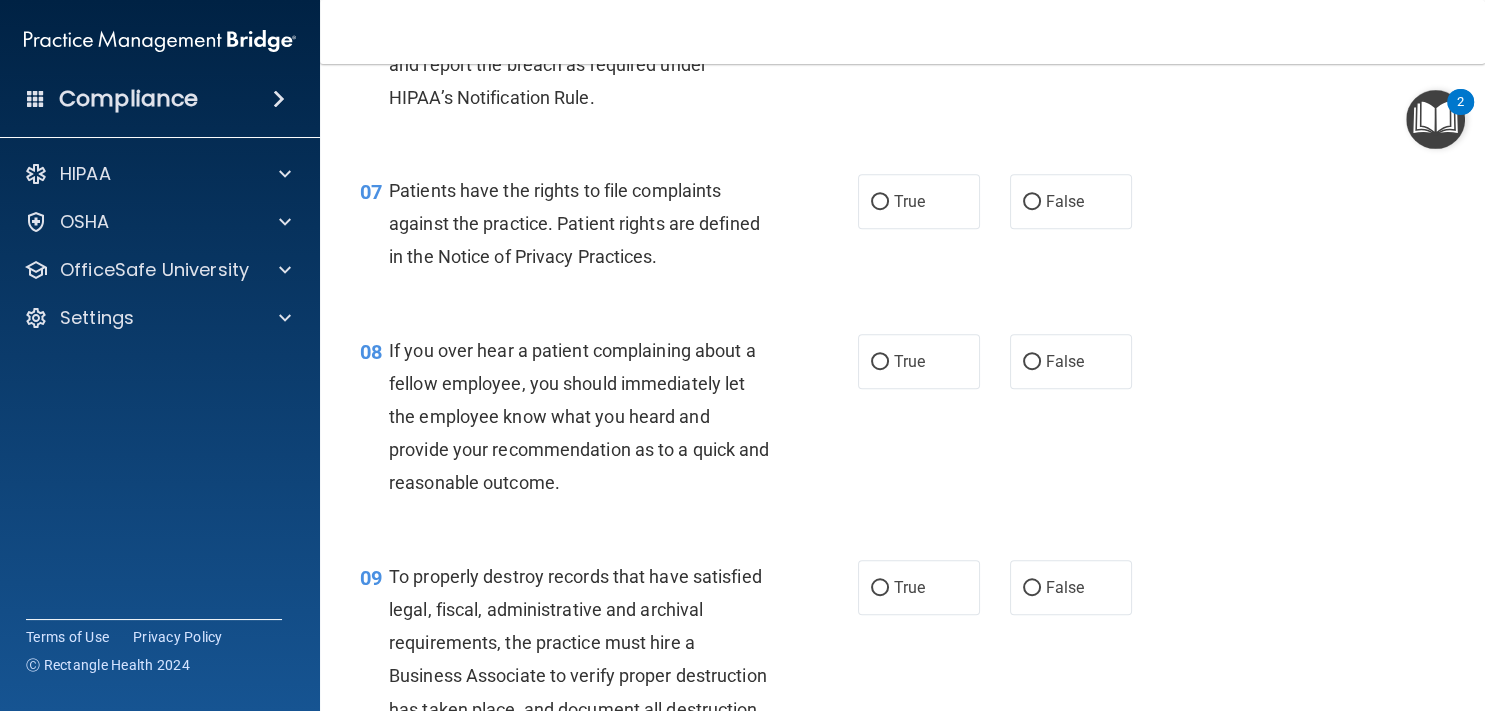 scroll, scrollTop: 1368, scrollLeft: 0, axis: vertical 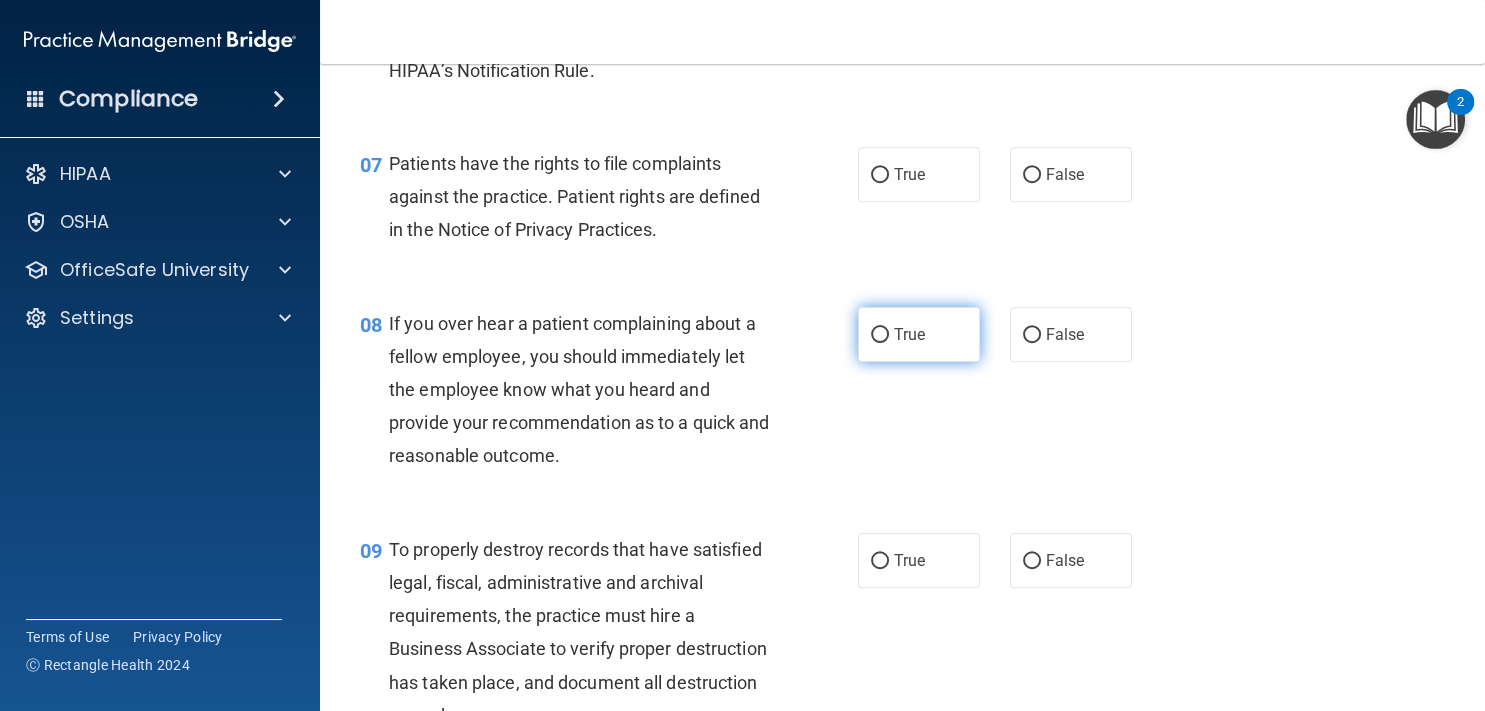 click on "True" at bounding box center [880, 335] 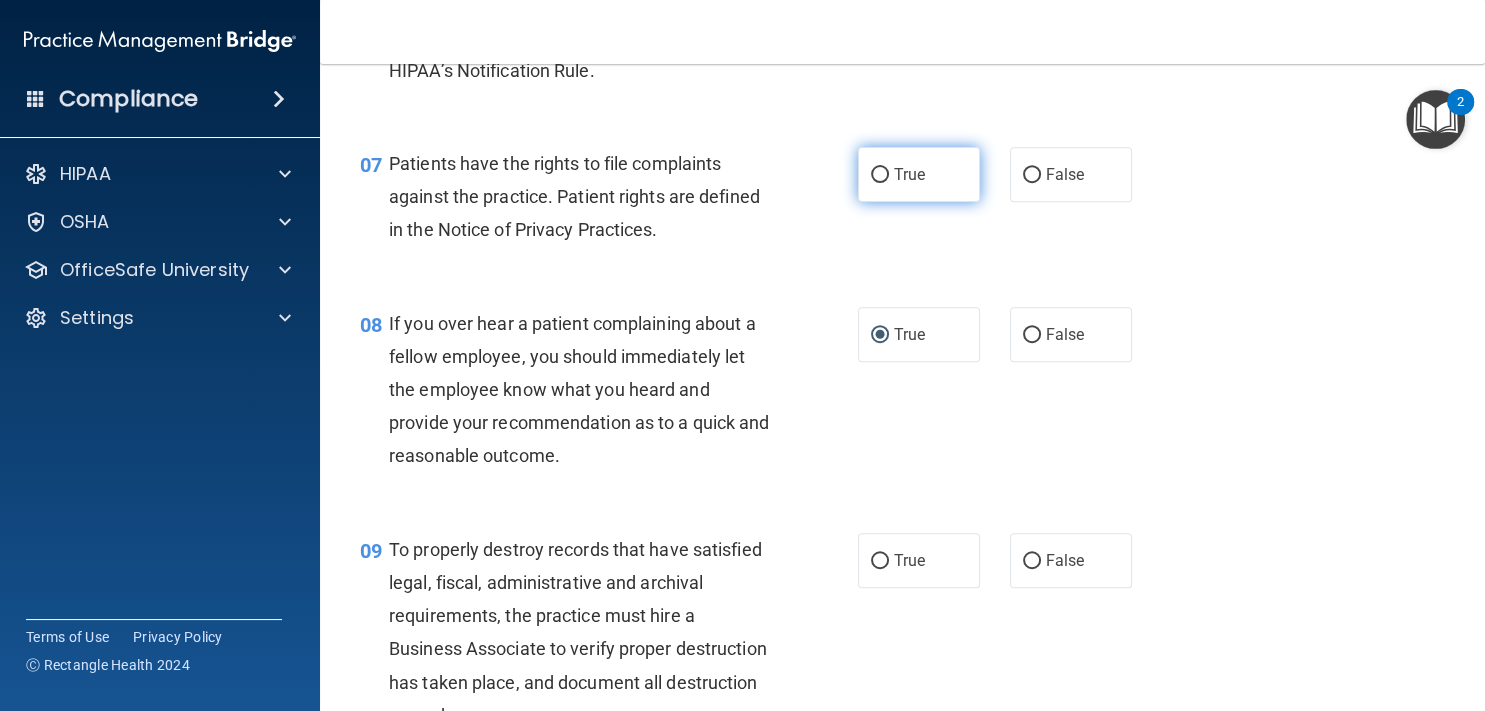 click on "True" at bounding box center [919, 174] 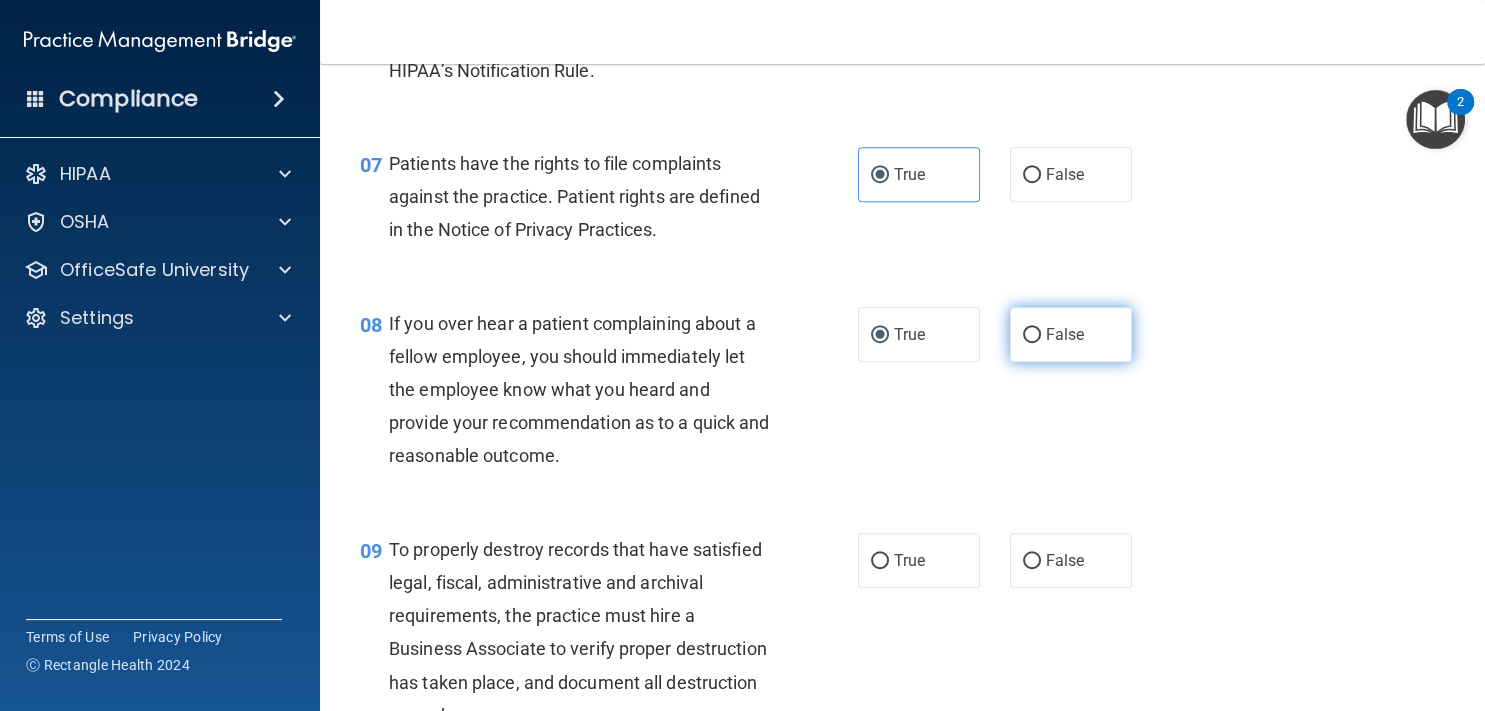 click on "False" at bounding box center (1071, 334) 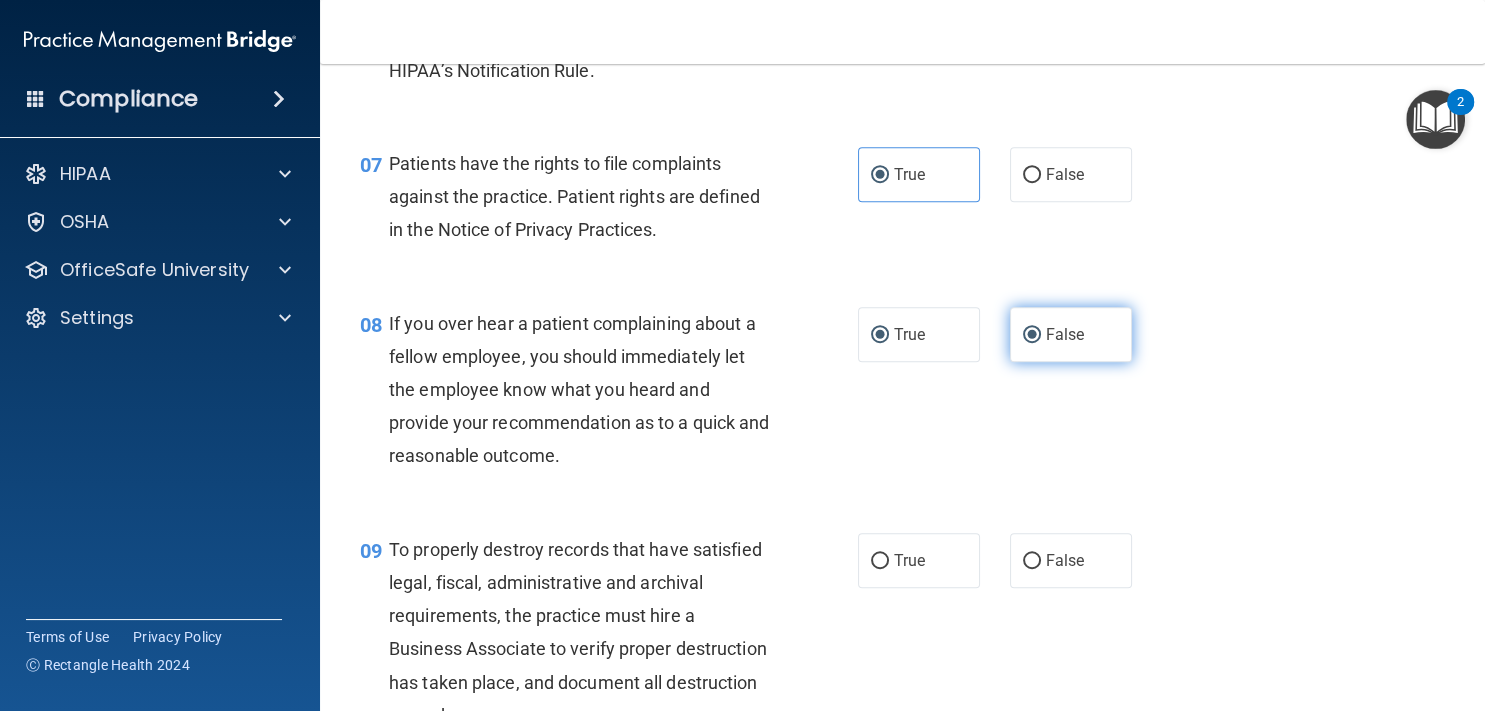 radio on "false" 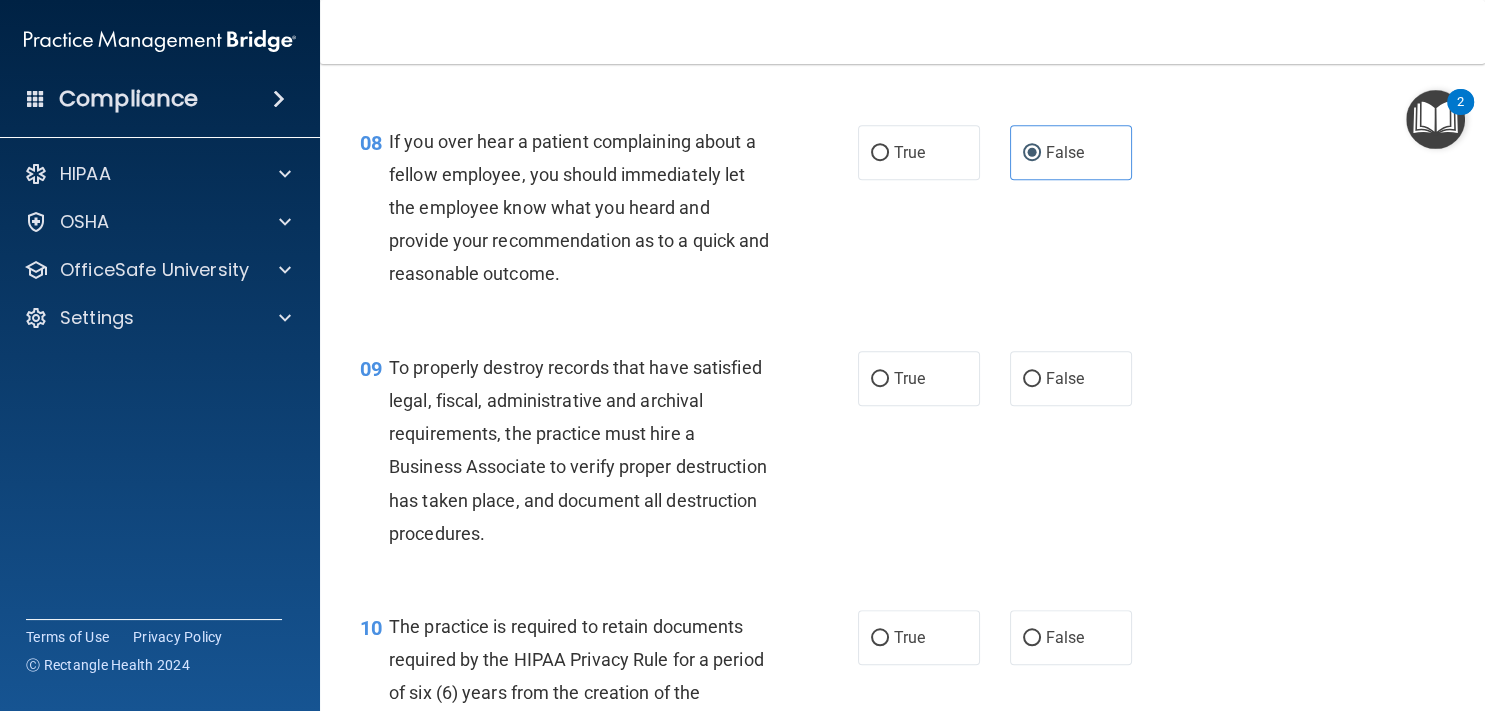 scroll, scrollTop: 1642, scrollLeft: 0, axis: vertical 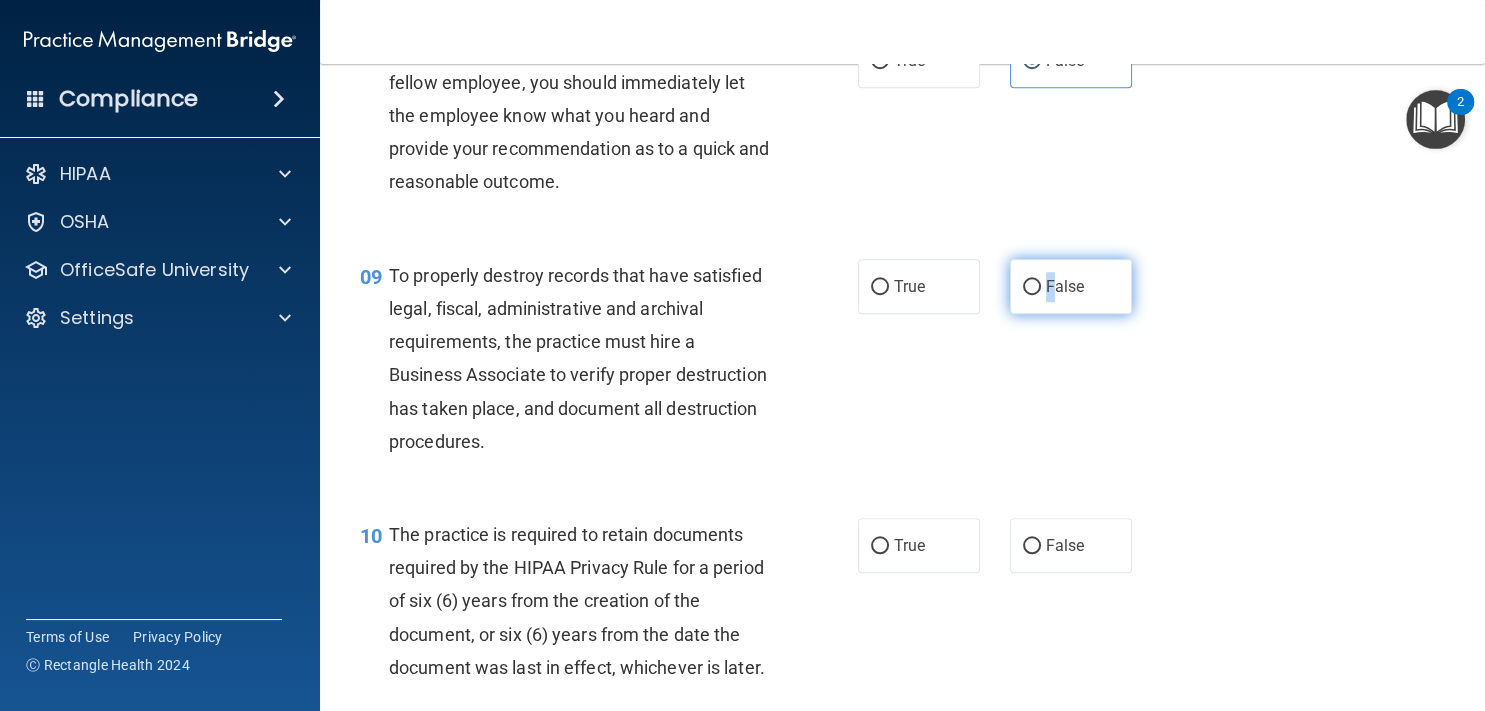 click on "False" at bounding box center [1071, 286] 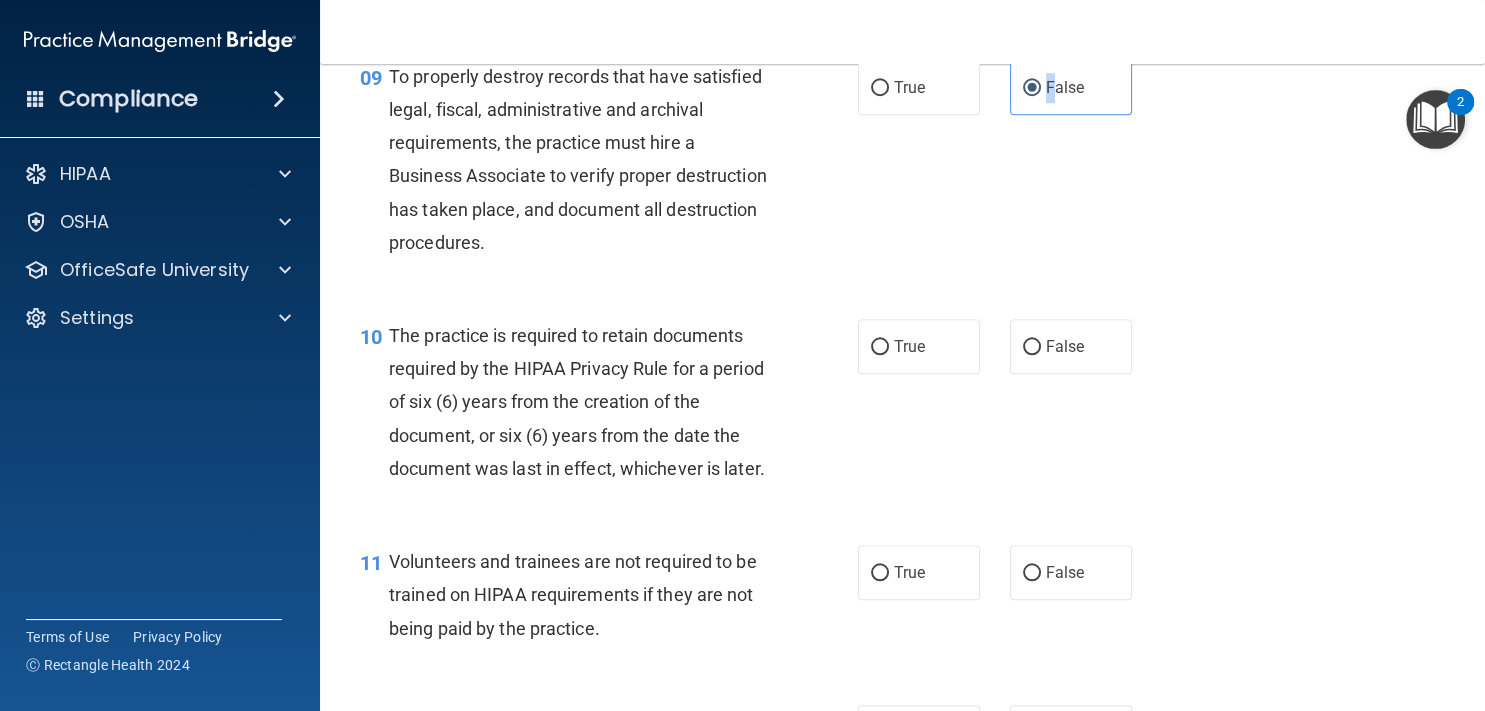 scroll, scrollTop: 2006, scrollLeft: 0, axis: vertical 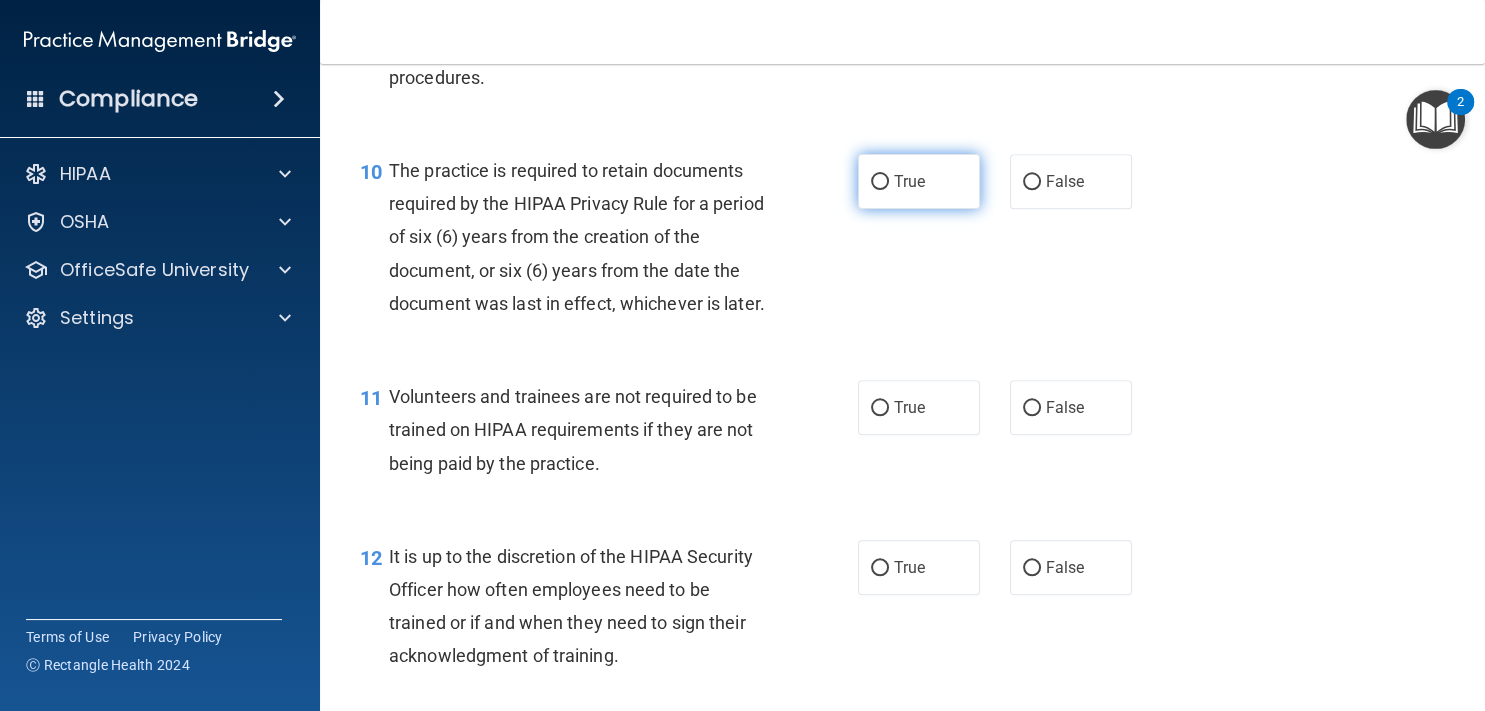 click on "True" at bounding box center [919, 181] 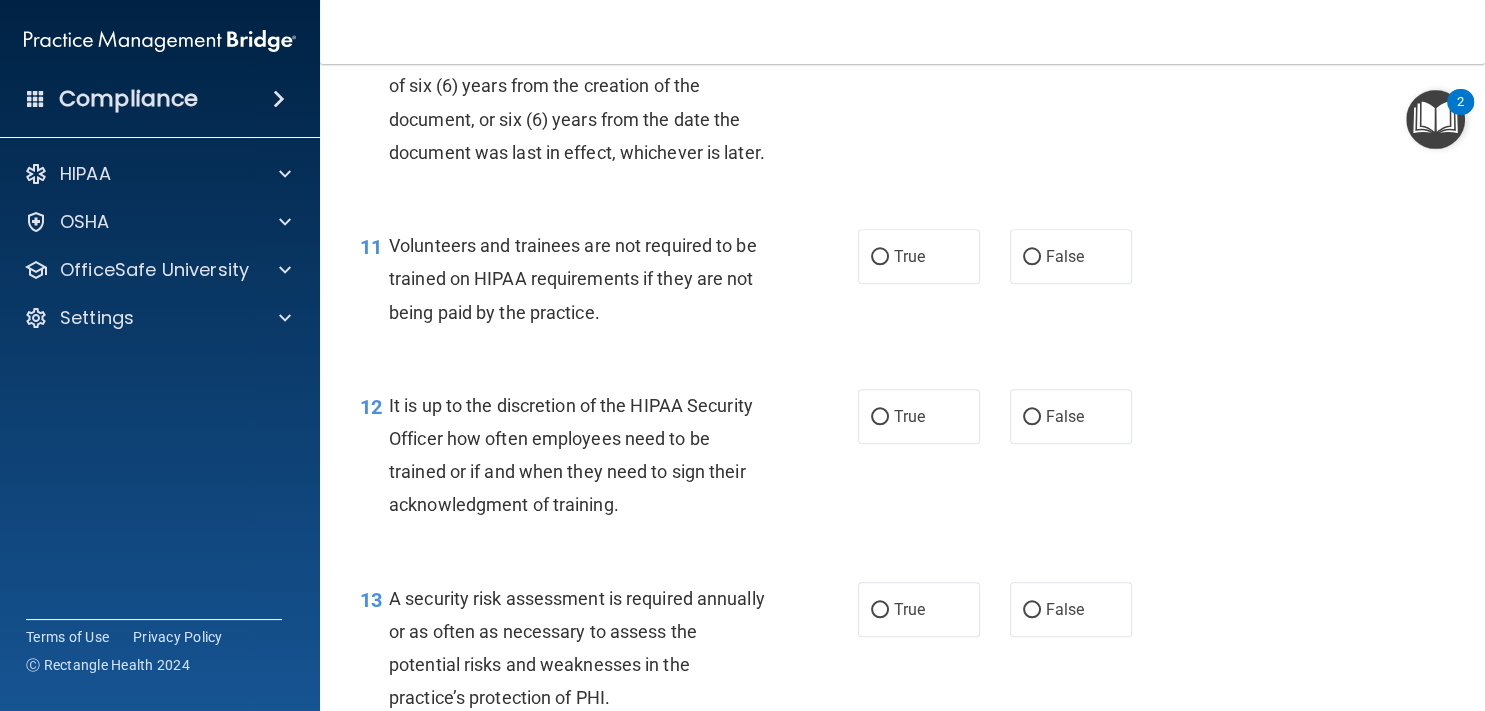 scroll, scrollTop: 2189, scrollLeft: 0, axis: vertical 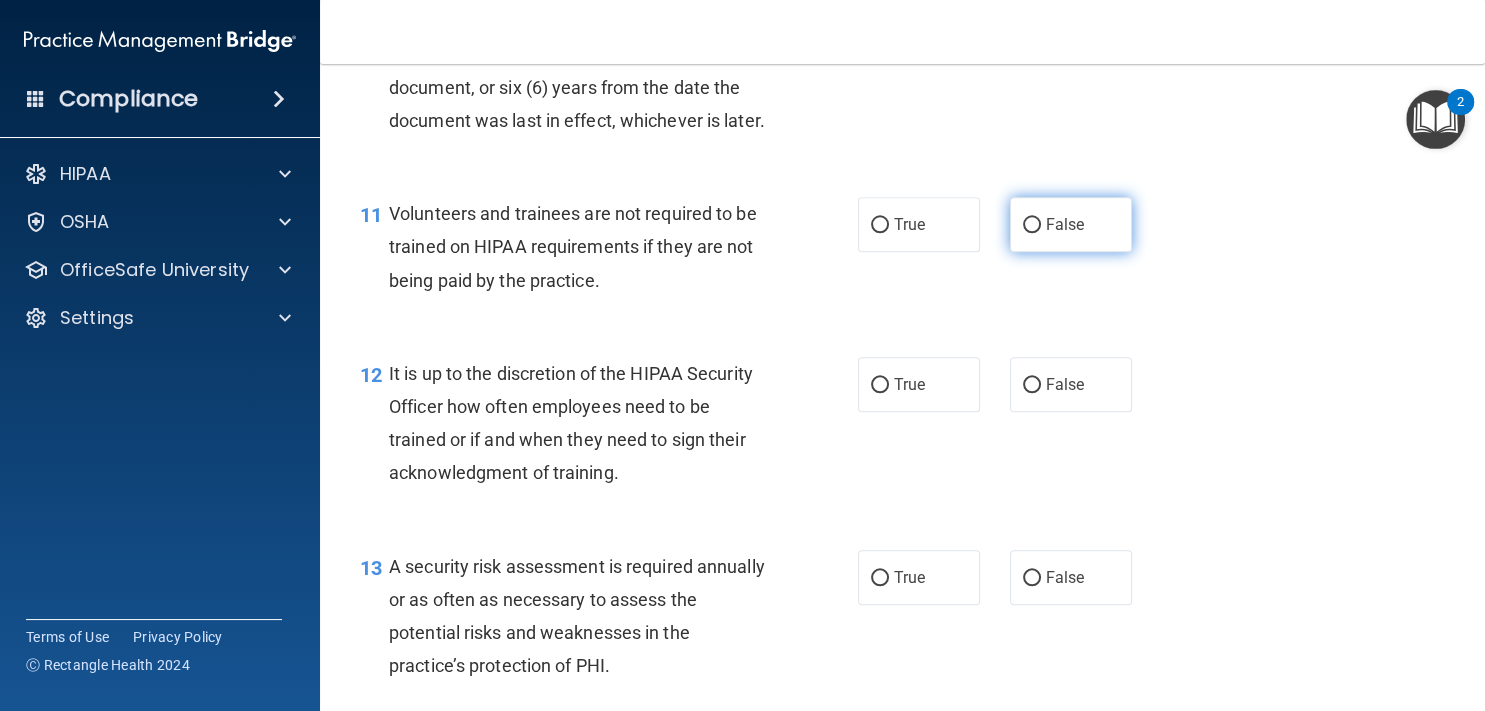 click on "False" at bounding box center [1065, 224] 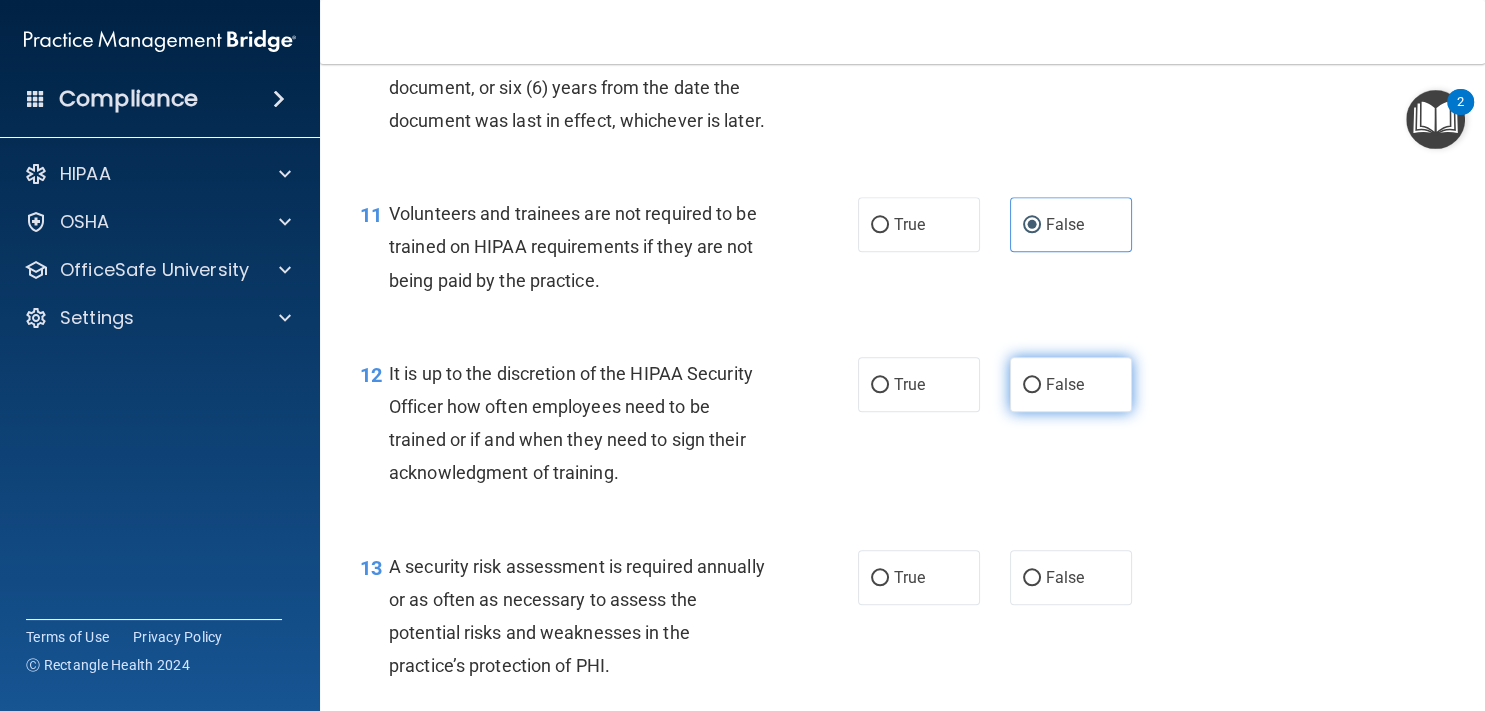 click on "False" at bounding box center (1071, 384) 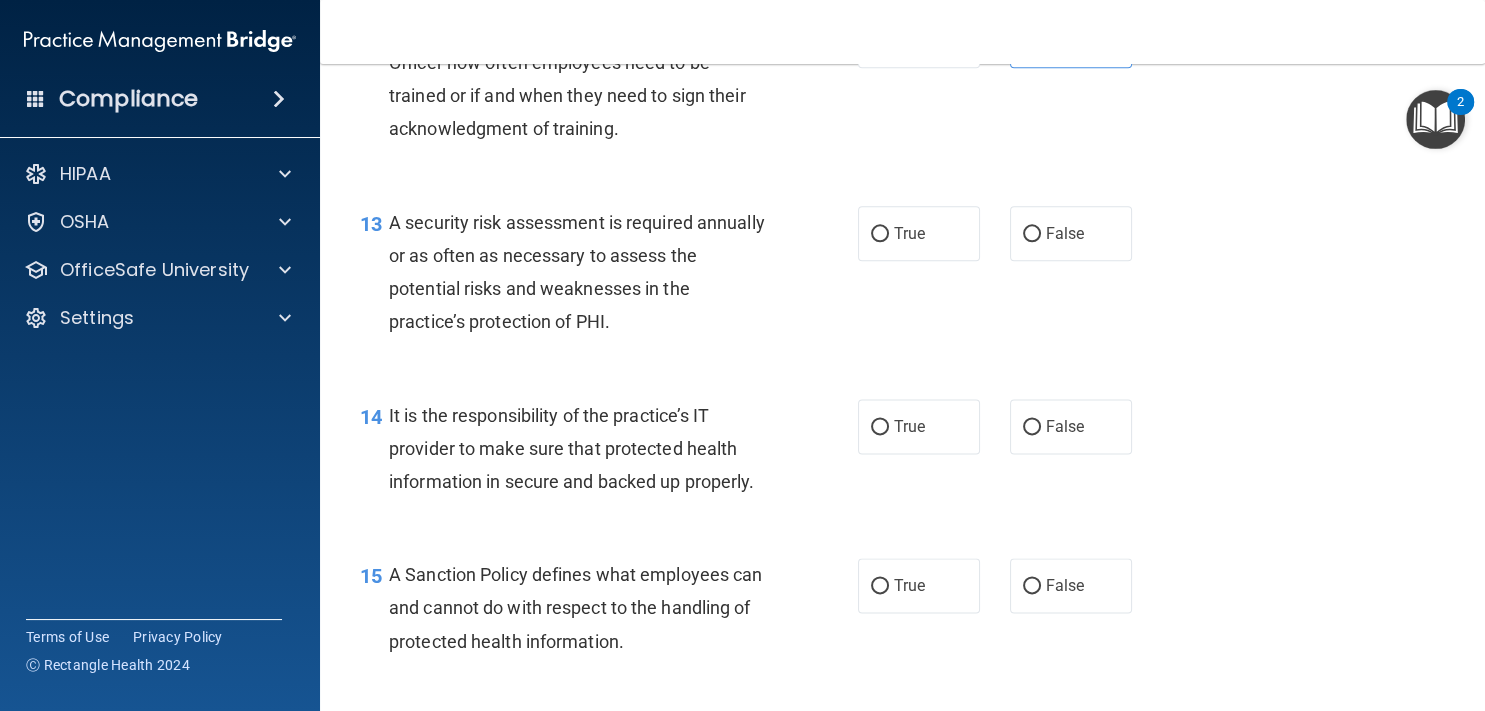 scroll, scrollTop: 2554, scrollLeft: 0, axis: vertical 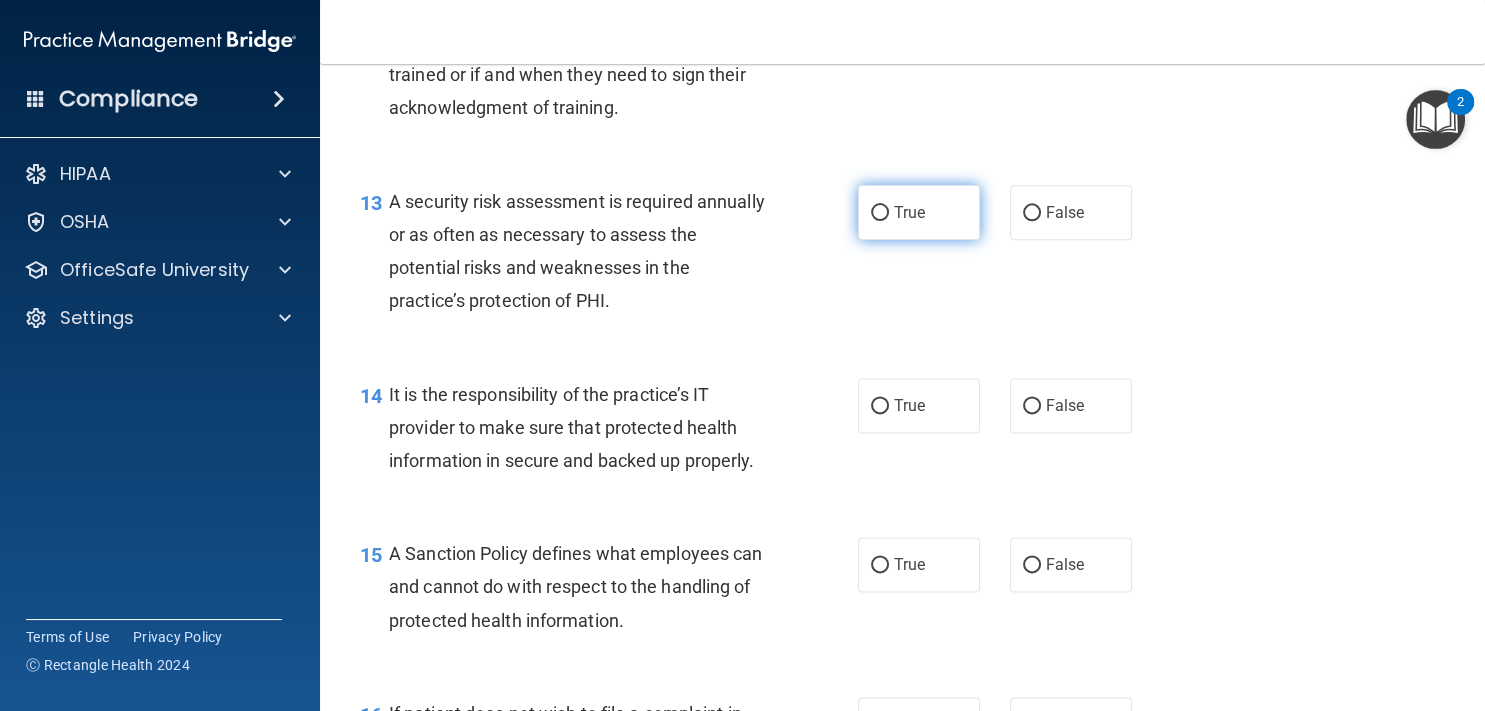 click on "True" at bounding box center (919, 212) 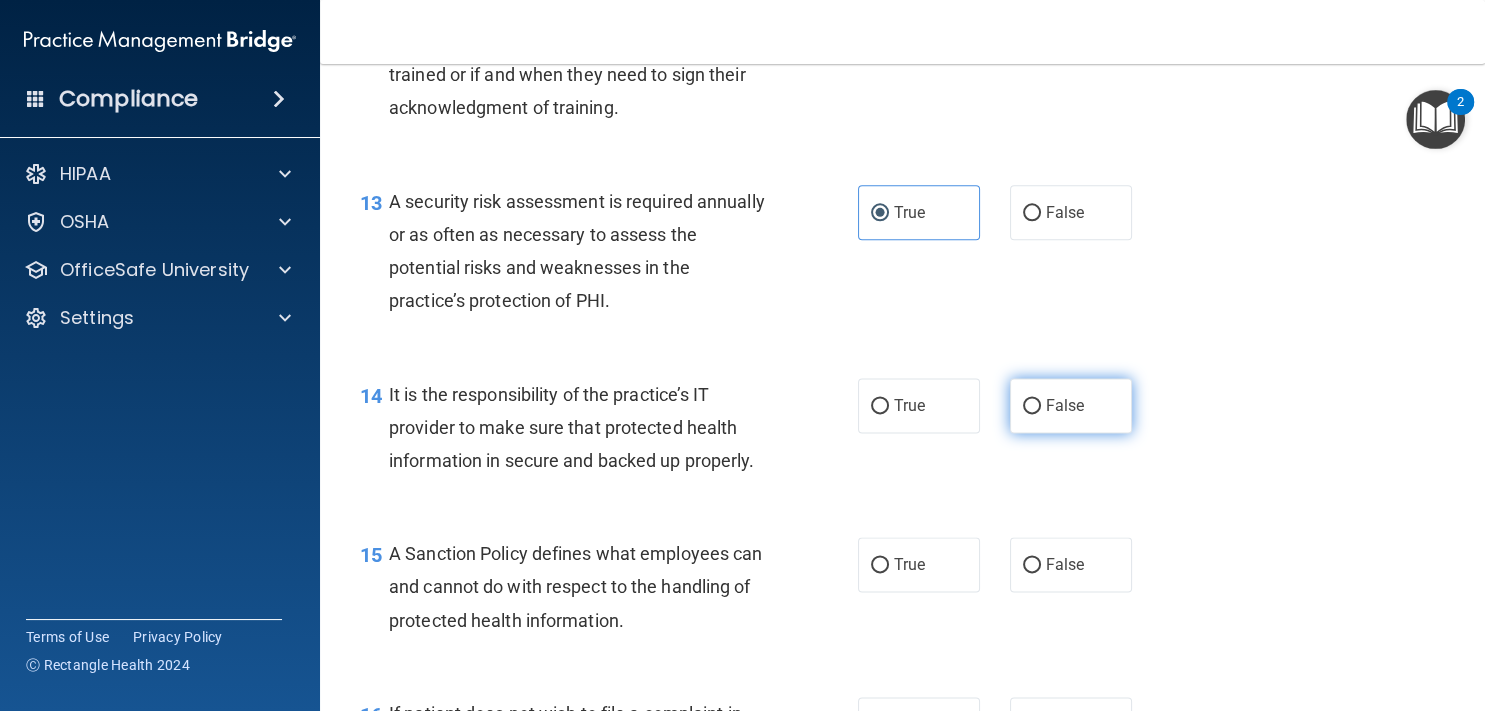 click on "False" at bounding box center [1071, 405] 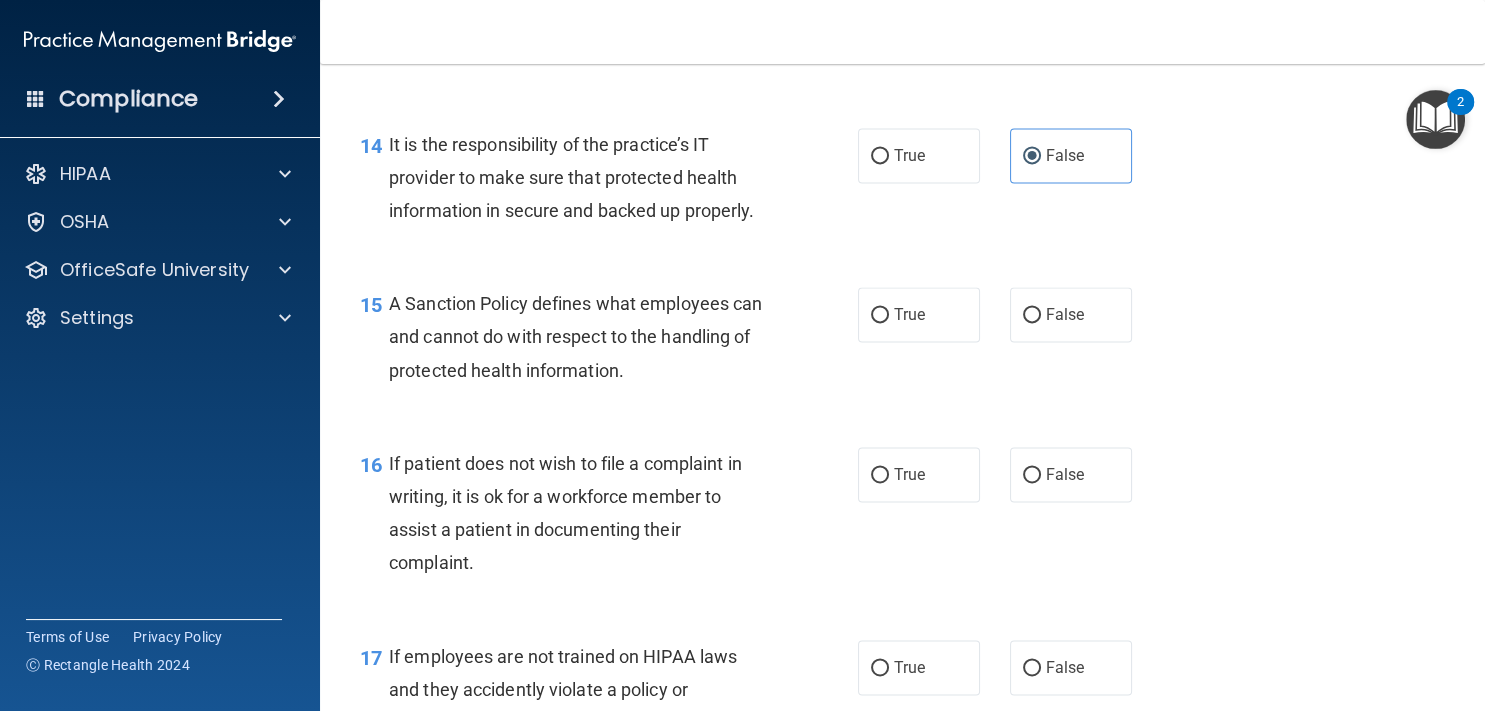 scroll, scrollTop: 2827, scrollLeft: 0, axis: vertical 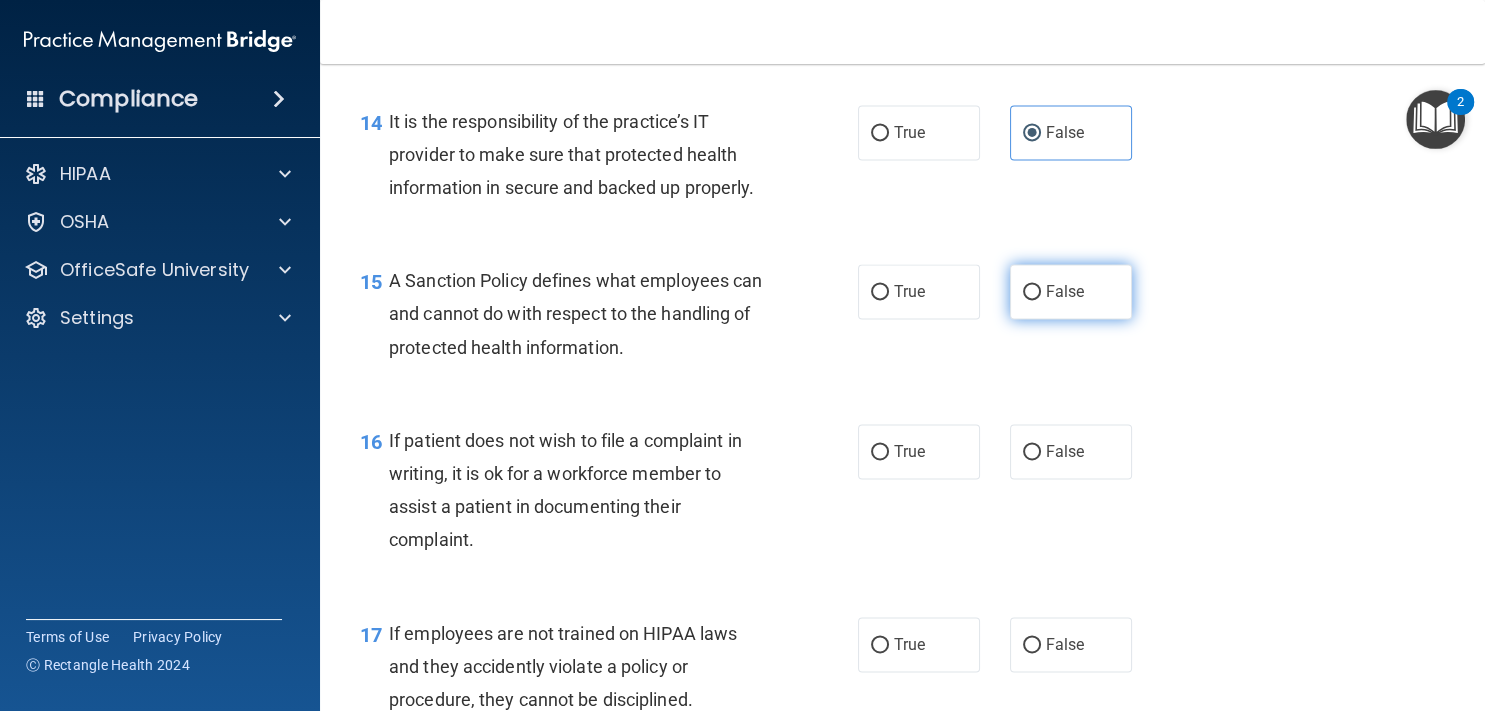 click on "False" at bounding box center (1071, 291) 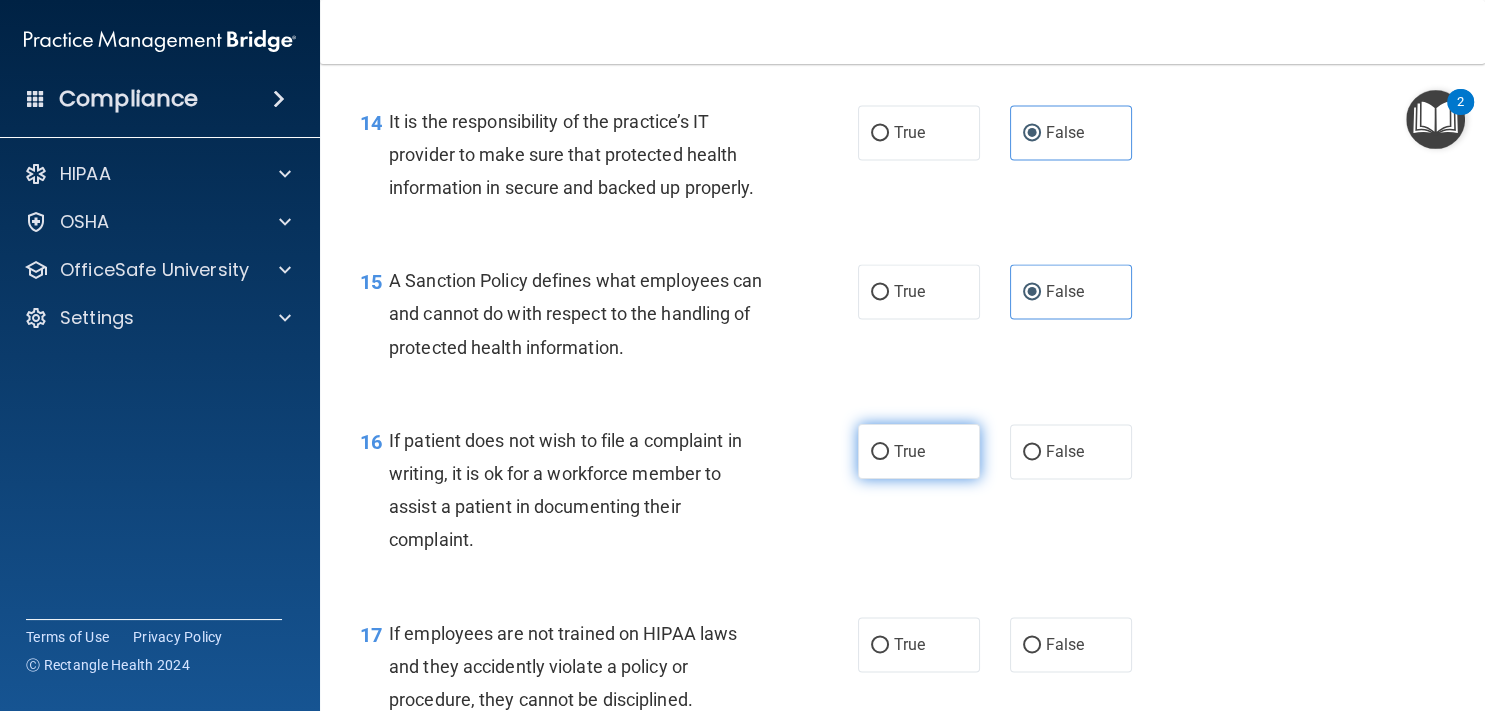 click on "True" at bounding box center [909, 451] 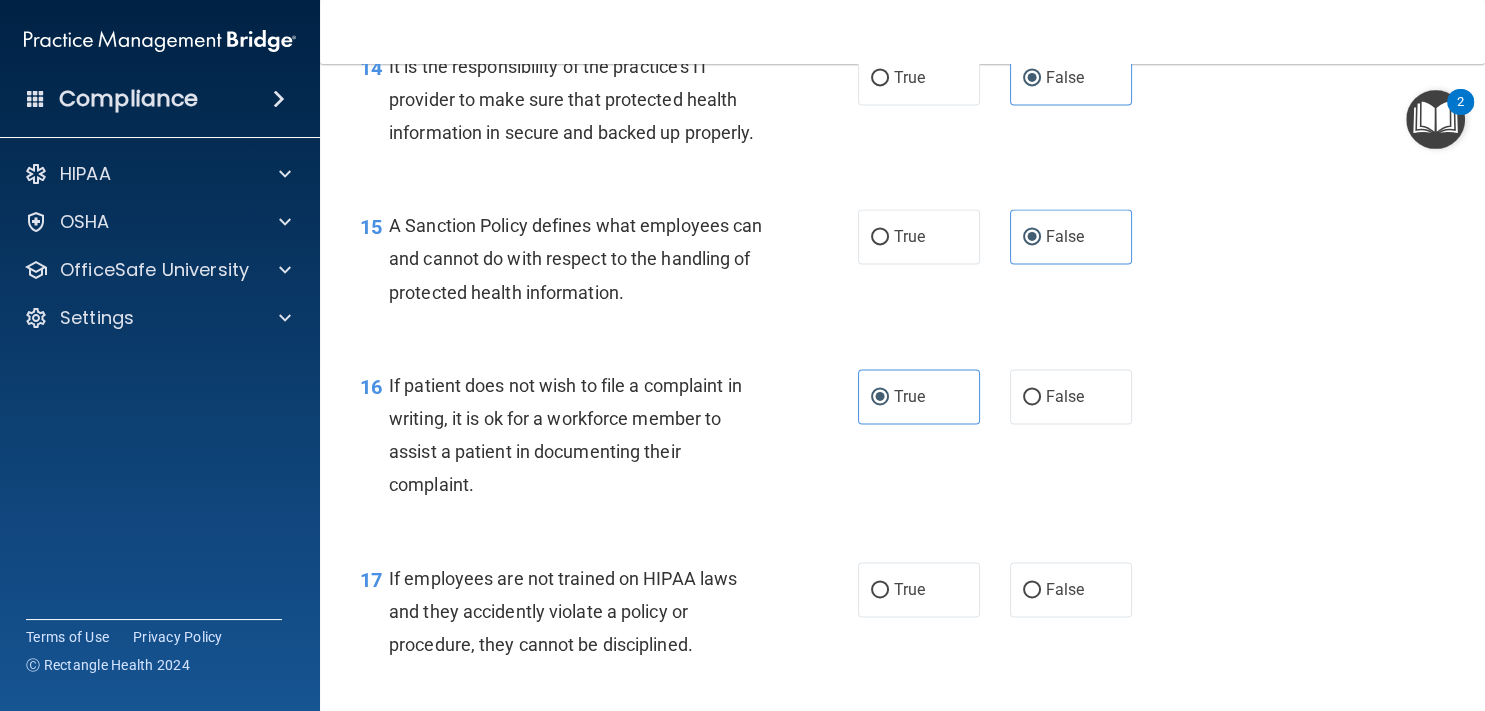 scroll, scrollTop: 3010, scrollLeft: 0, axis: vertical 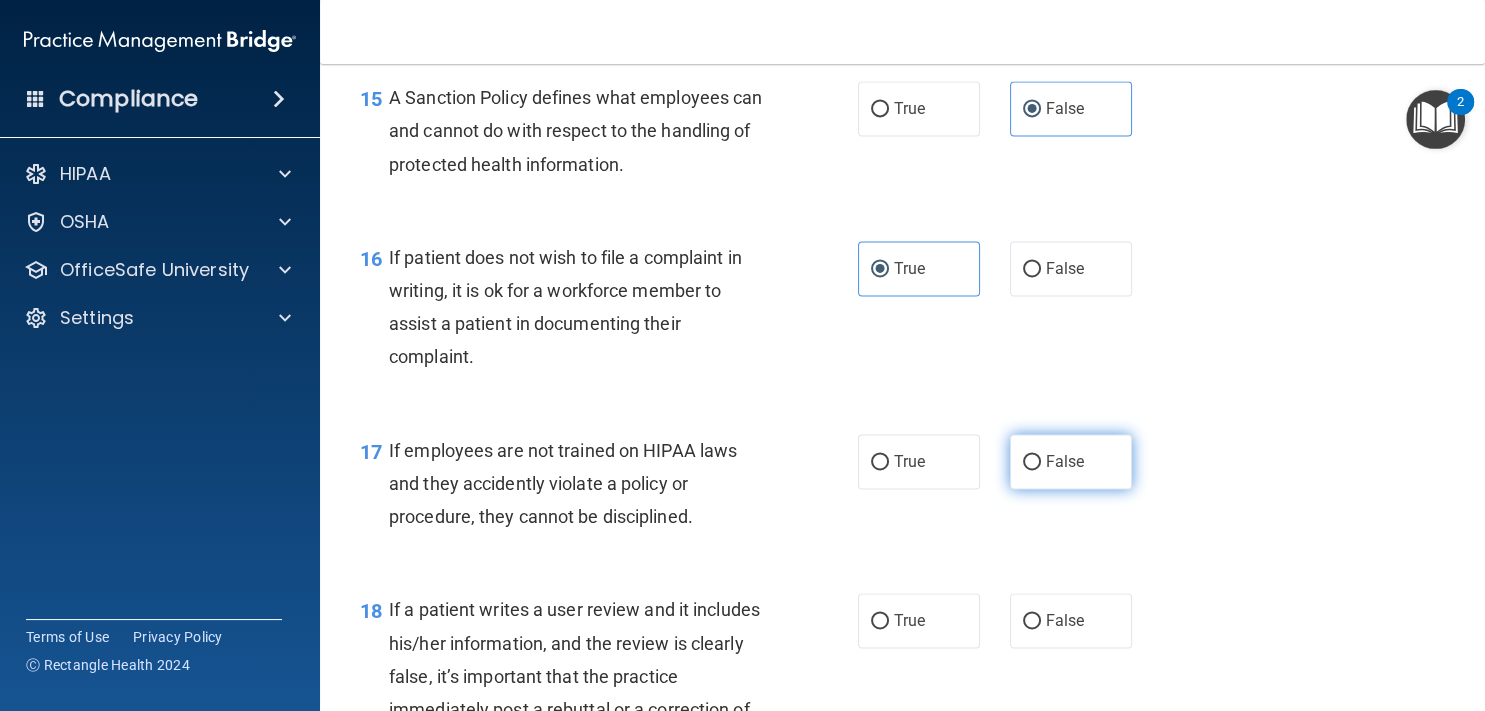 click on "False" at bounding box center [1065, 461] 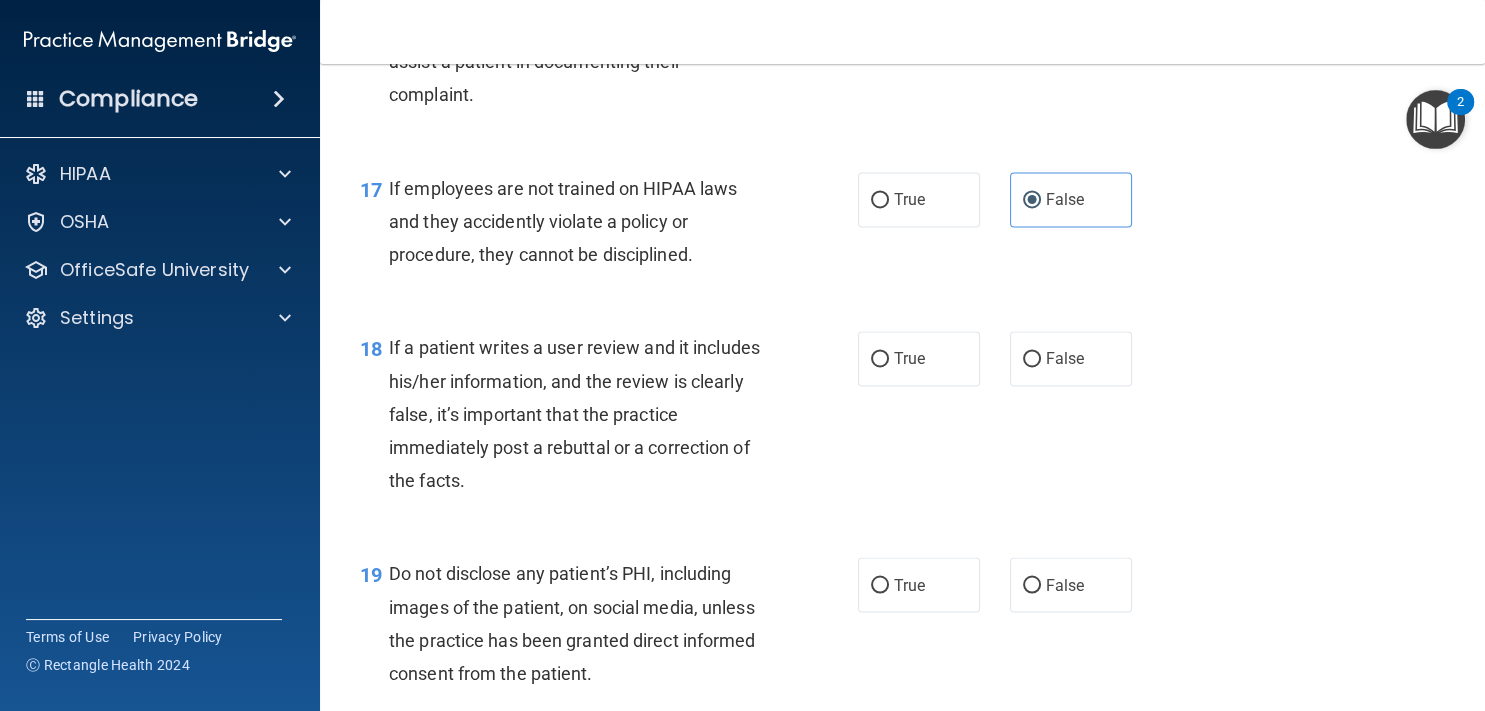 scroll, scrollTop: 3283, scrollLeft: 0, axis: vertical 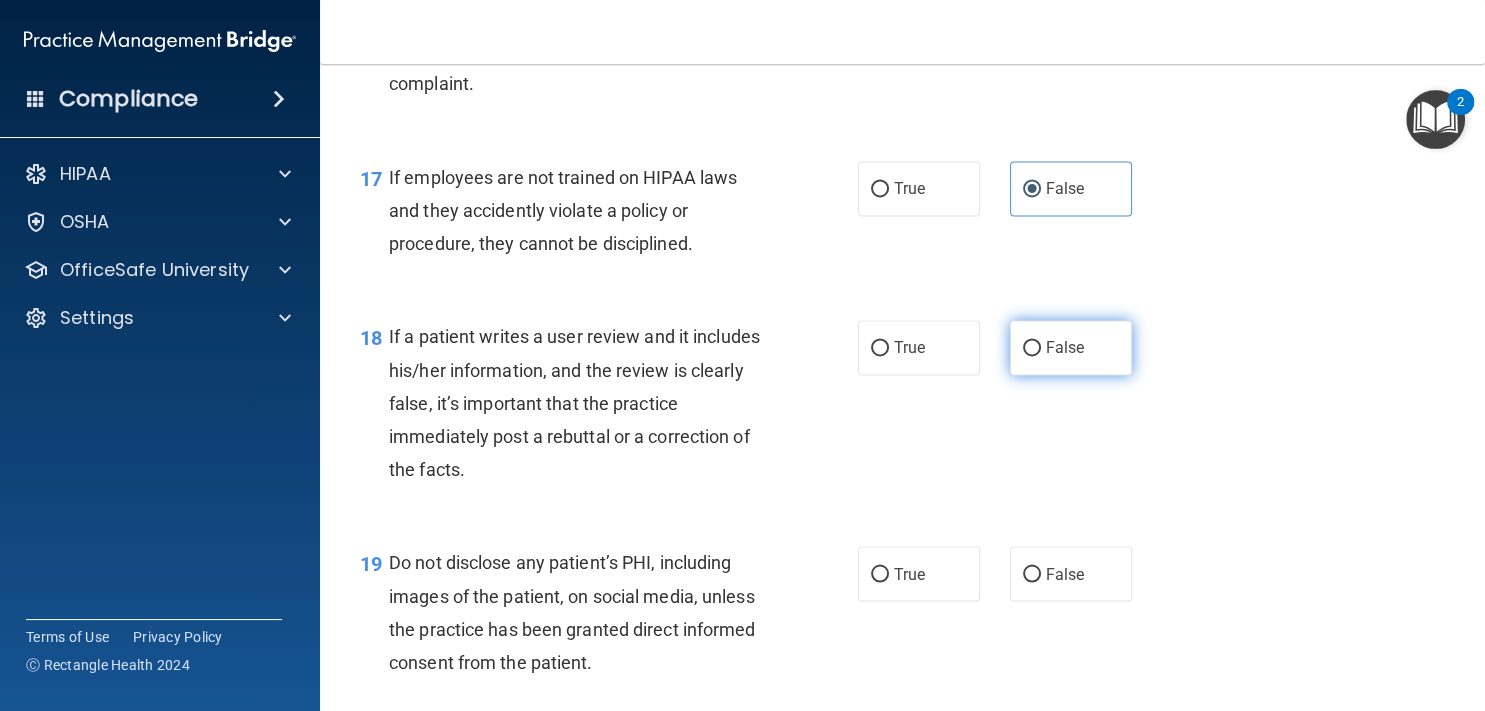 click on "False" at bounding box center (1071, 347) 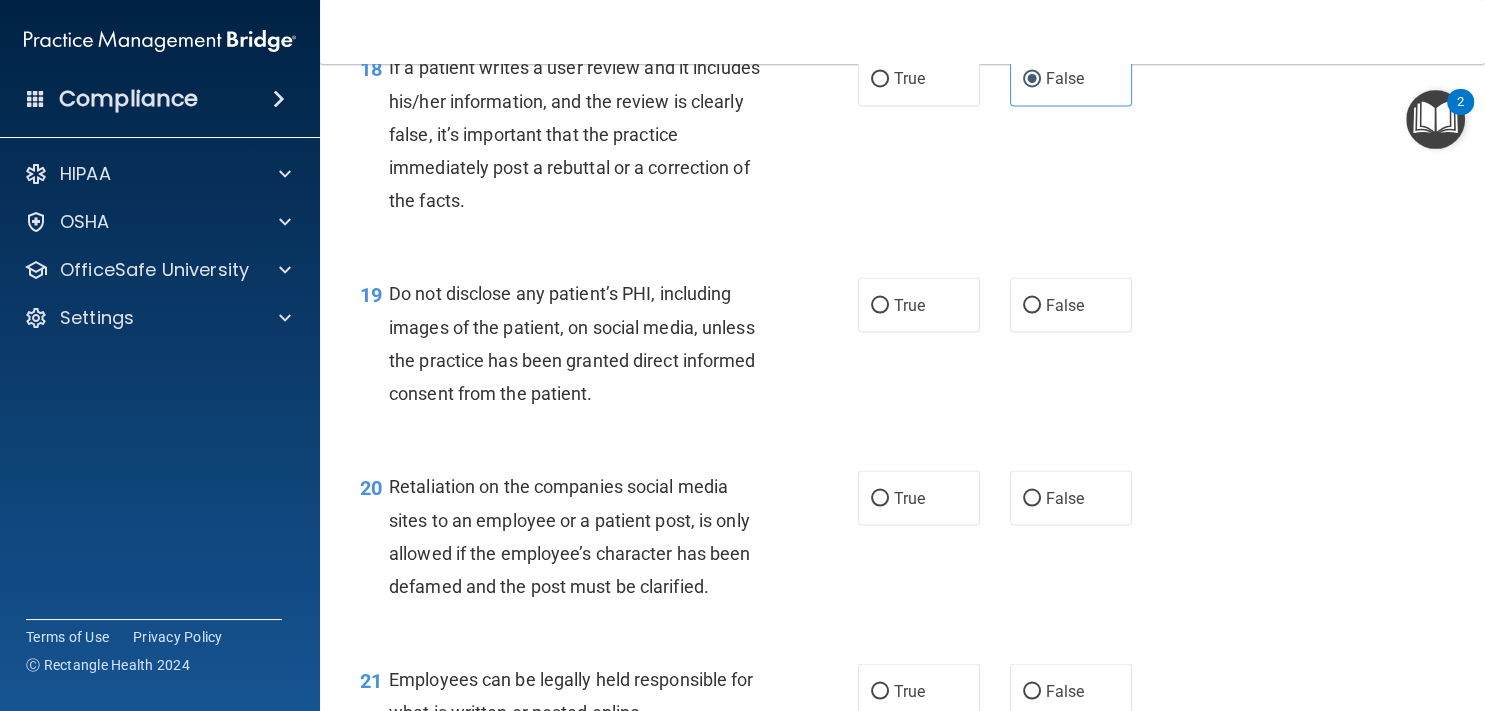 scroll, scrollTop: 3648, scrollLeft: 0, axis: vertical 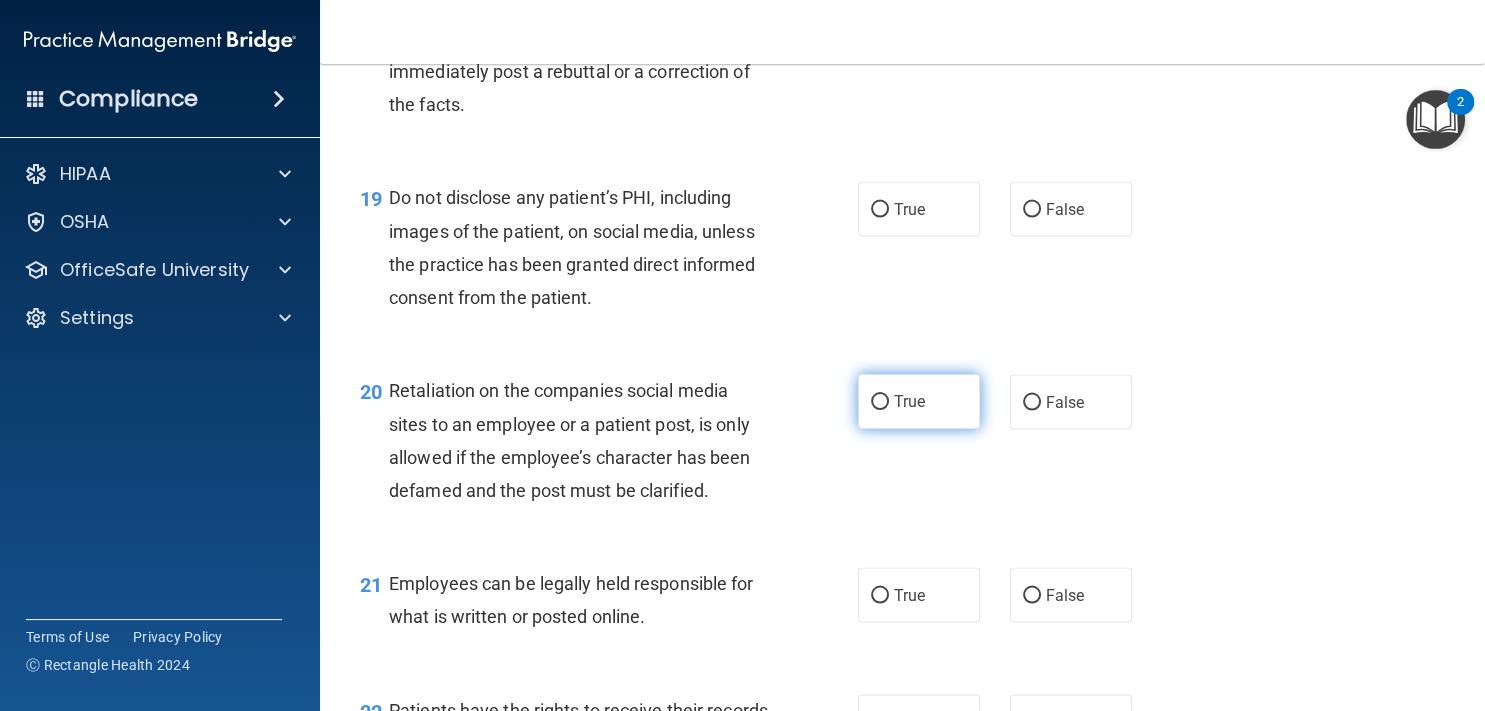 click on "True" at bounding box center (909, 401) 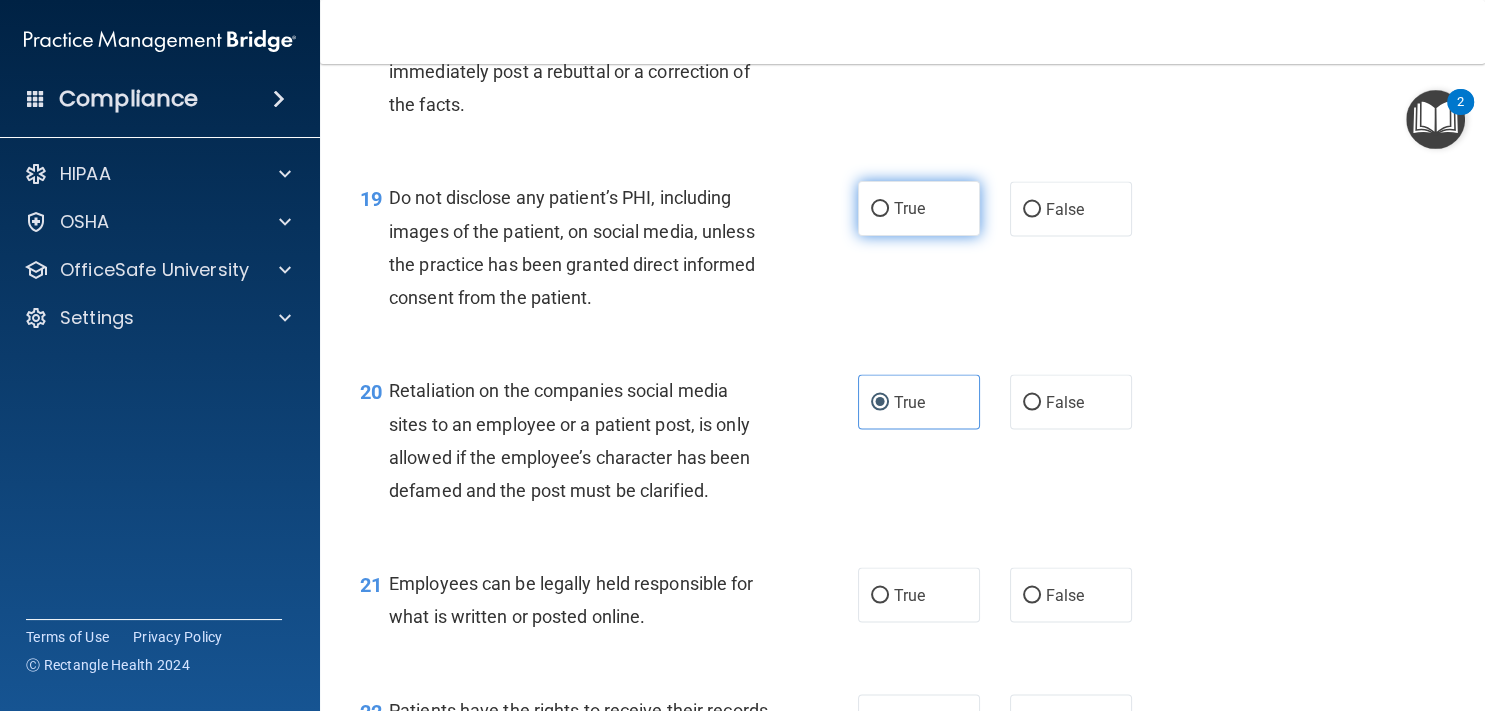 click on "True" at bounding box center (919, 208) 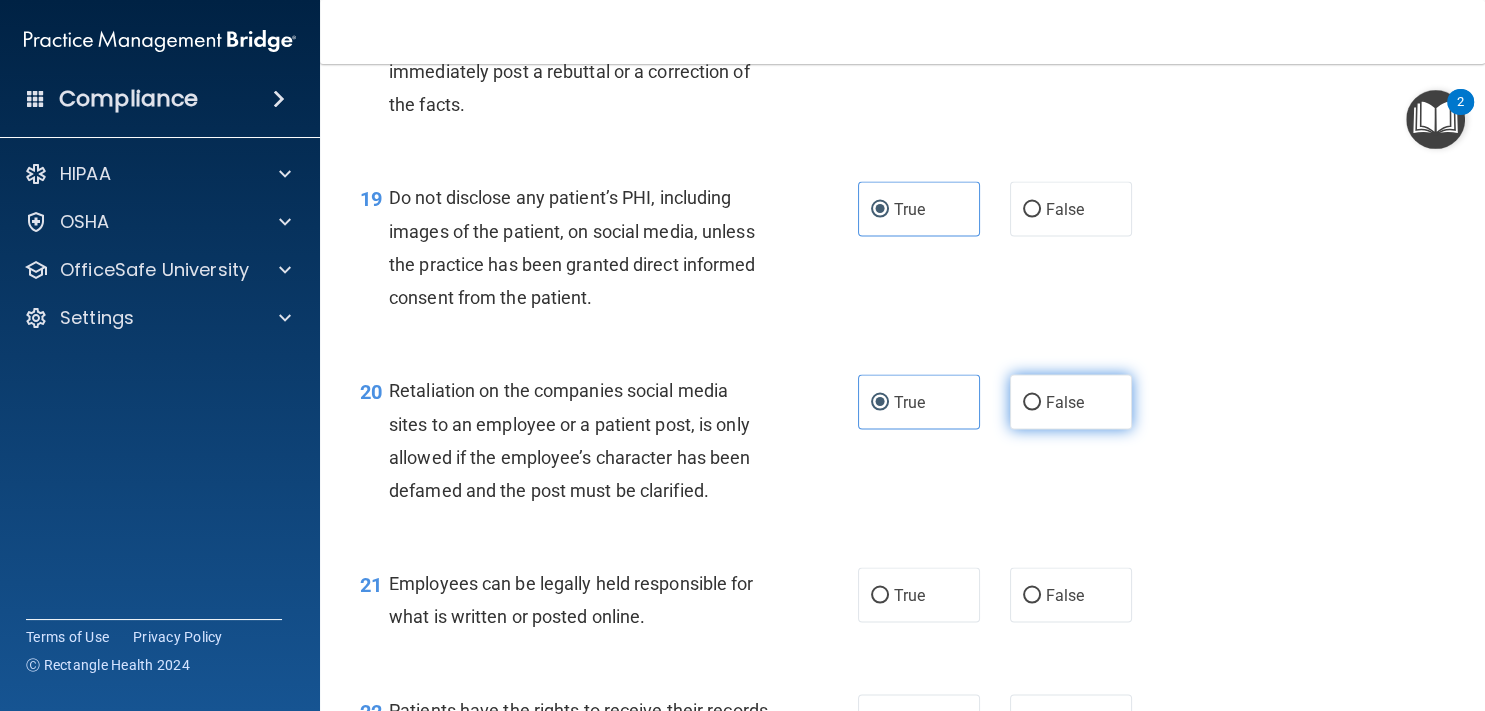 click on "False" at bounding box center [1065, 401] 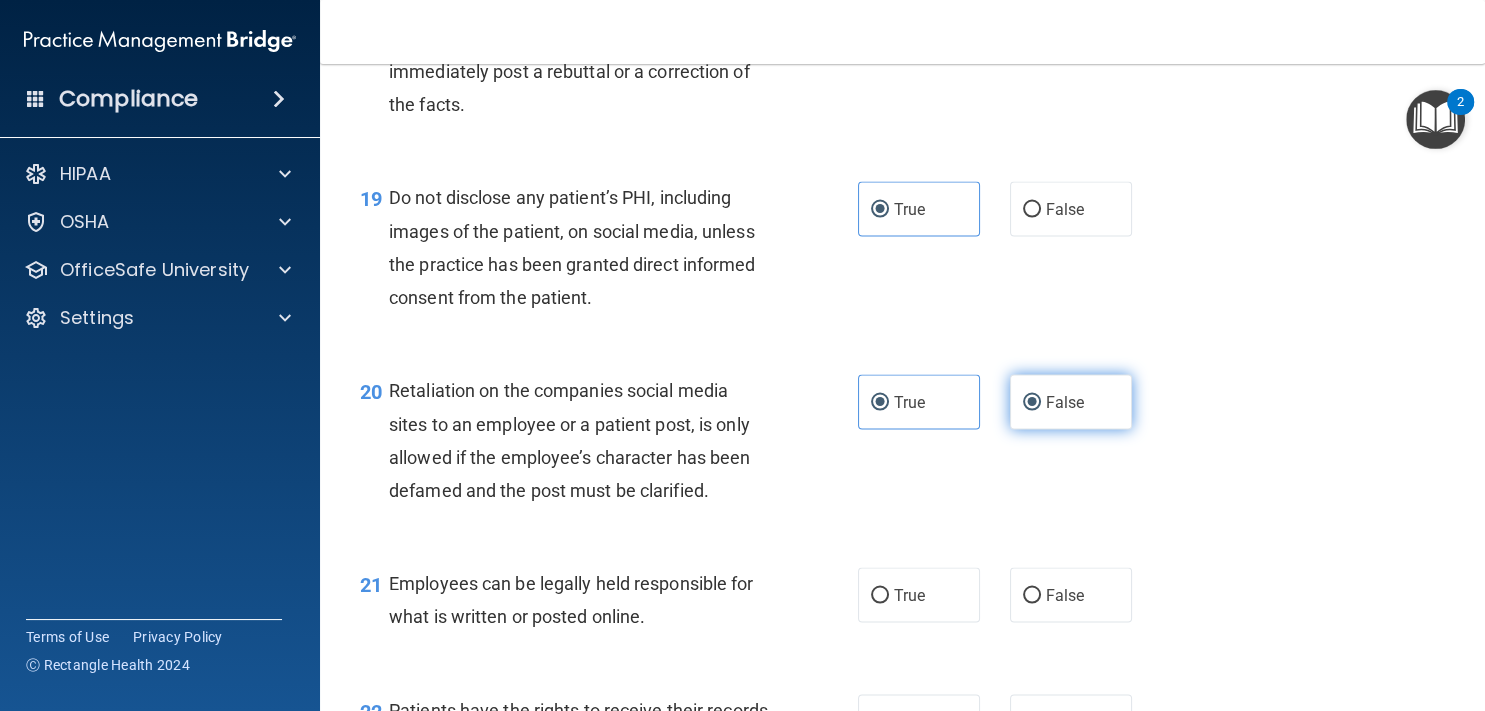 radio on "false" 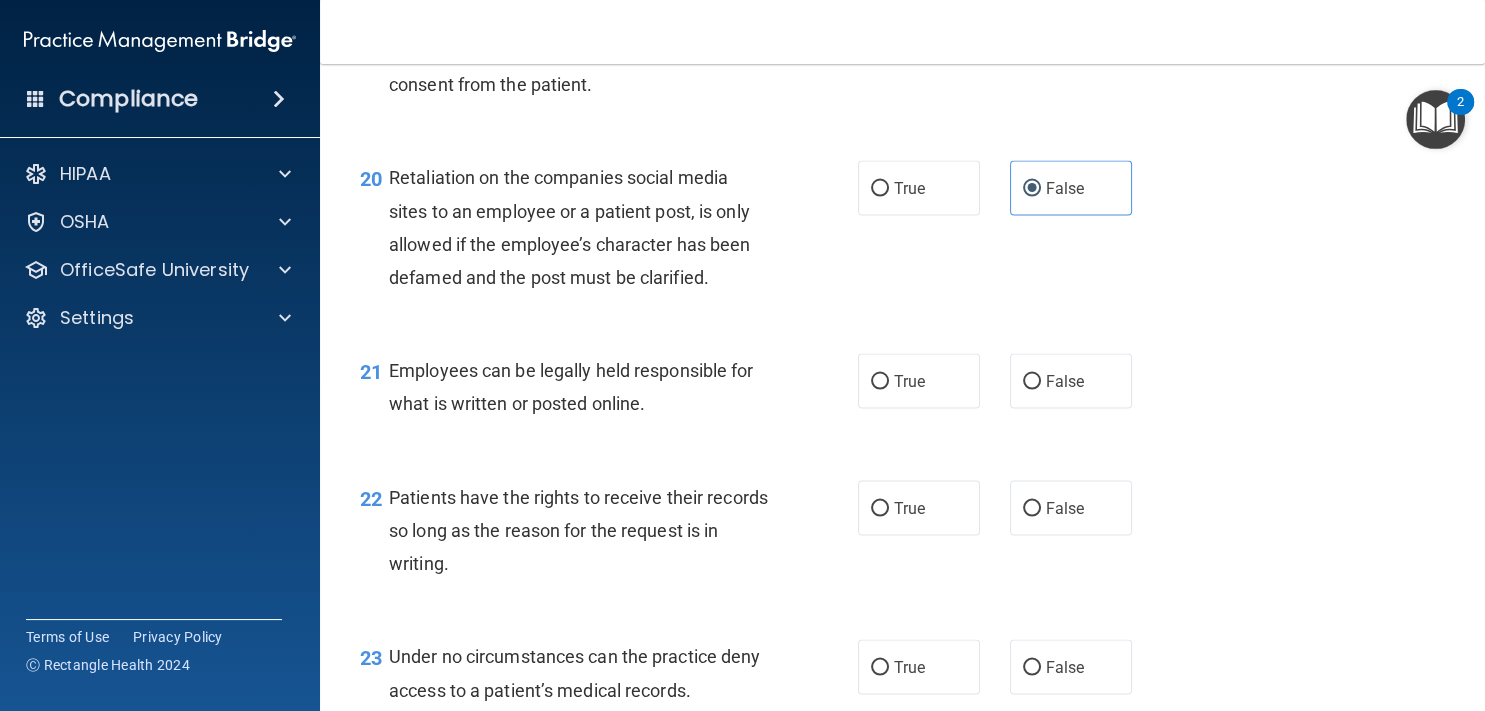 scroll, scrollTop: 3922, scrollLeft: 0, axis: vertical 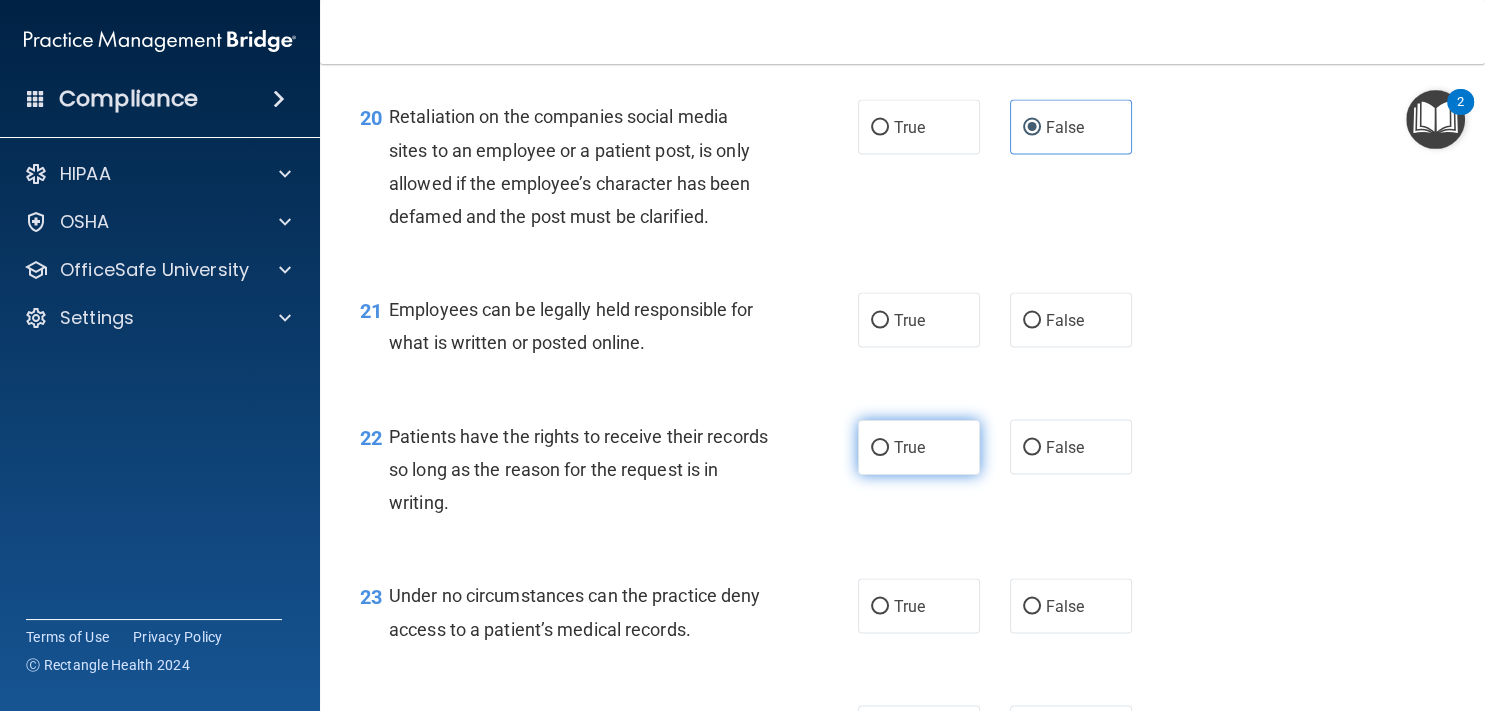 click on "True" at bounding box center [919, 447] 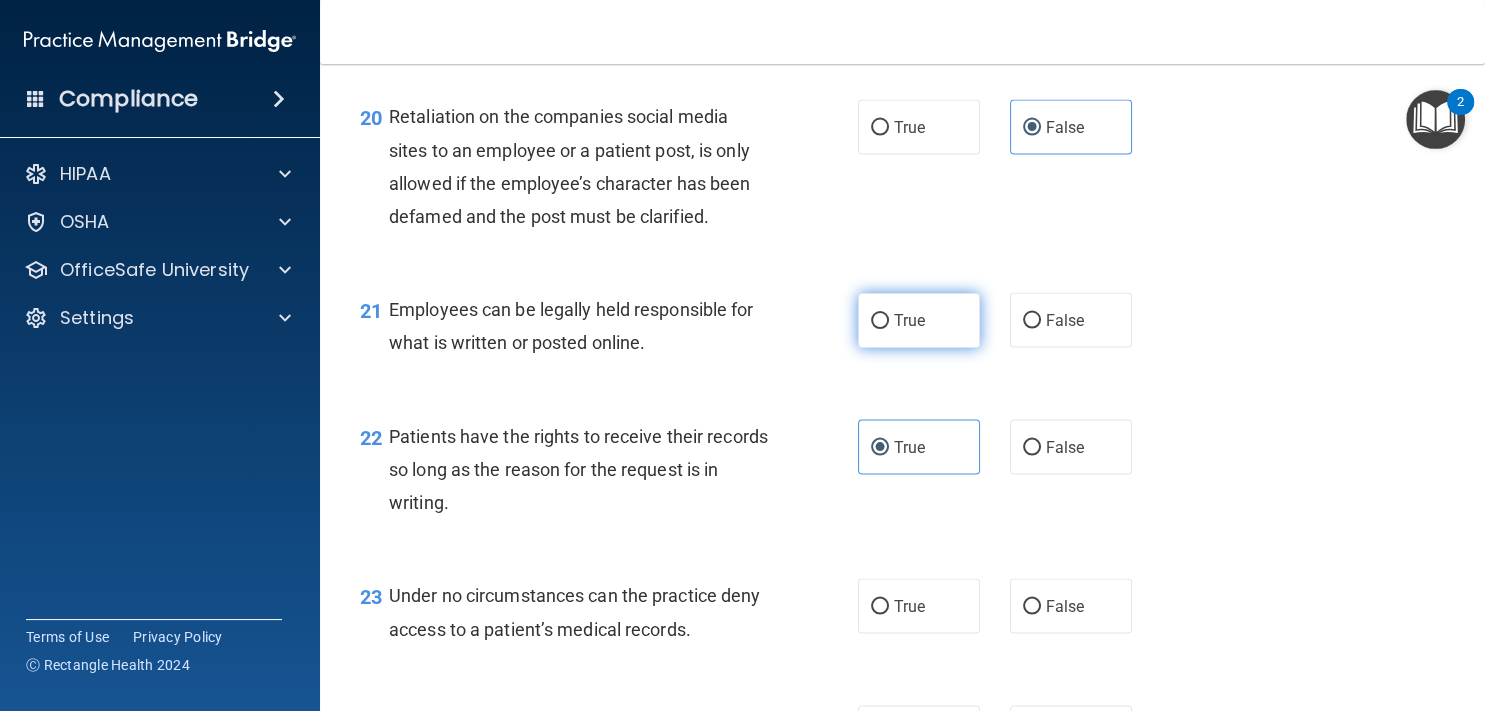 click on "True" at bounding box center [919, 320] 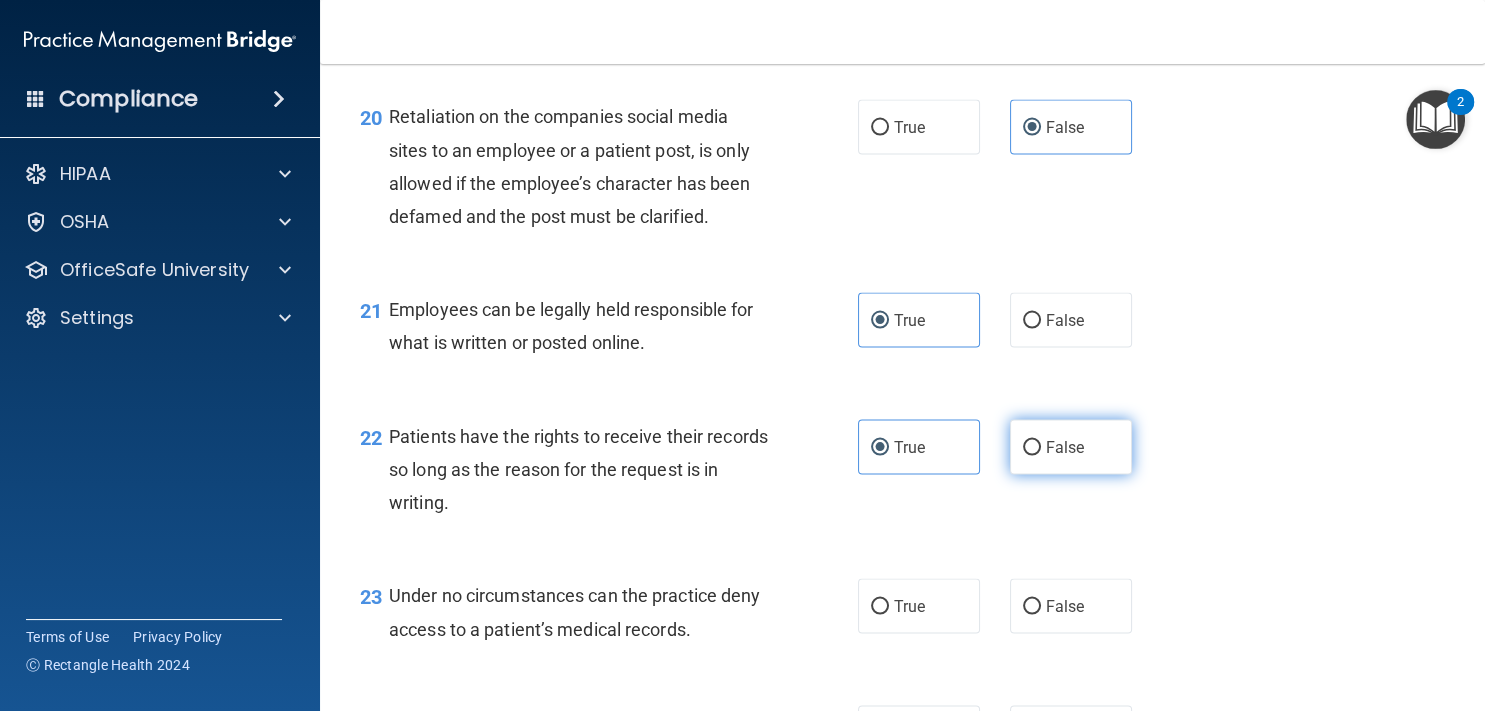 click on "False" at bounding box center [1065, 447] 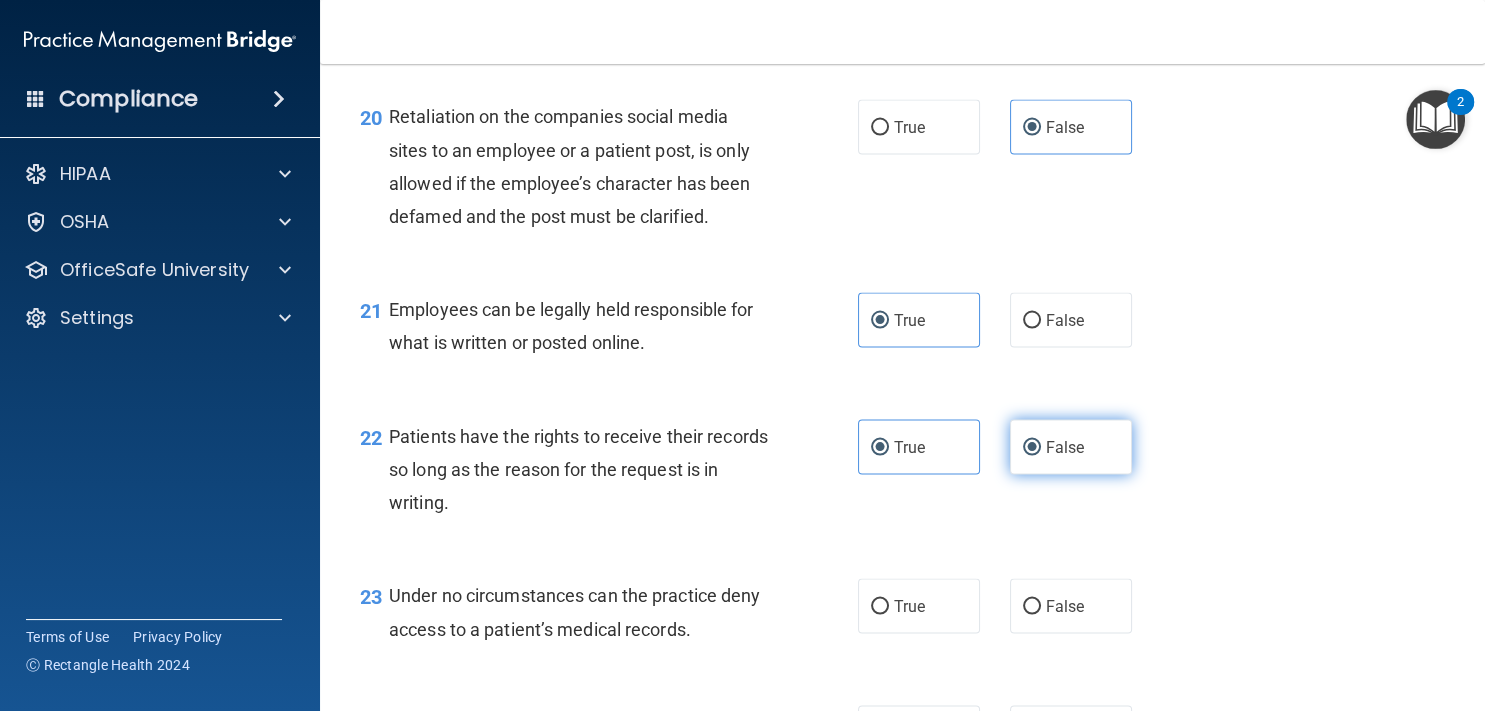 radio on "false" 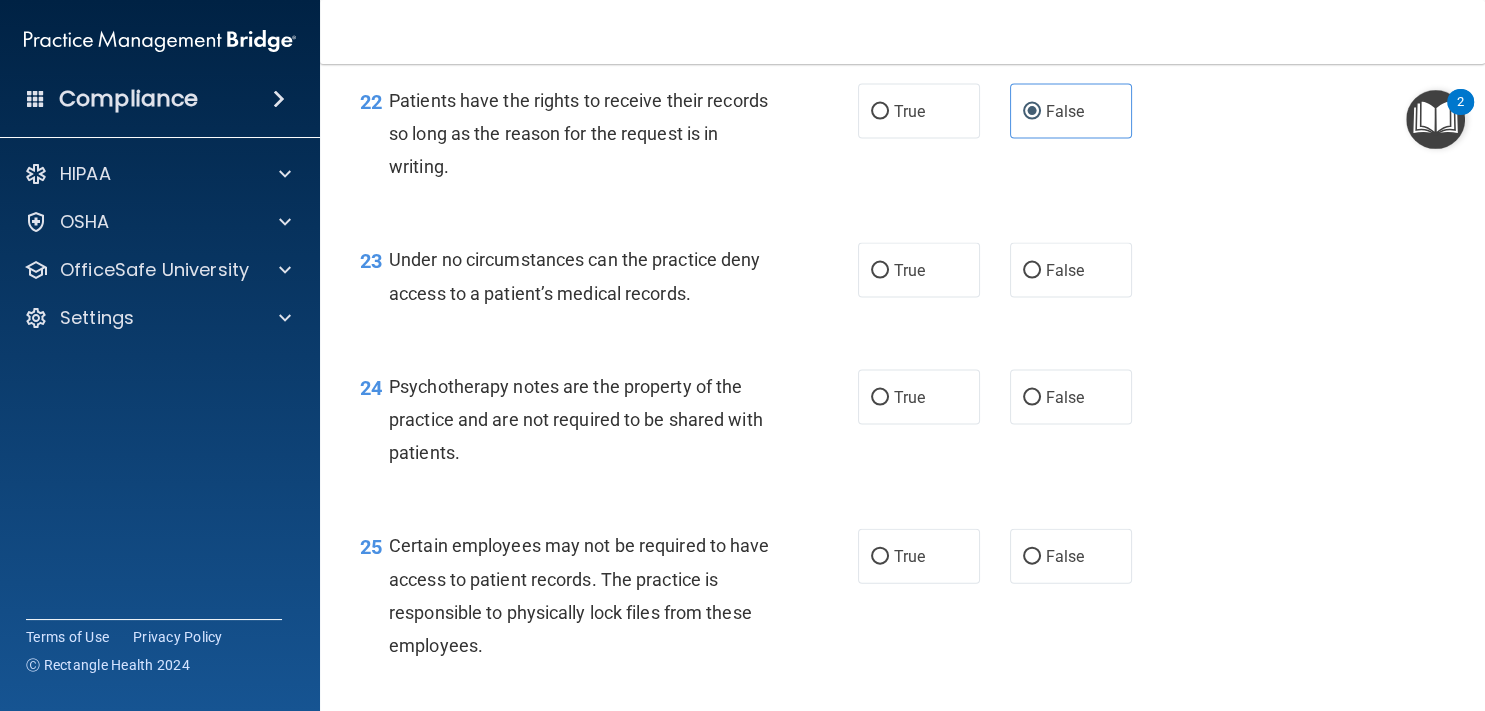 scroll, scrollTop: 4378, scrollLeft: 0, axis: vertical 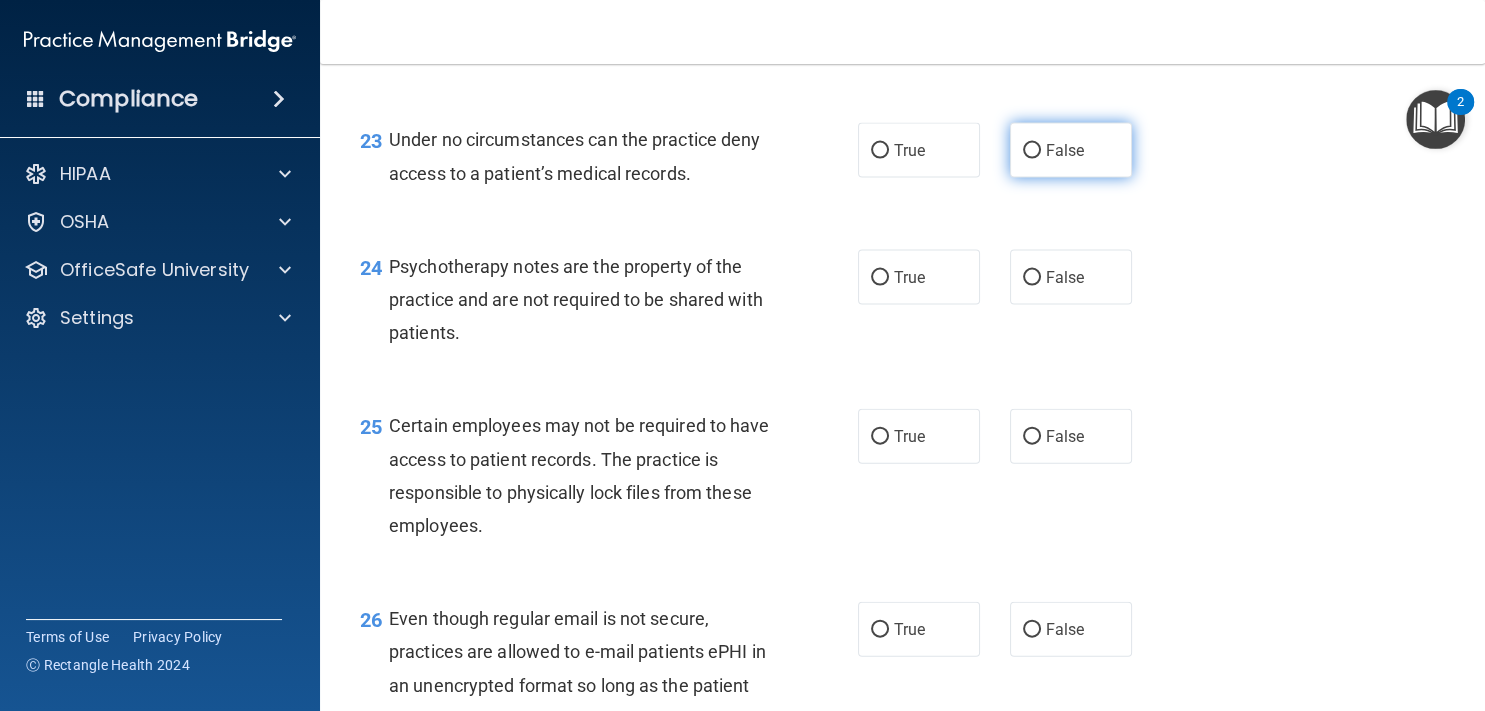 click on "False" at bounding box center (1071, 150) 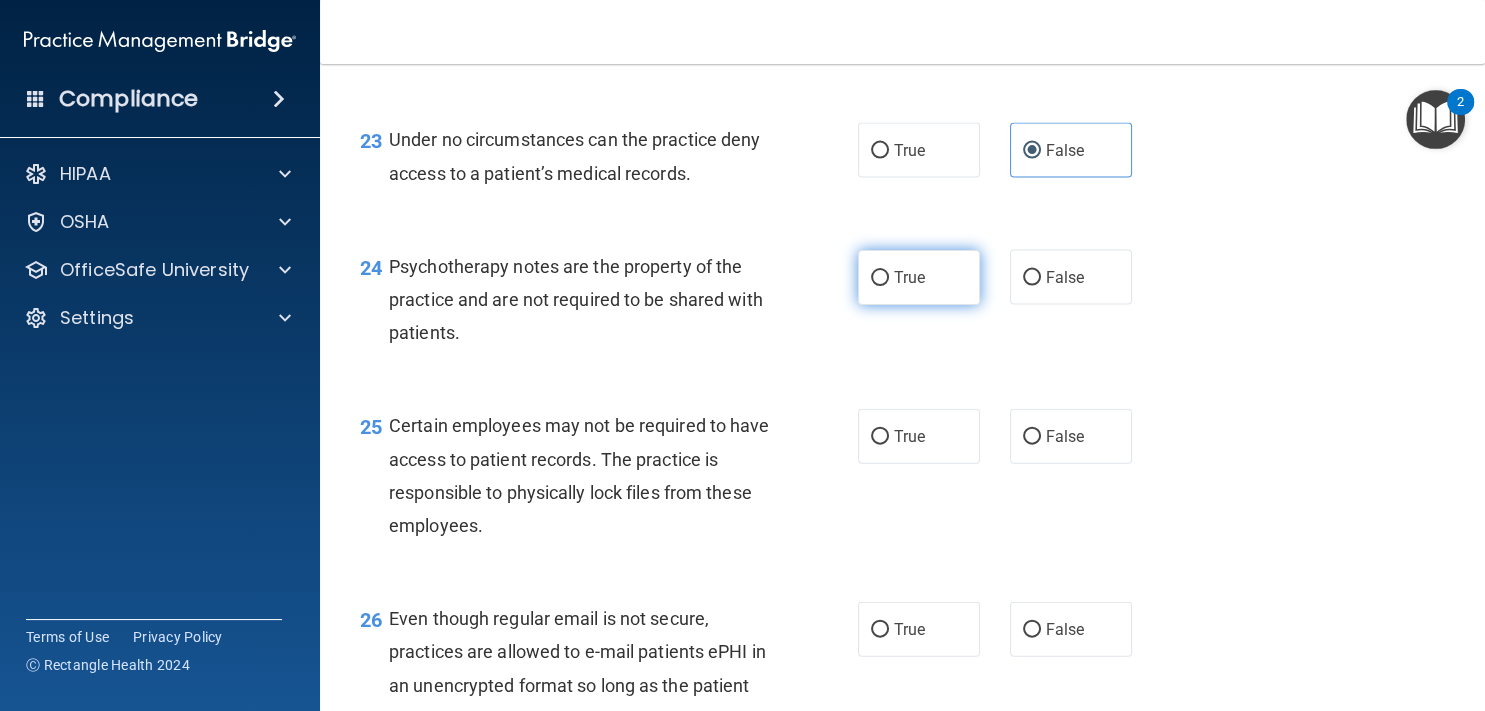 click on "True" at bounding box center [909, 277] 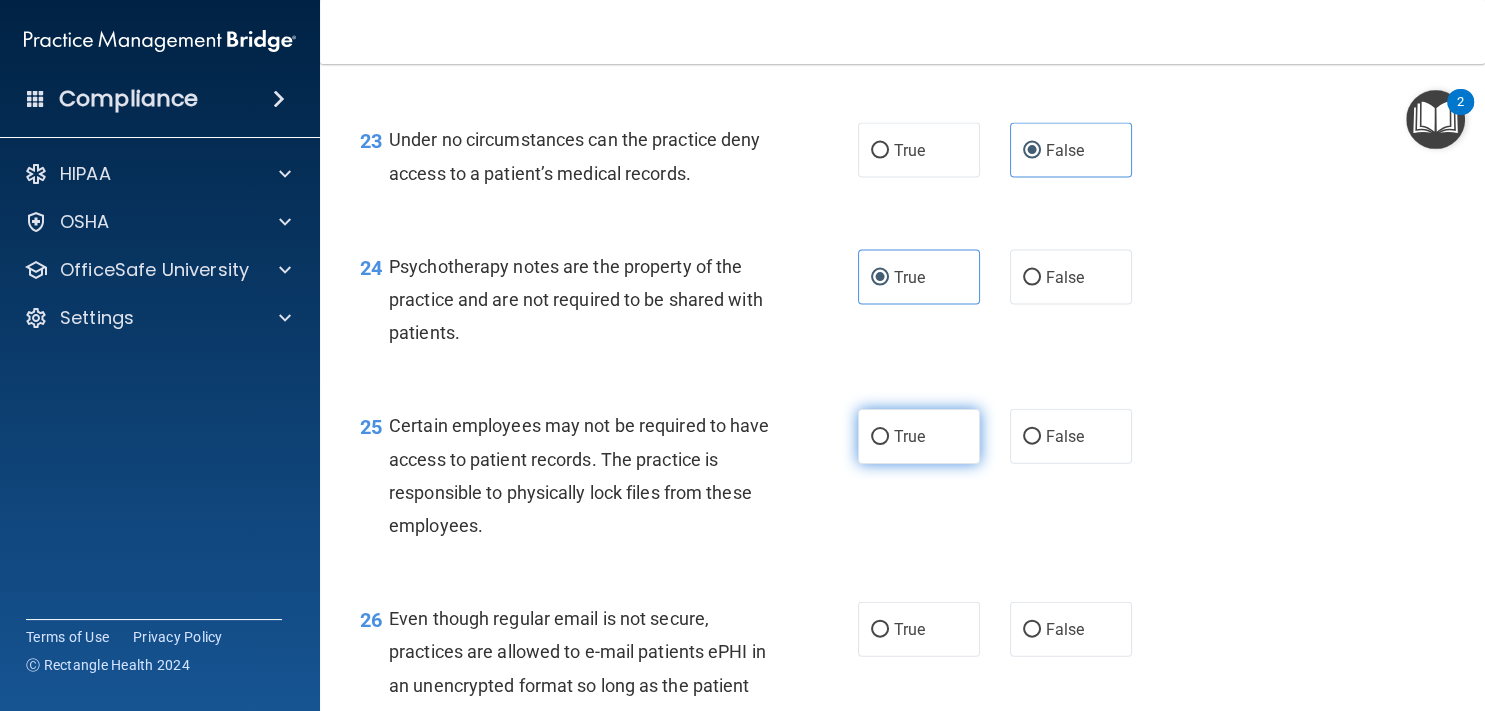 click on "True" at bounding box center (919, 436) 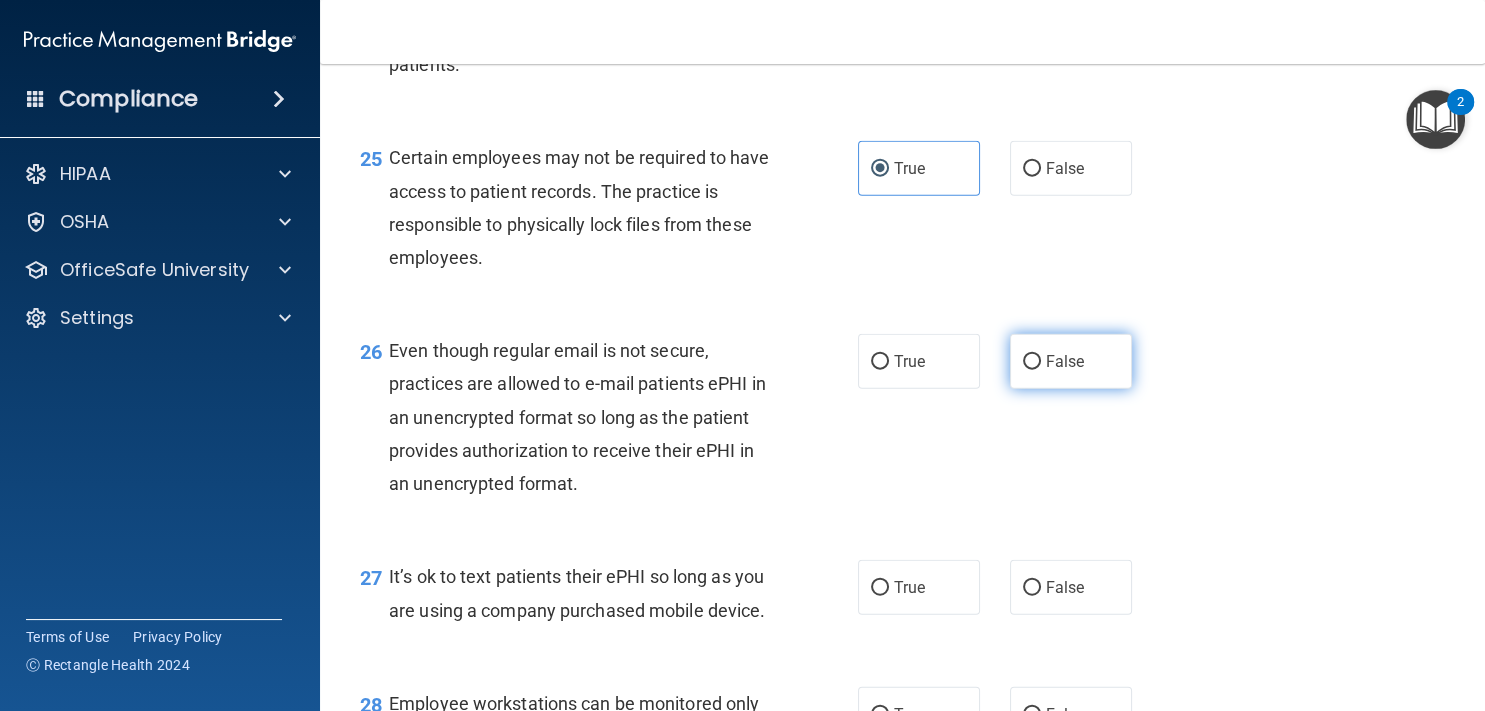 scroll, scrollTop: 4651, scrollLeft: 0, axis: vertical 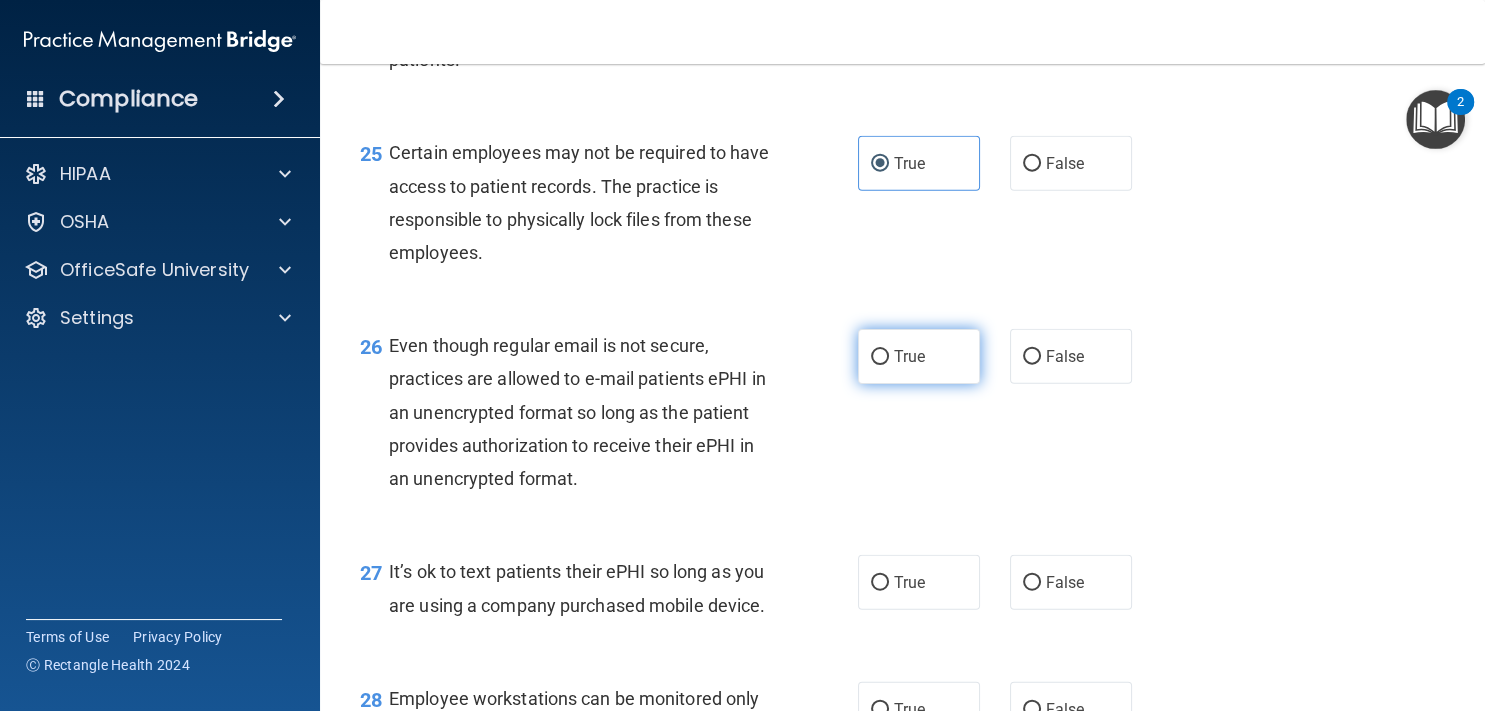 click on "True" at bounding box center (919, 356) 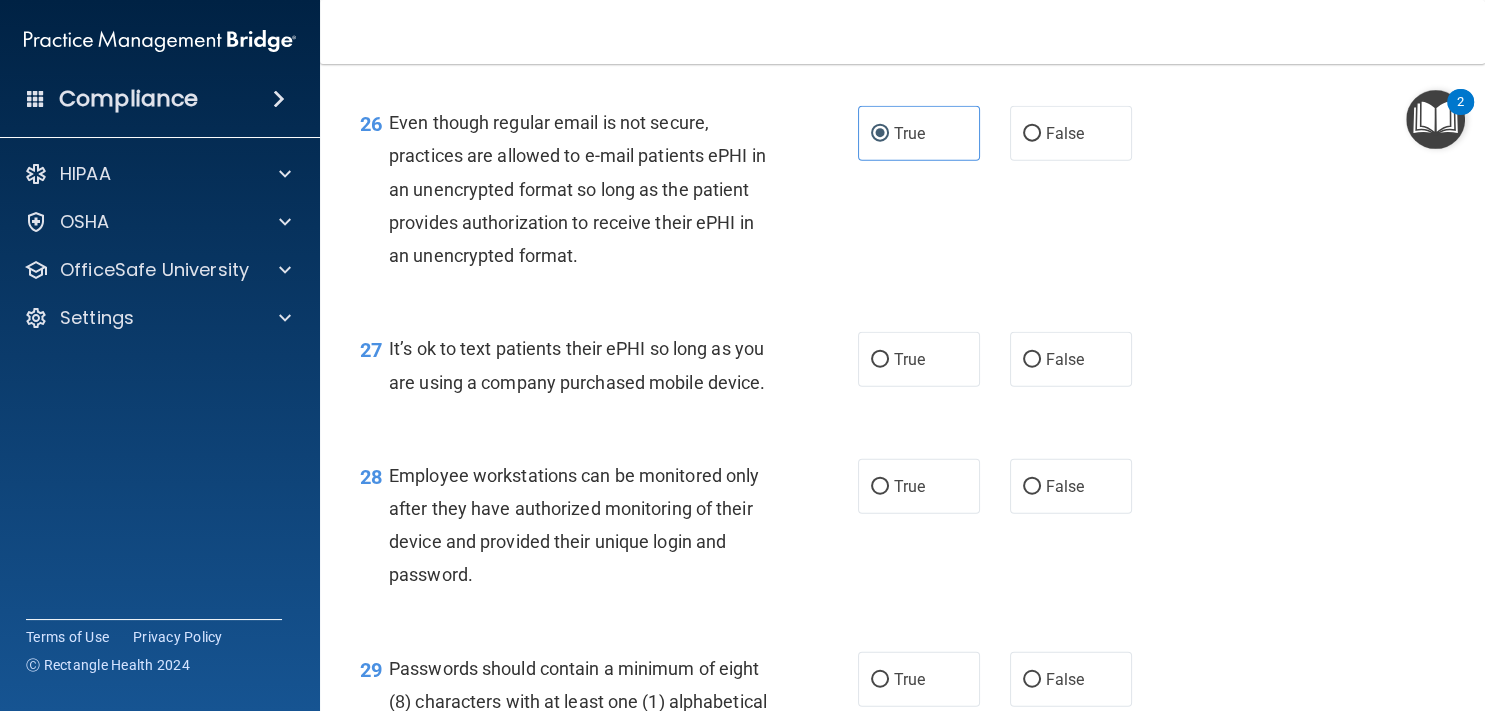 scroll, scrollTop: 4925, scrollLeft: 0, axis: vertical 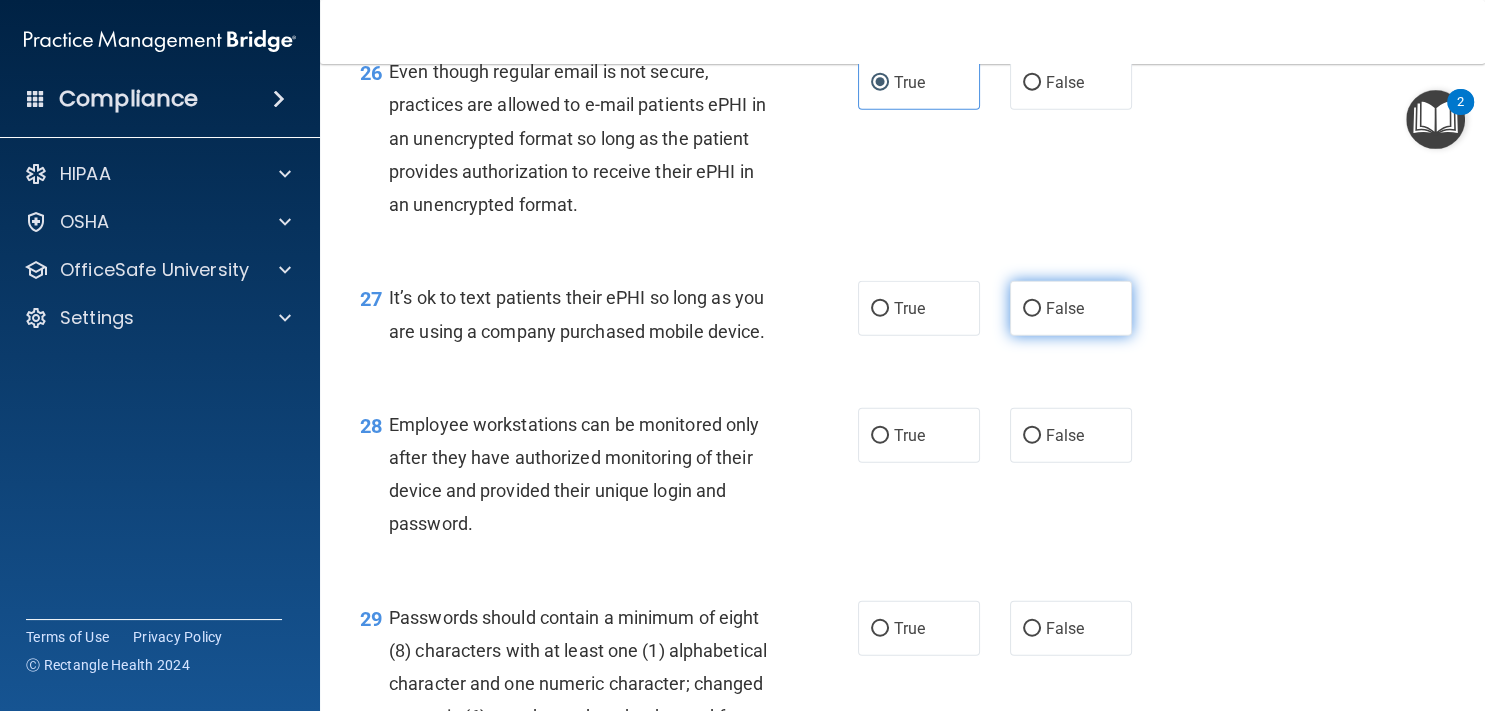 click on "False" at bounding box center [1071, 308] 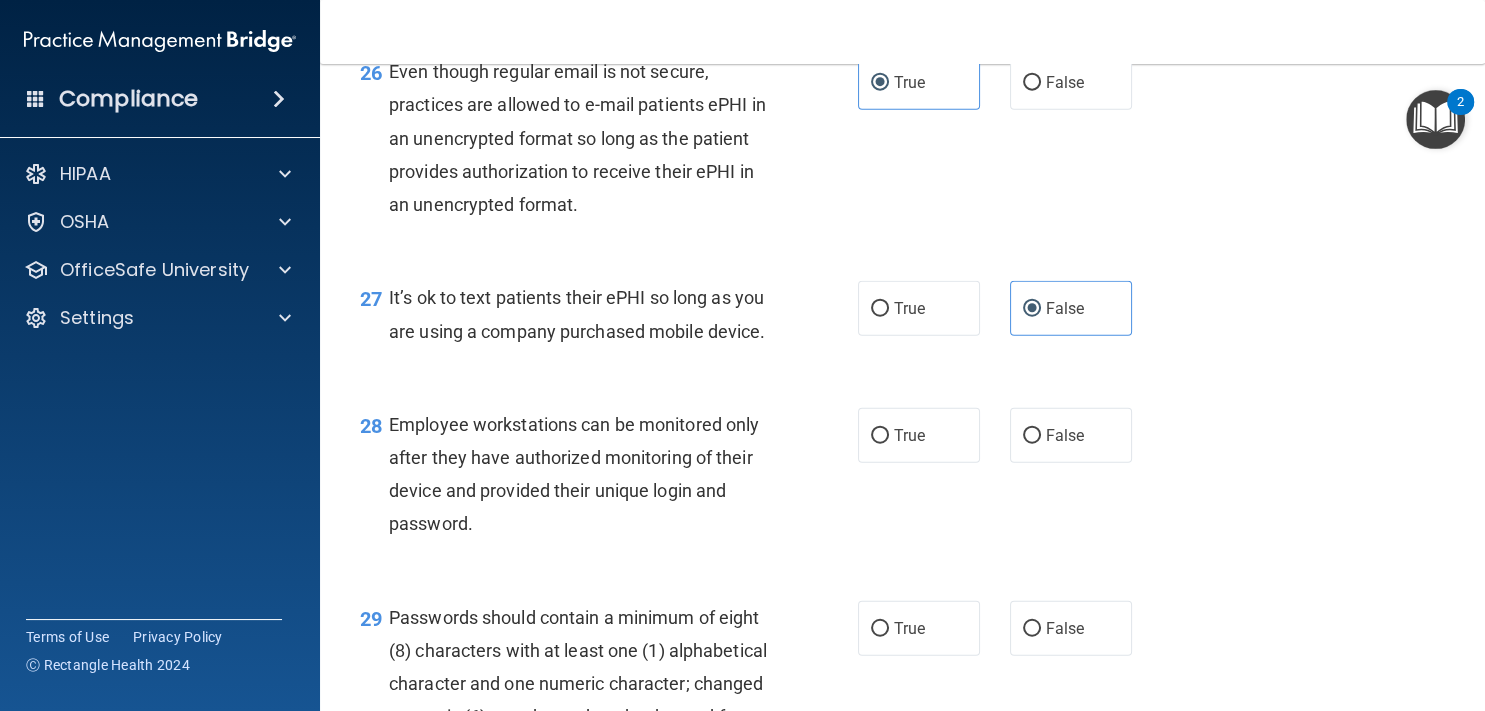 scroll, scrollTop: 5107, scrollLeft: 0, axis: vertical 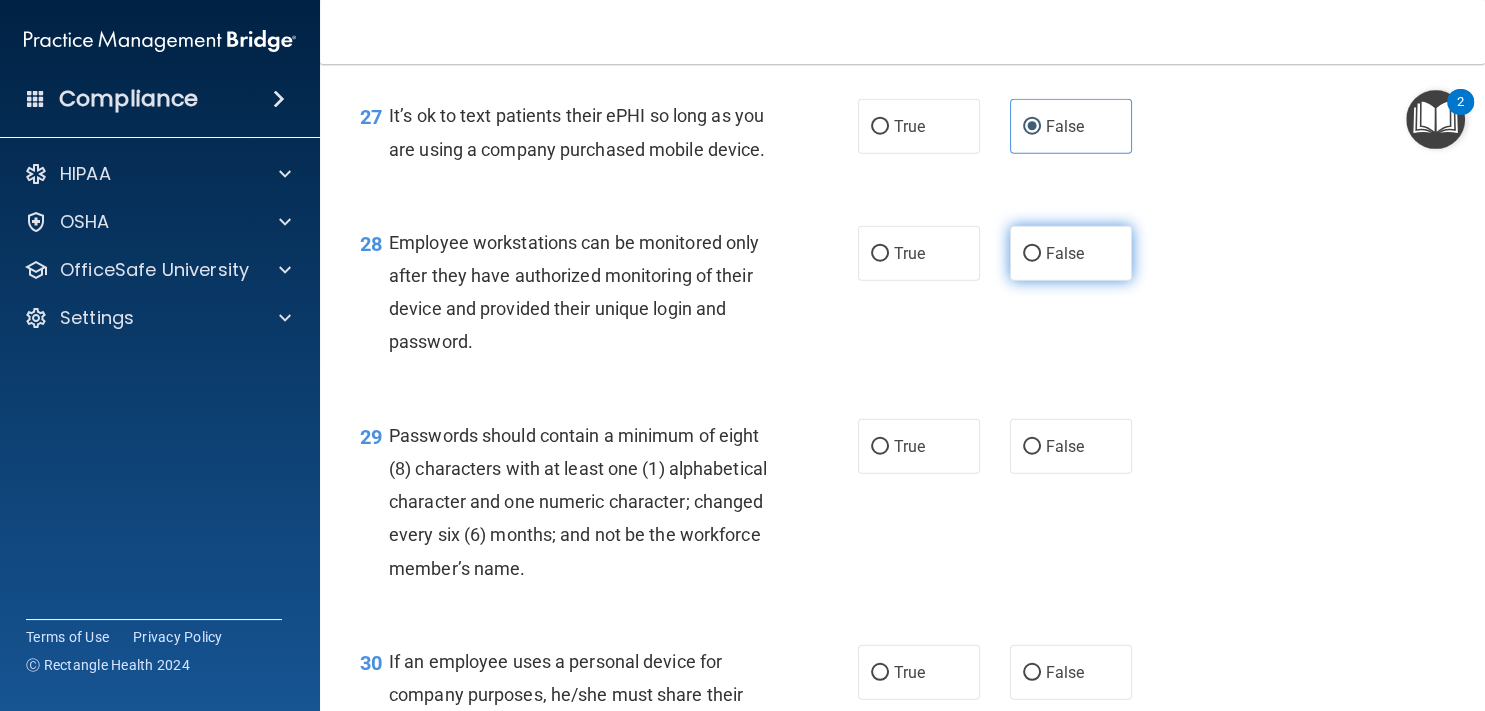 click on "False" at bounding box center (1065, 253) 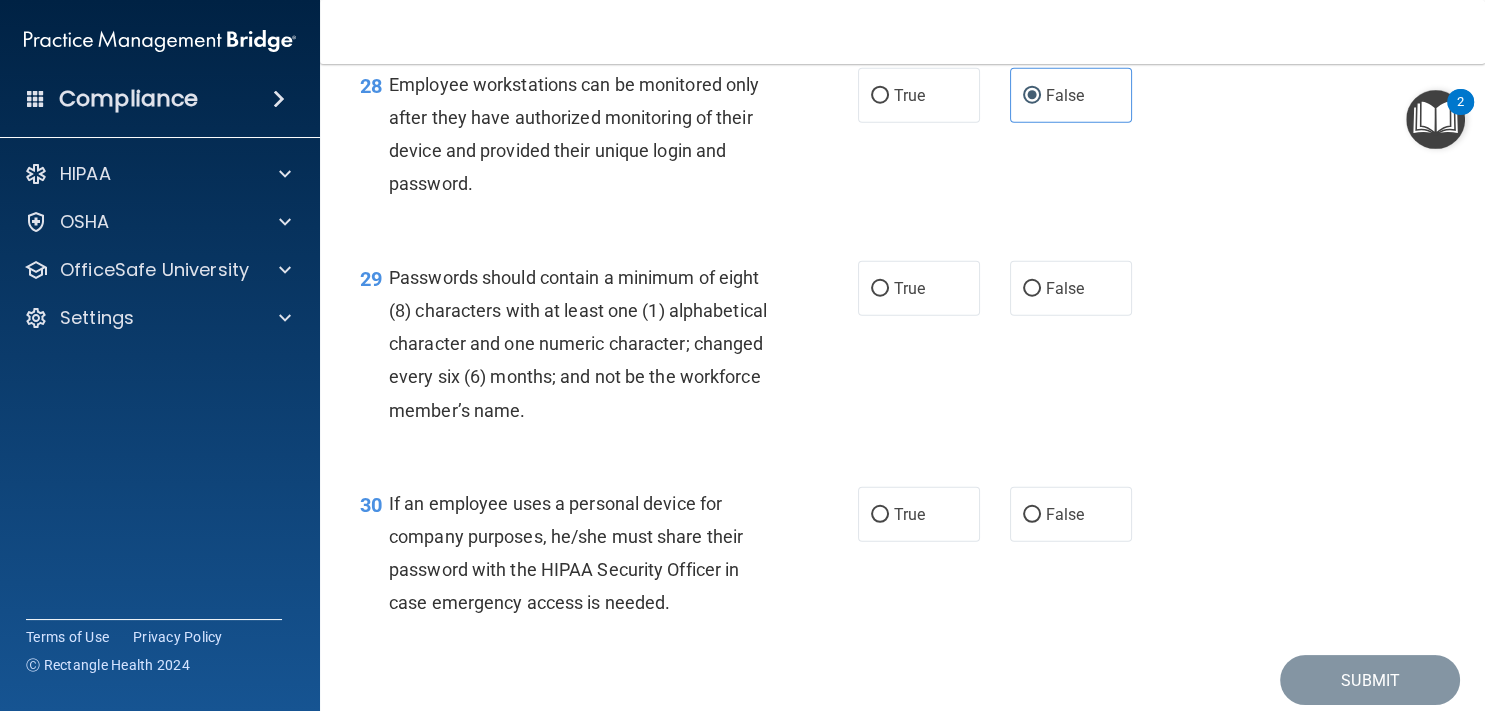 scroll, scrollTop: 5290, scrollLeft: 0, axis: vertical 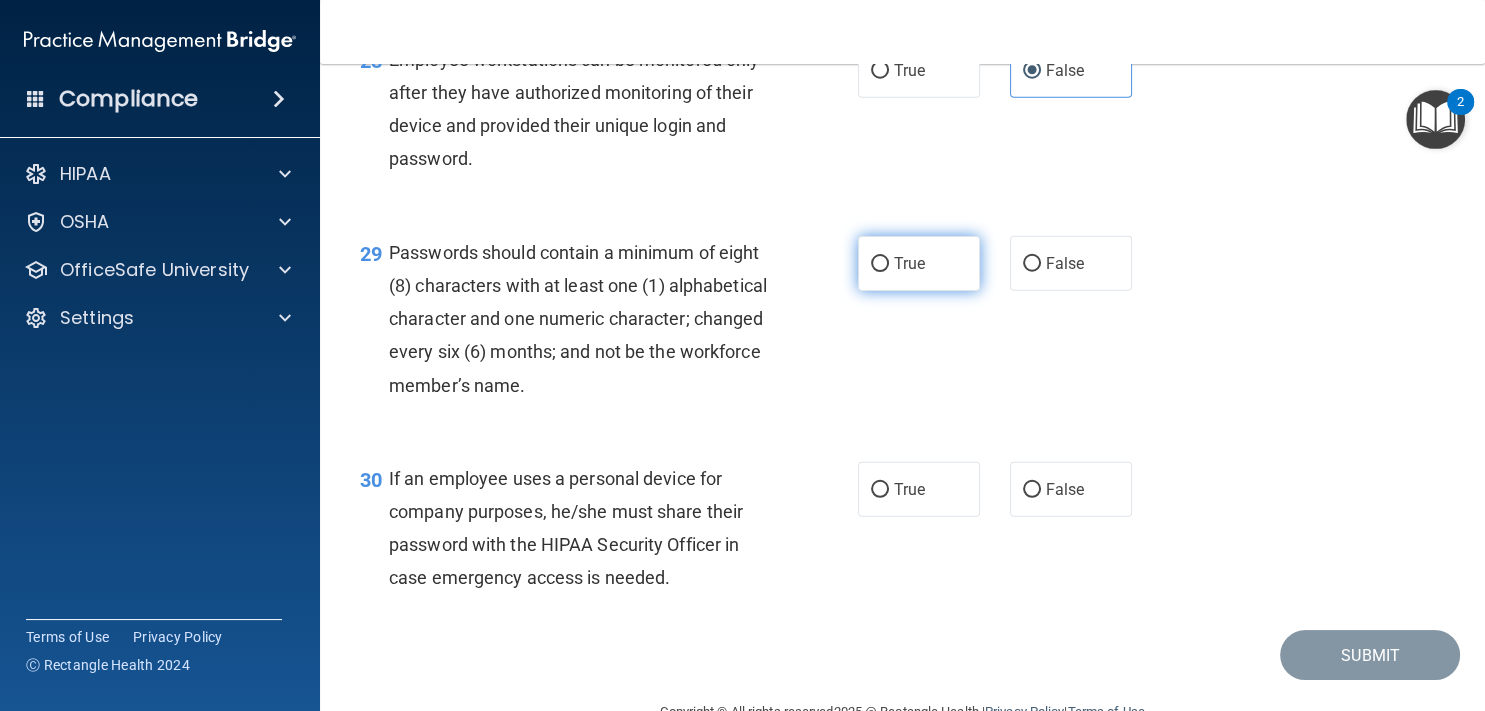click on "True" at bounding box center [919, 263] 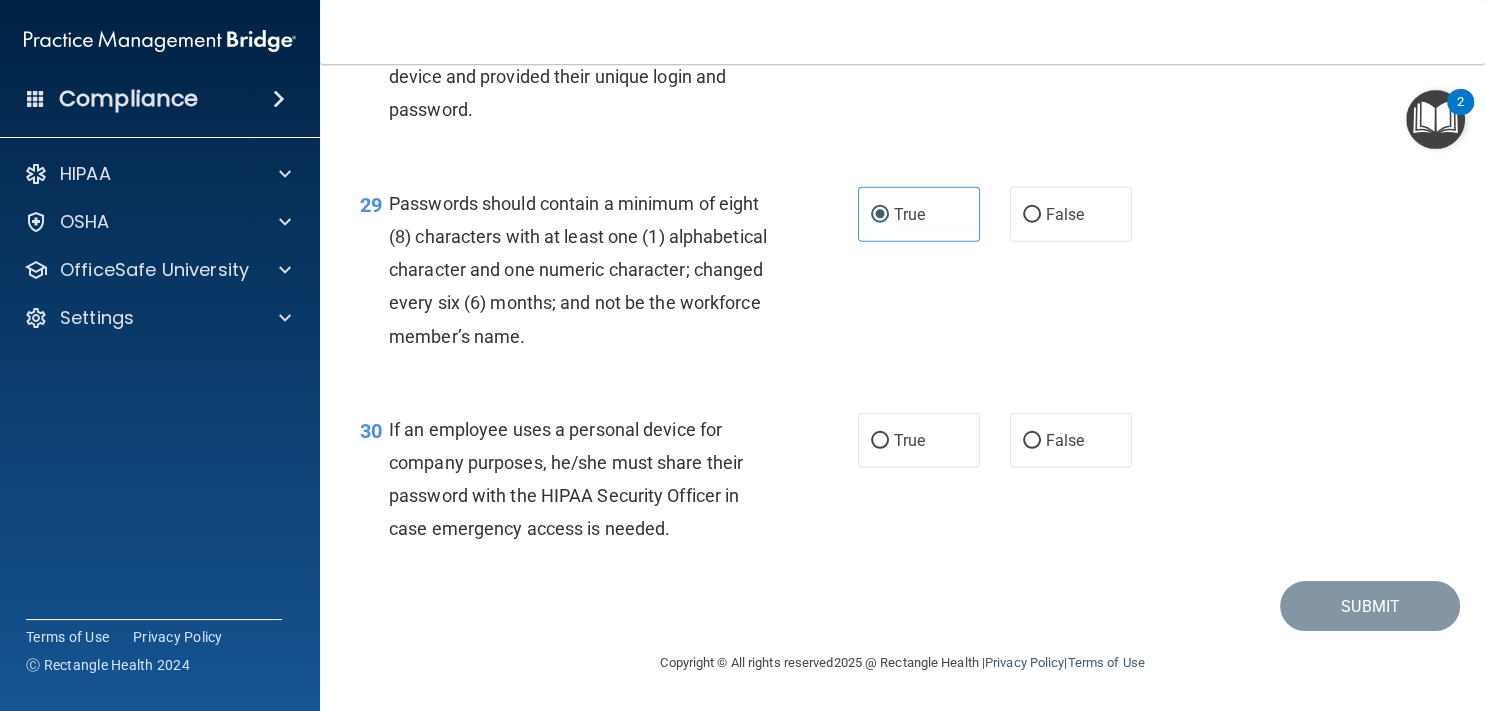 scroll, scrollTop: 5418, scrollLeft: 0, axis: vertical 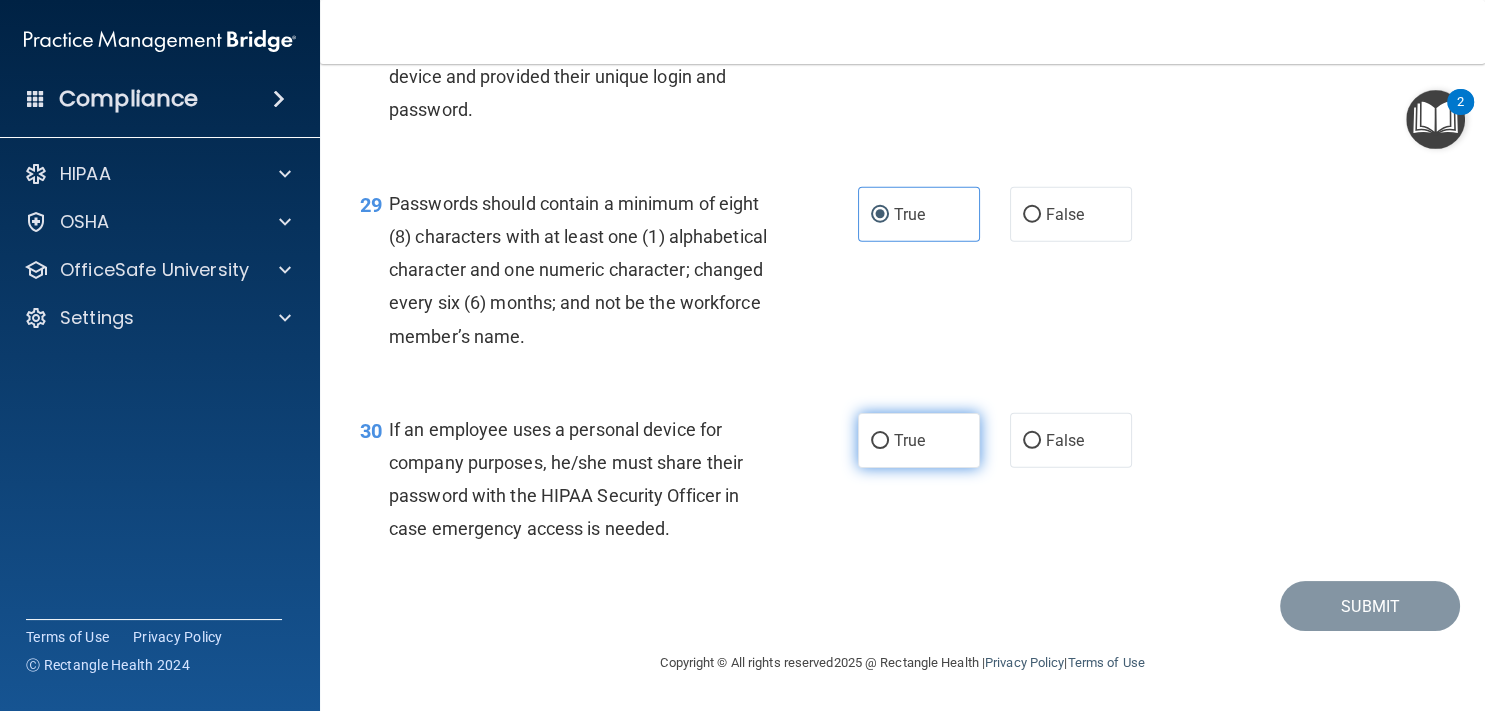 click on "True" at bounding box center [909, 440] 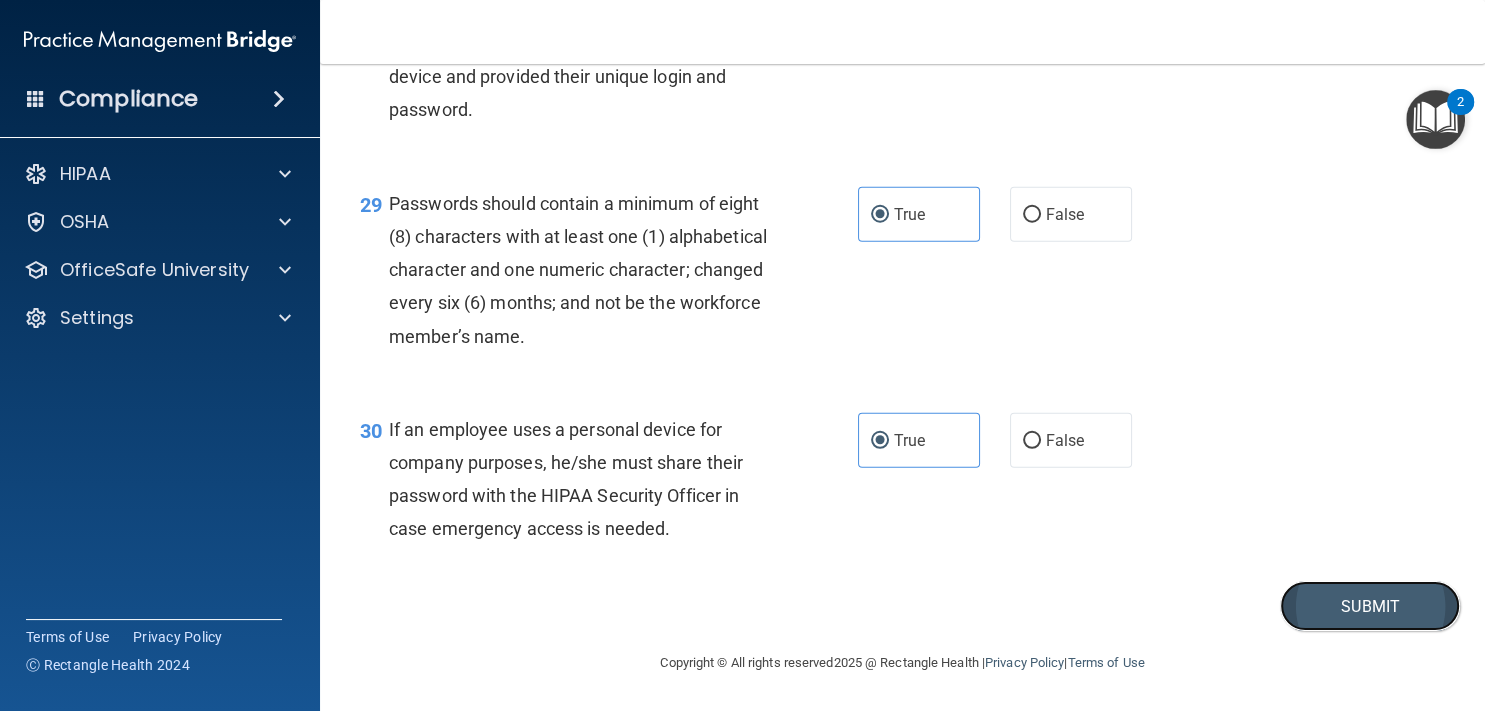 click on "Submit" at bounding box center [1370, 606] 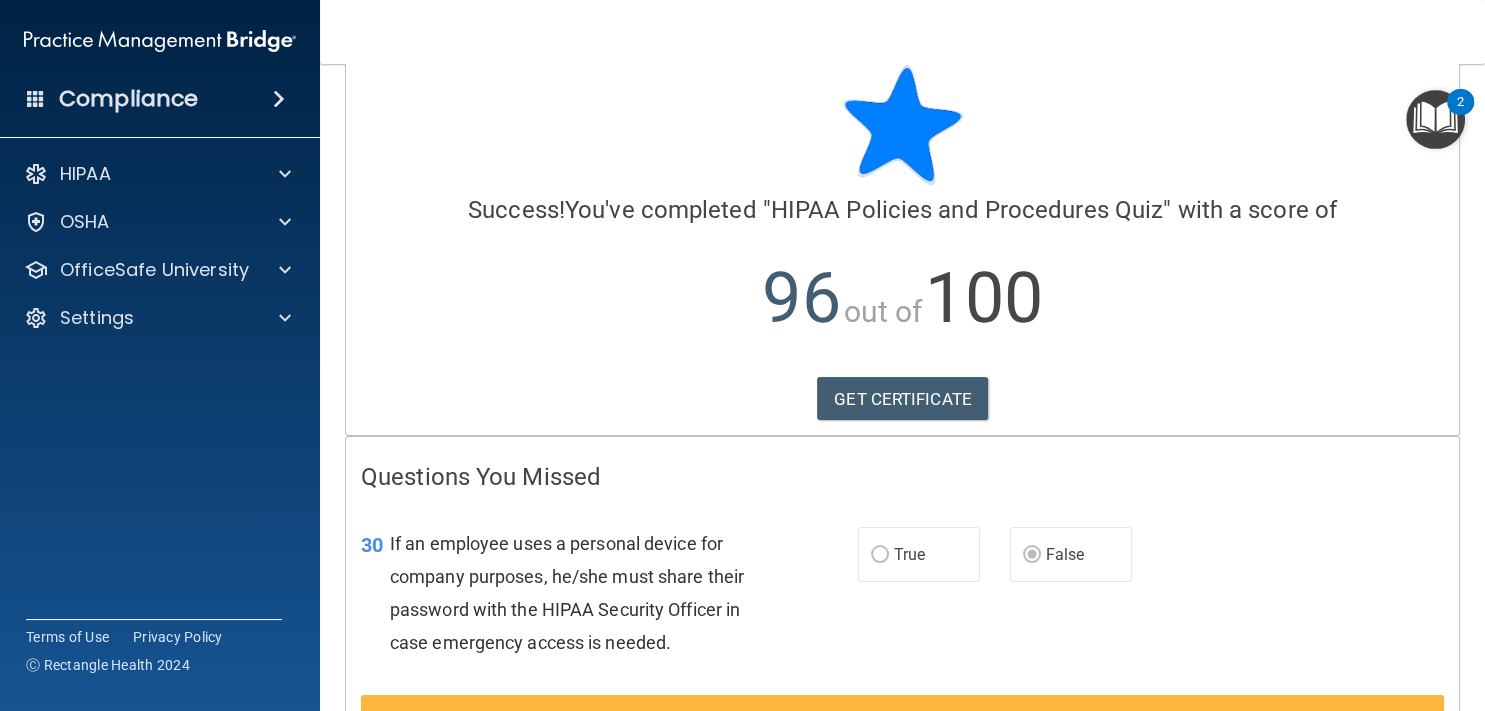 scroll, scrollTop: 0, scrollLeft: 0, axis: both 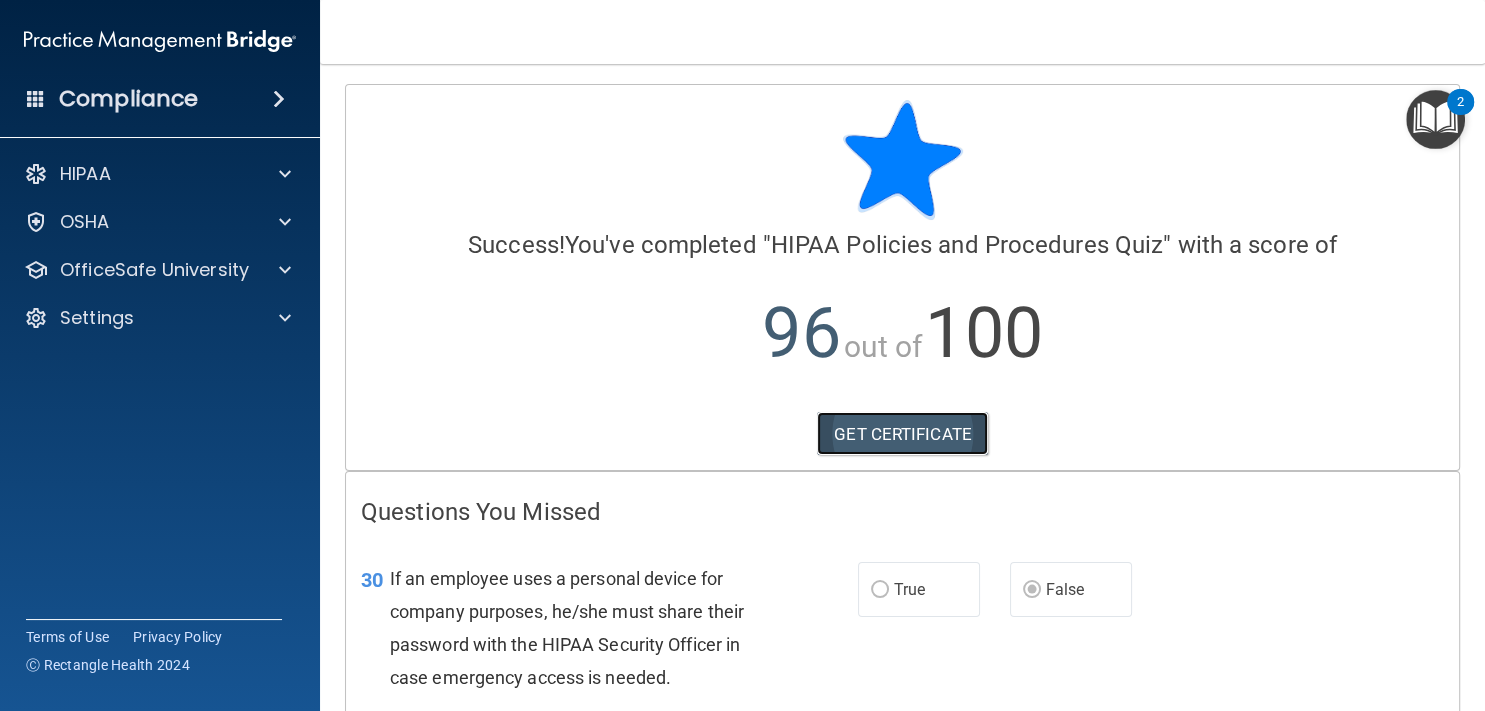 click on "GET CERTIFICATE" at bounding box center [902, 434] 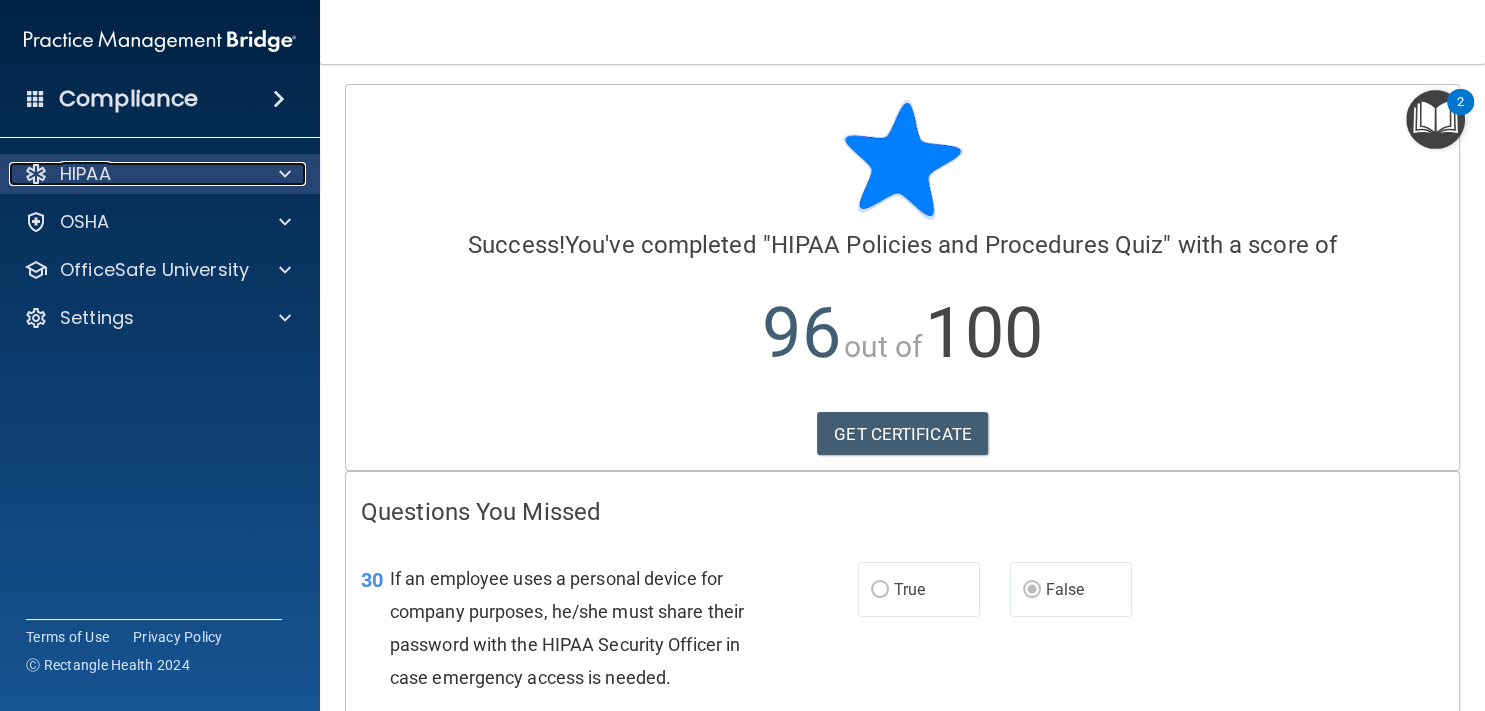 click at bounding box center [282, 174] 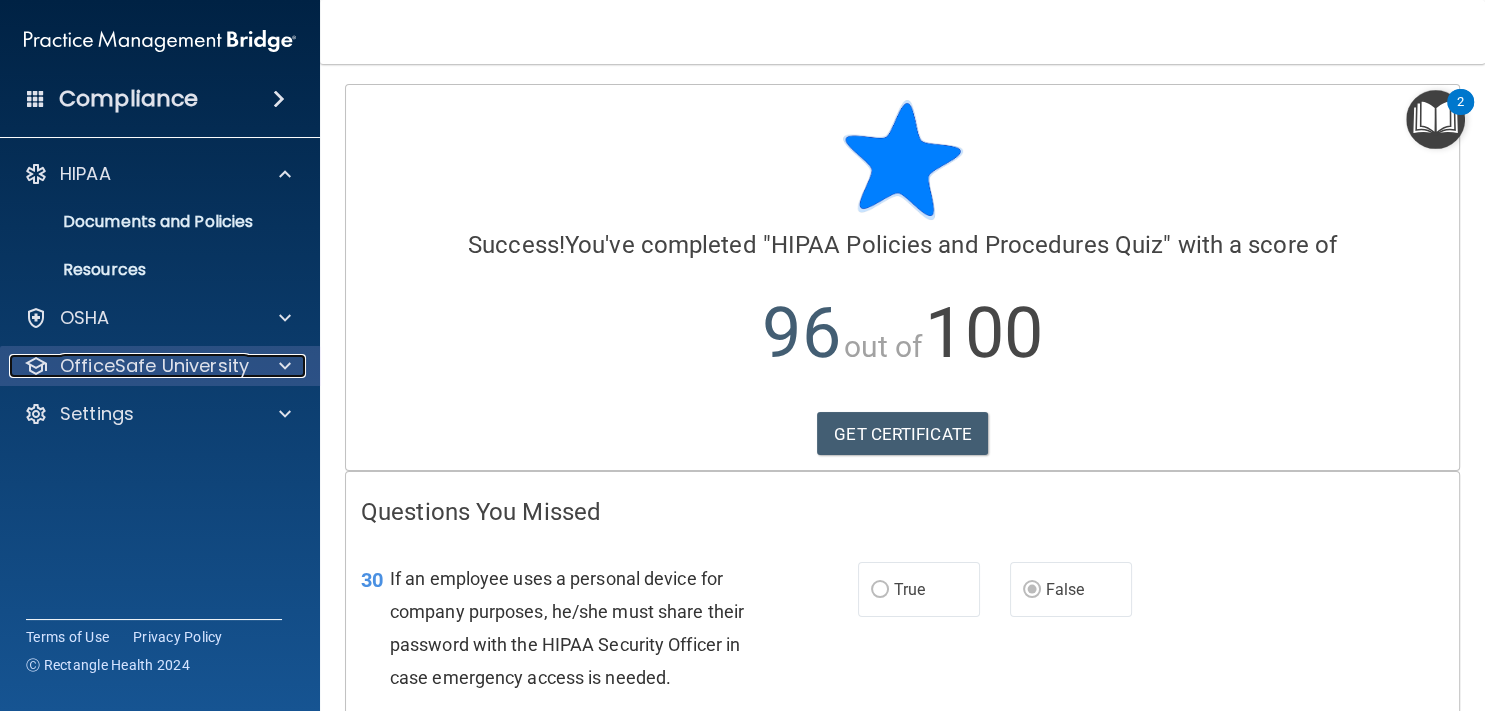 click on "OfficeSafe University" at bounding box center [154, 366] 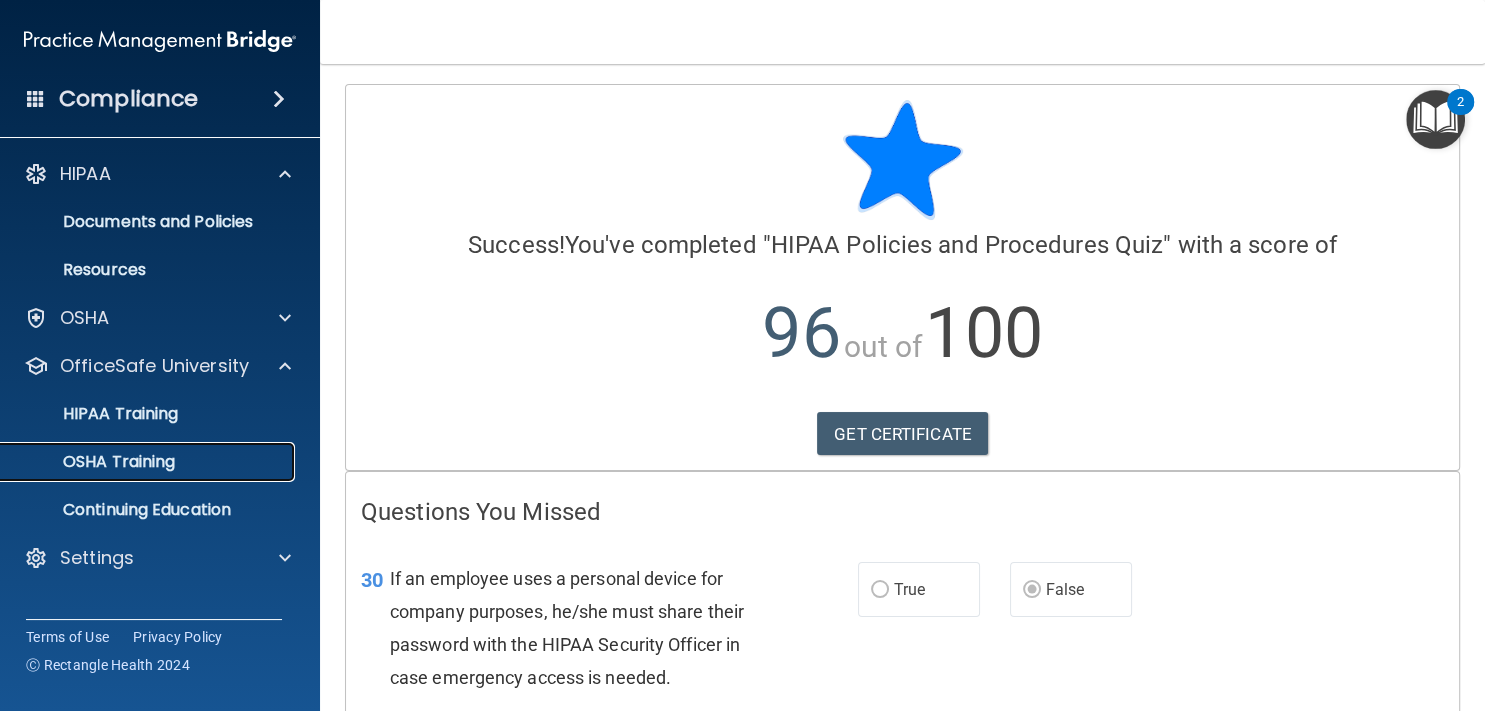 click on "OSHA Training" at bounding box center (149, 462) 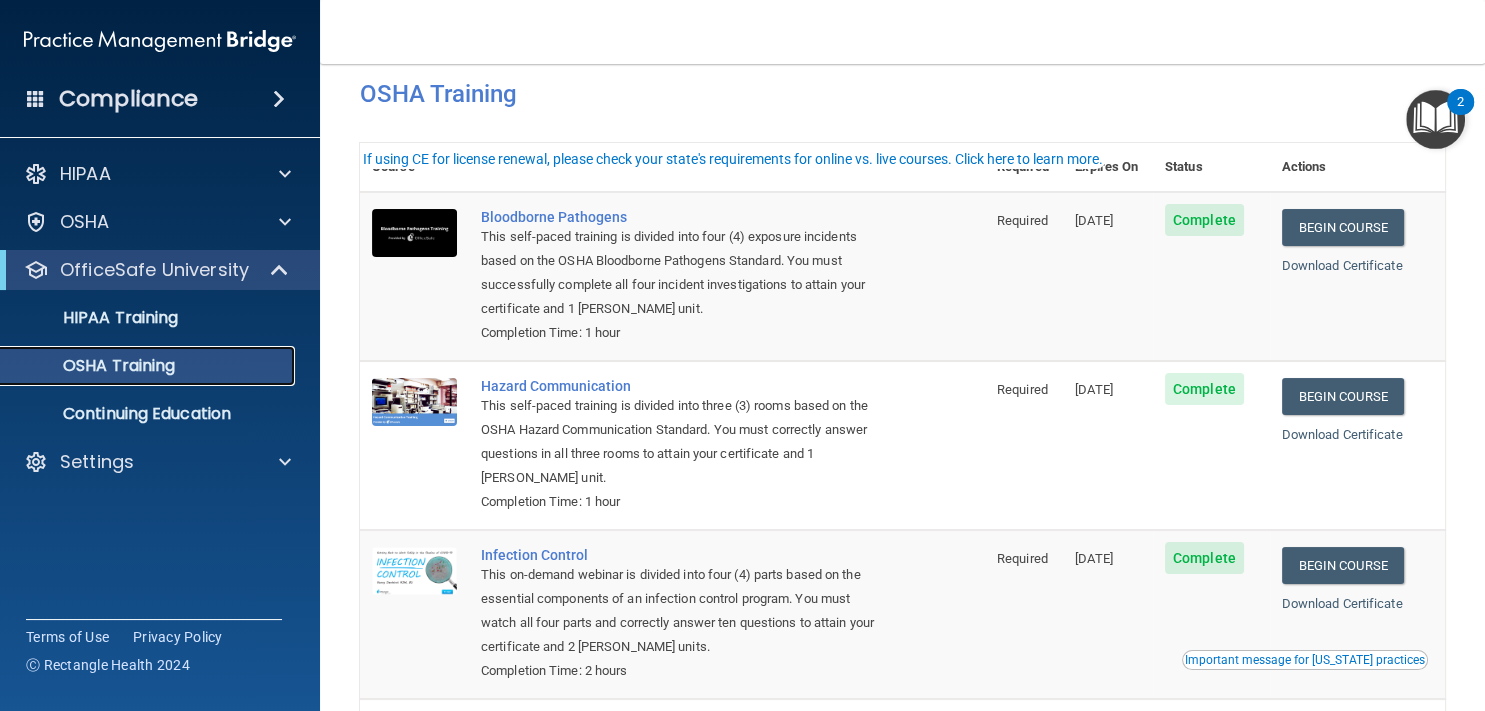 scroll, scrollTop: 0, scrollLeft: 0, axis: both 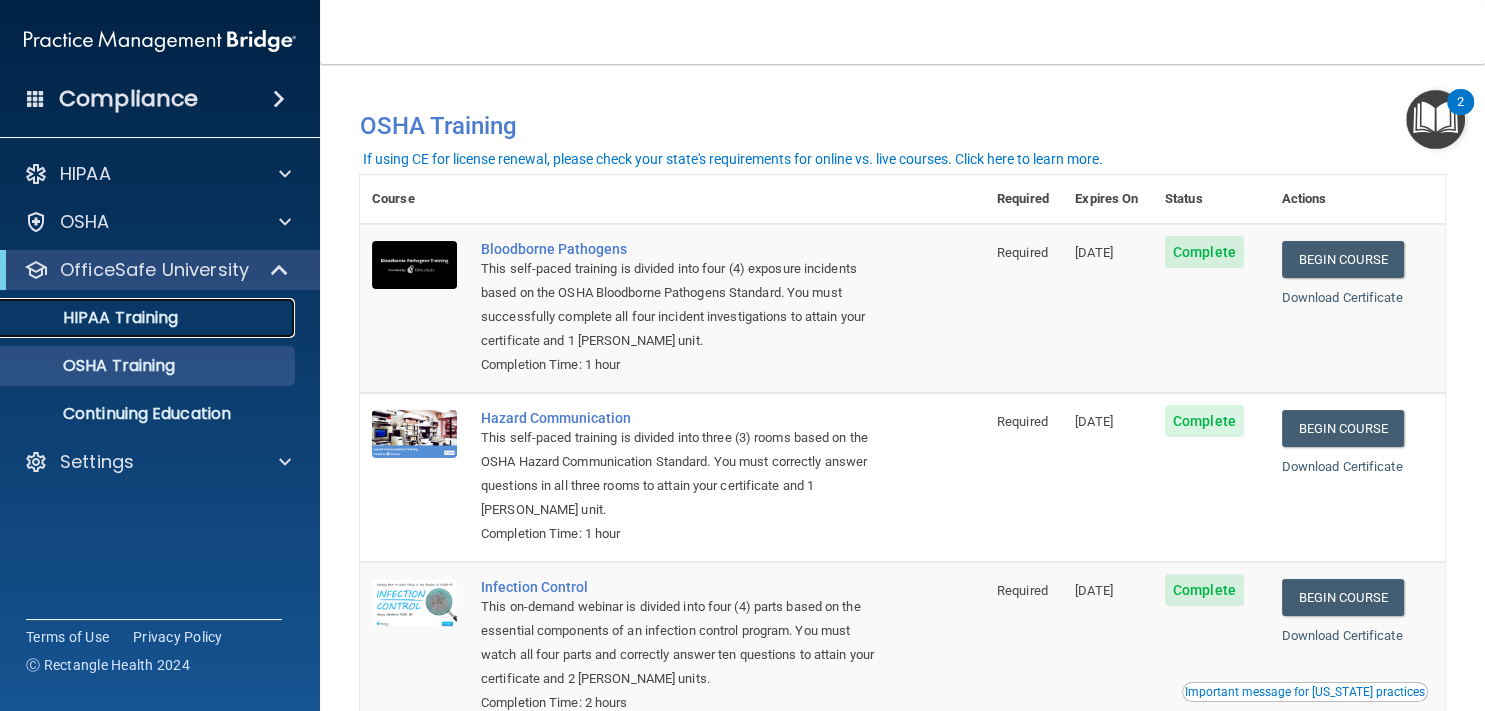 click on "HIPAA Training" at bounding box center (95, 318) 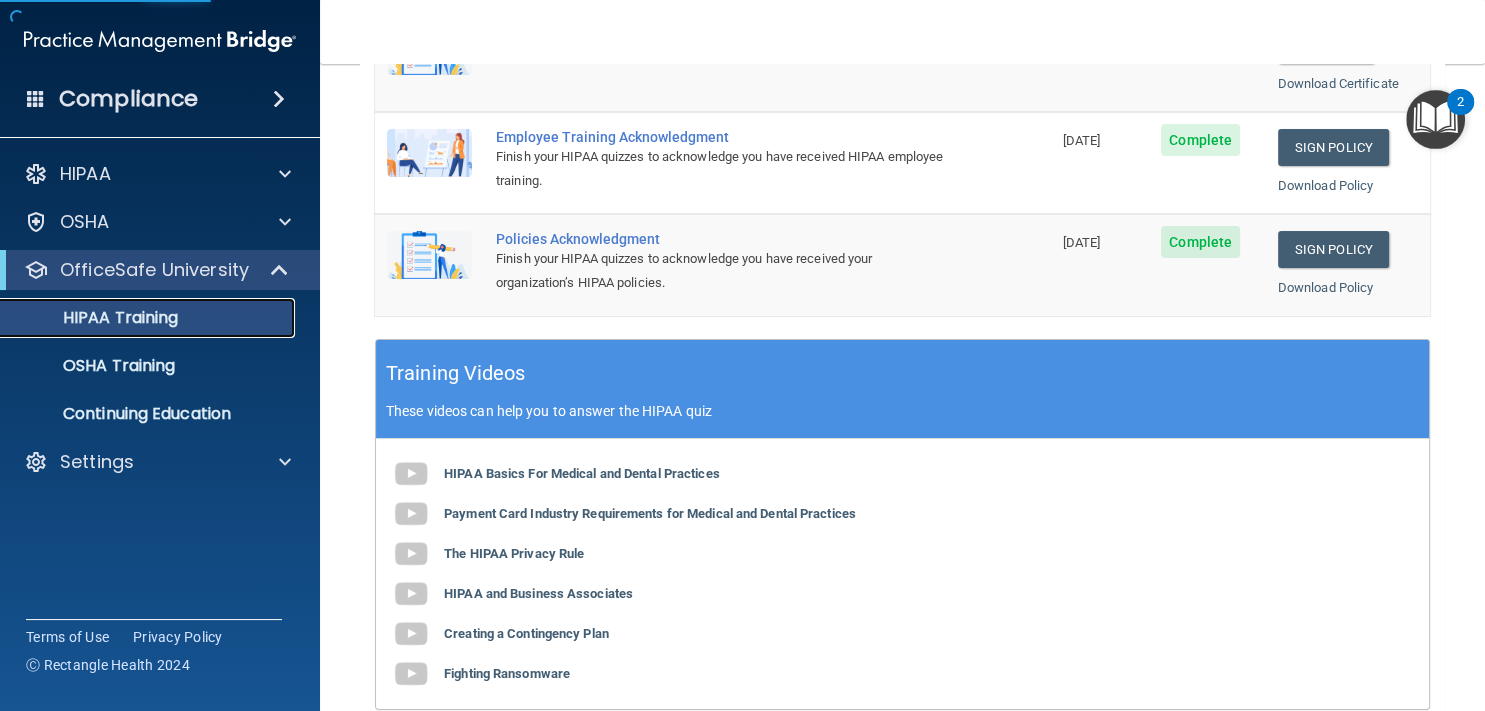 scroll, scrollTop: 547, scrollLeft: 0, axis: vertical 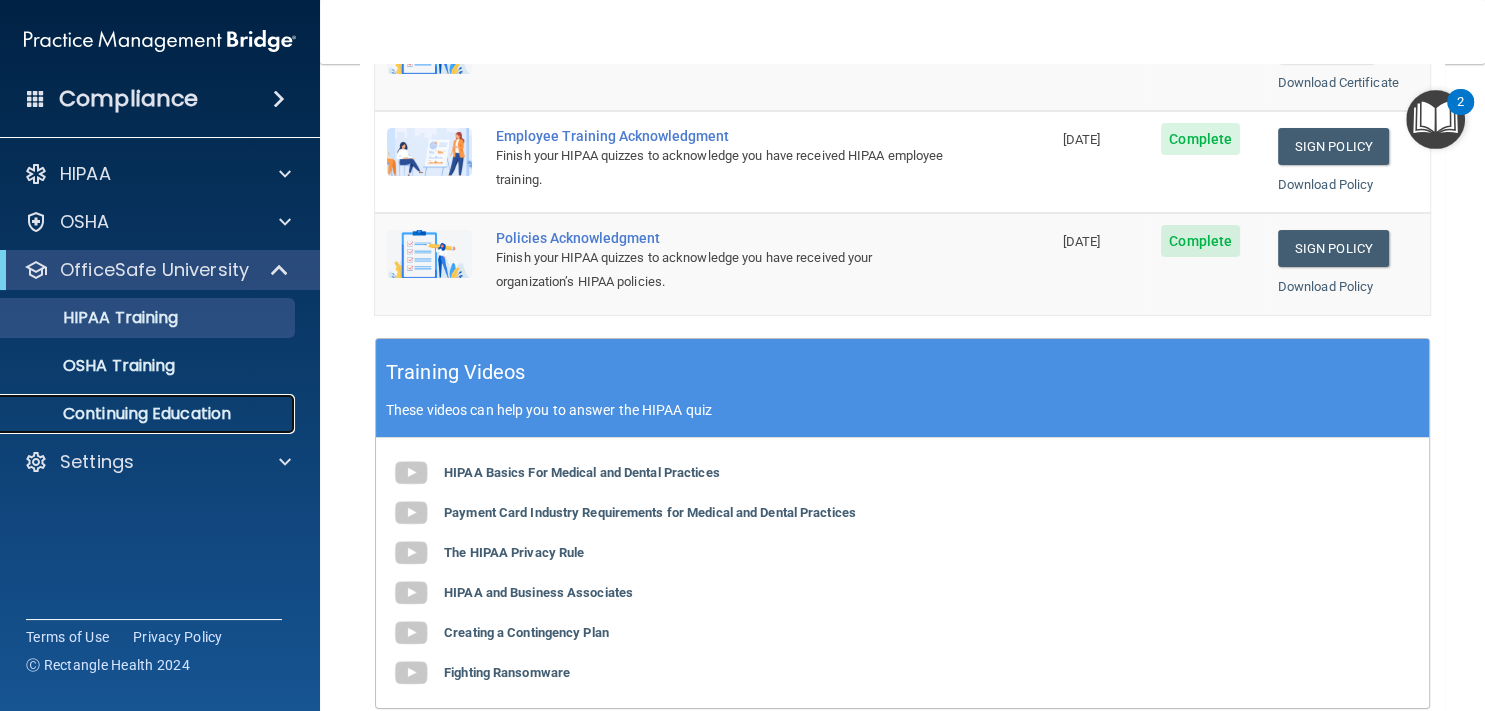 click on "Continuing Education" at bounding box center (149, 414) 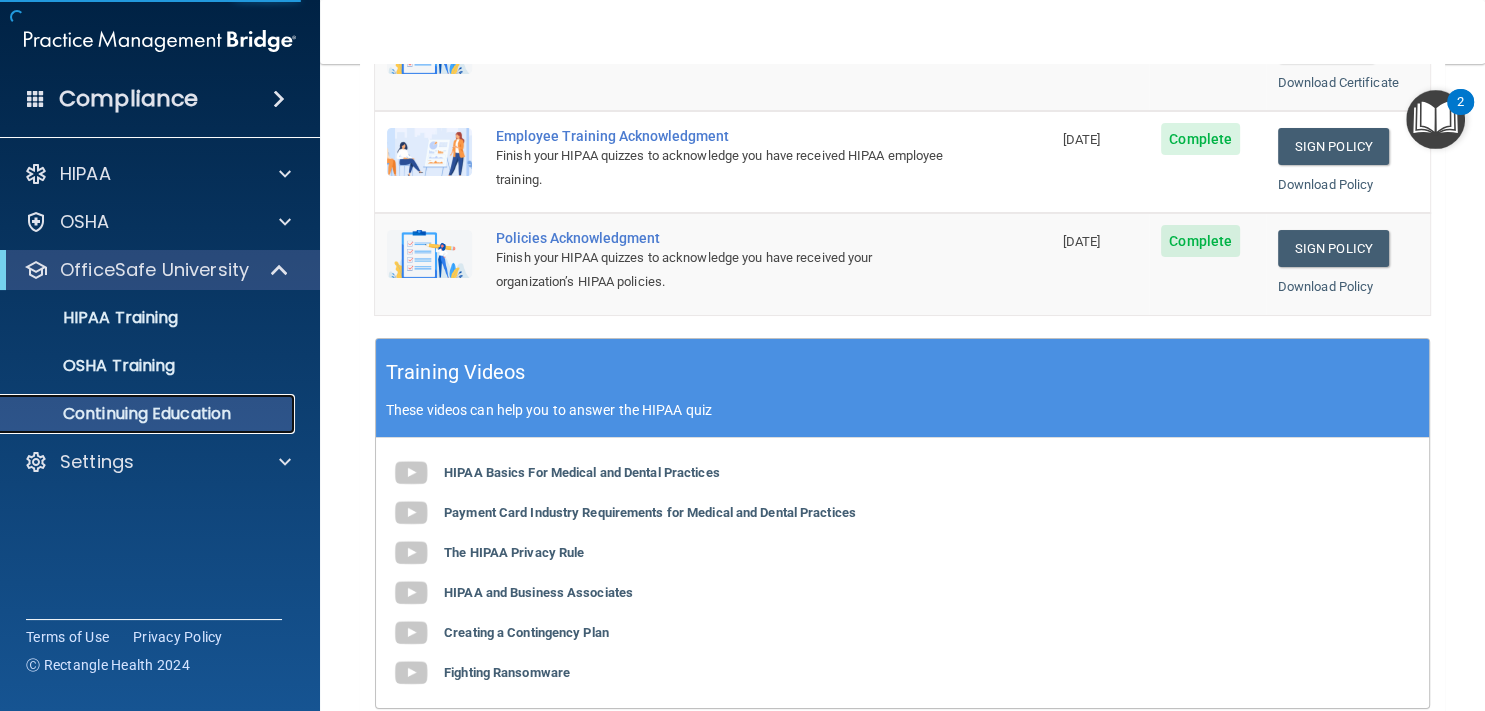 scroll, scrollTop: 0, scrollLeft: 0, axis: both 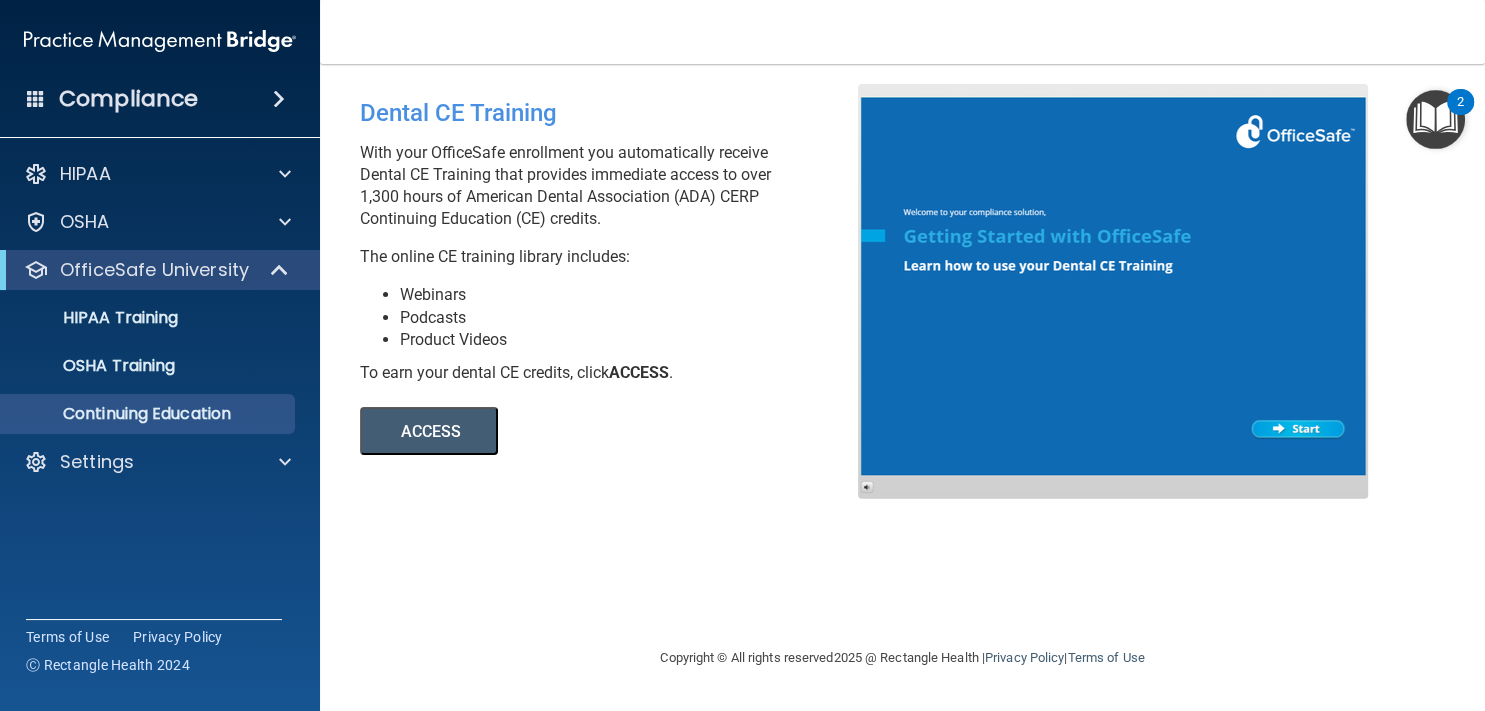 click on "Toggle navigation                                                                                                     [PERSON_NAME]   [EMAIL_ADDRESS][DOMAIN_NAME]                            Manage My Enterprise              333 Dental Care     Manage My Location" at bounding box center (902, 32) 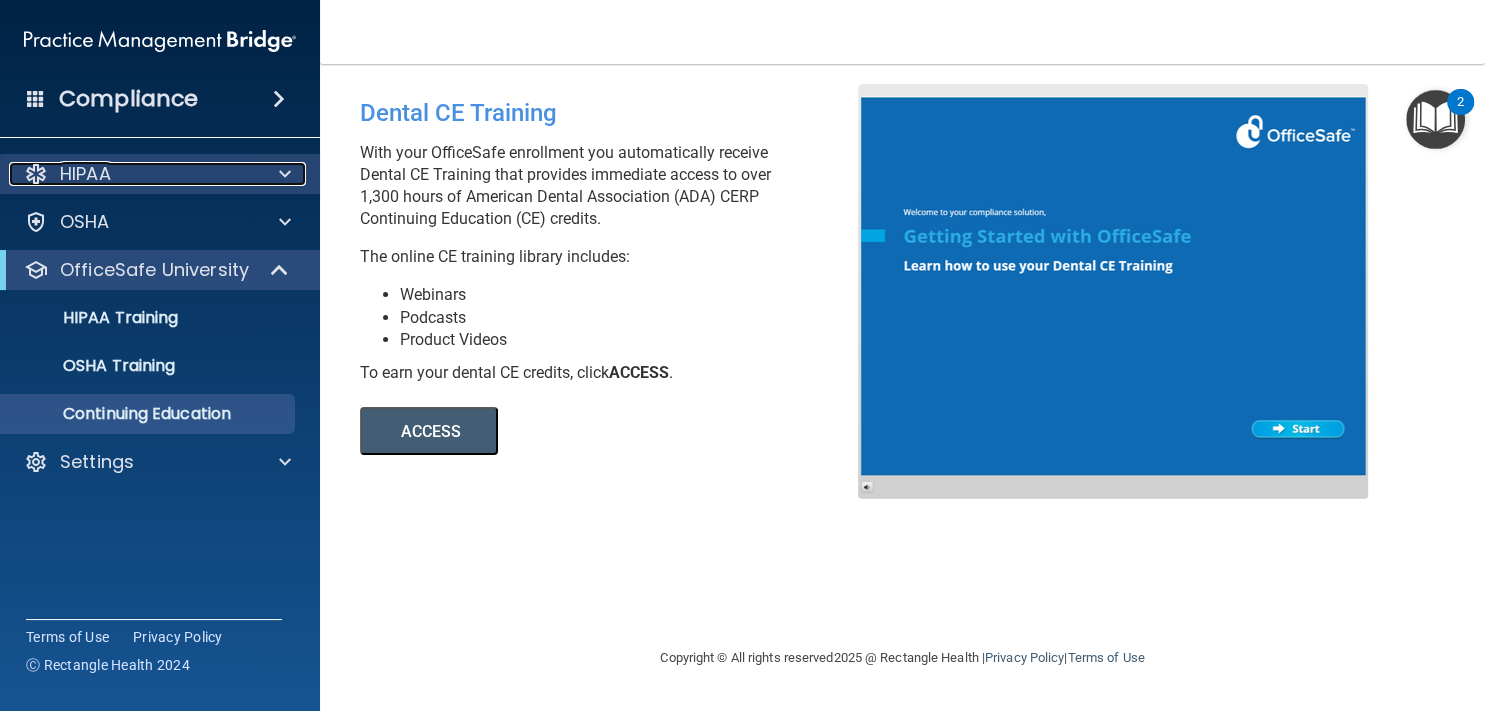 click on "HIPAA" at bounding box center [133, 174] 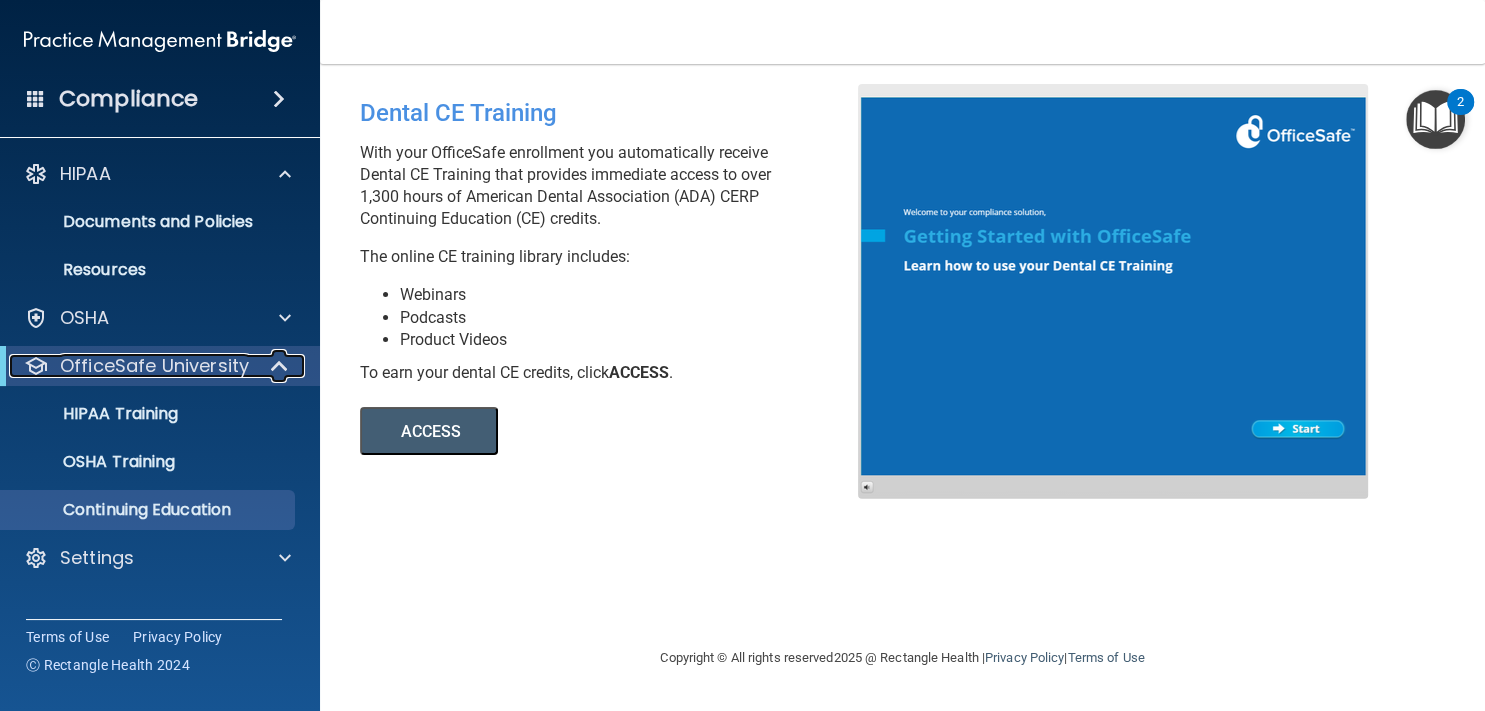 click on "OfficeSafe University" at bounding box center (154, 366) 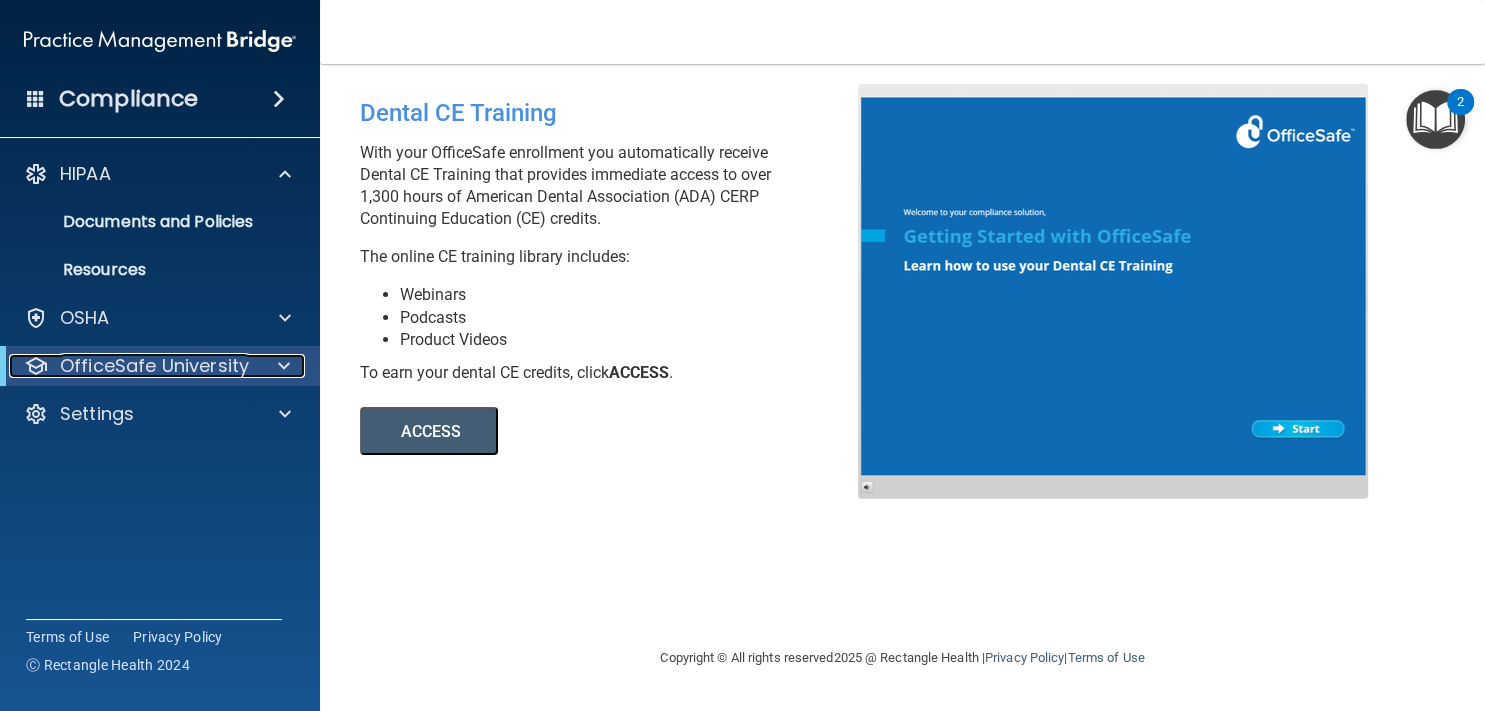 click on "OfficeSafe University" at bounding box center (154, 366) 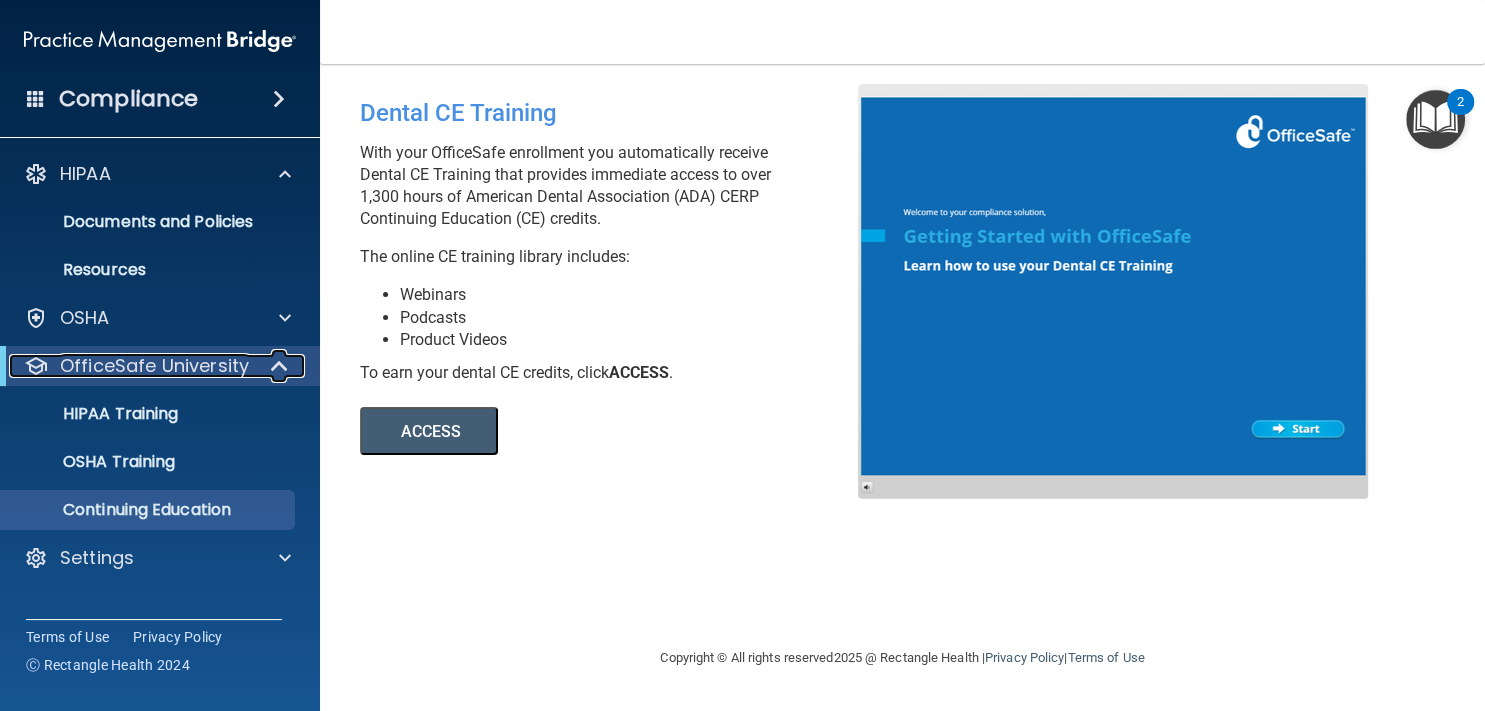 click on "OfficeSafe University" at bounding box center [154, 366] 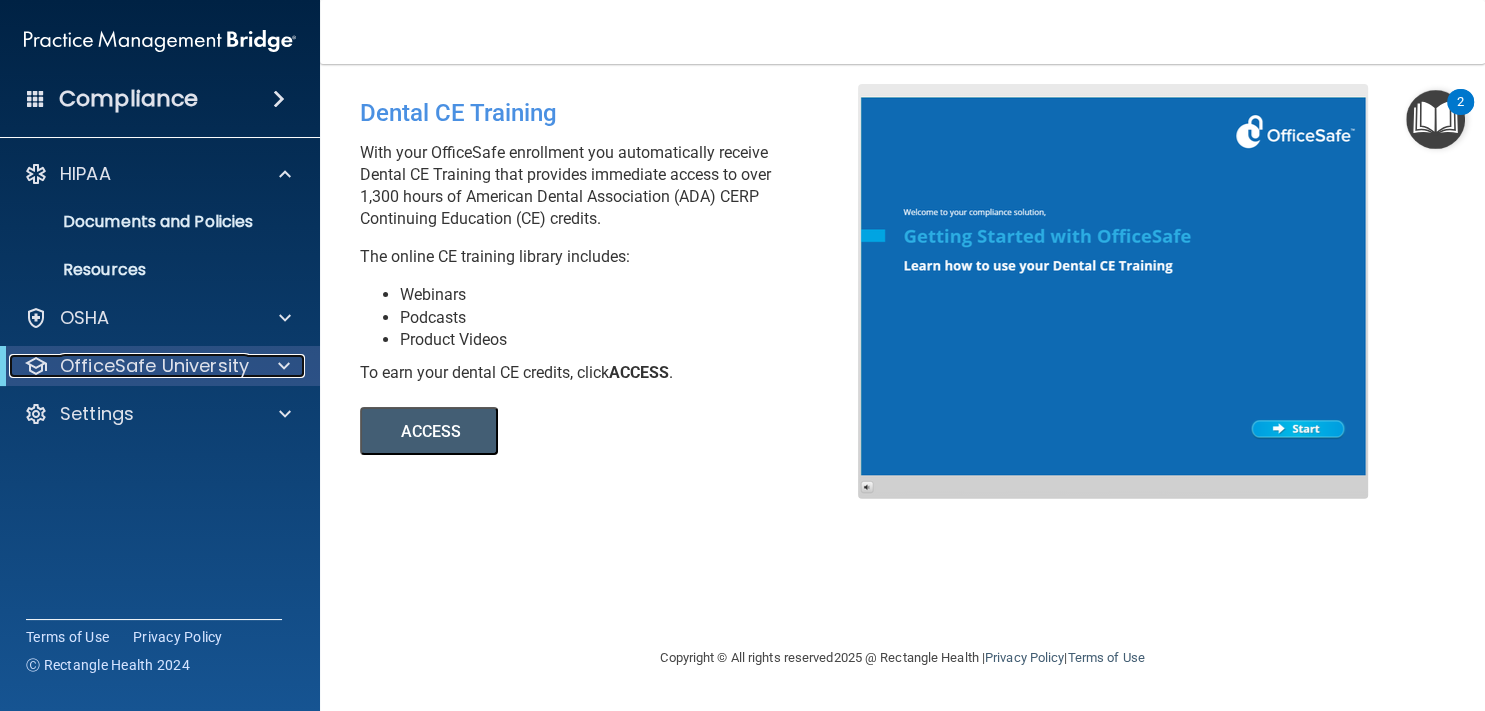 click on "OfficeSafe University" at bounding box center [154, 366] 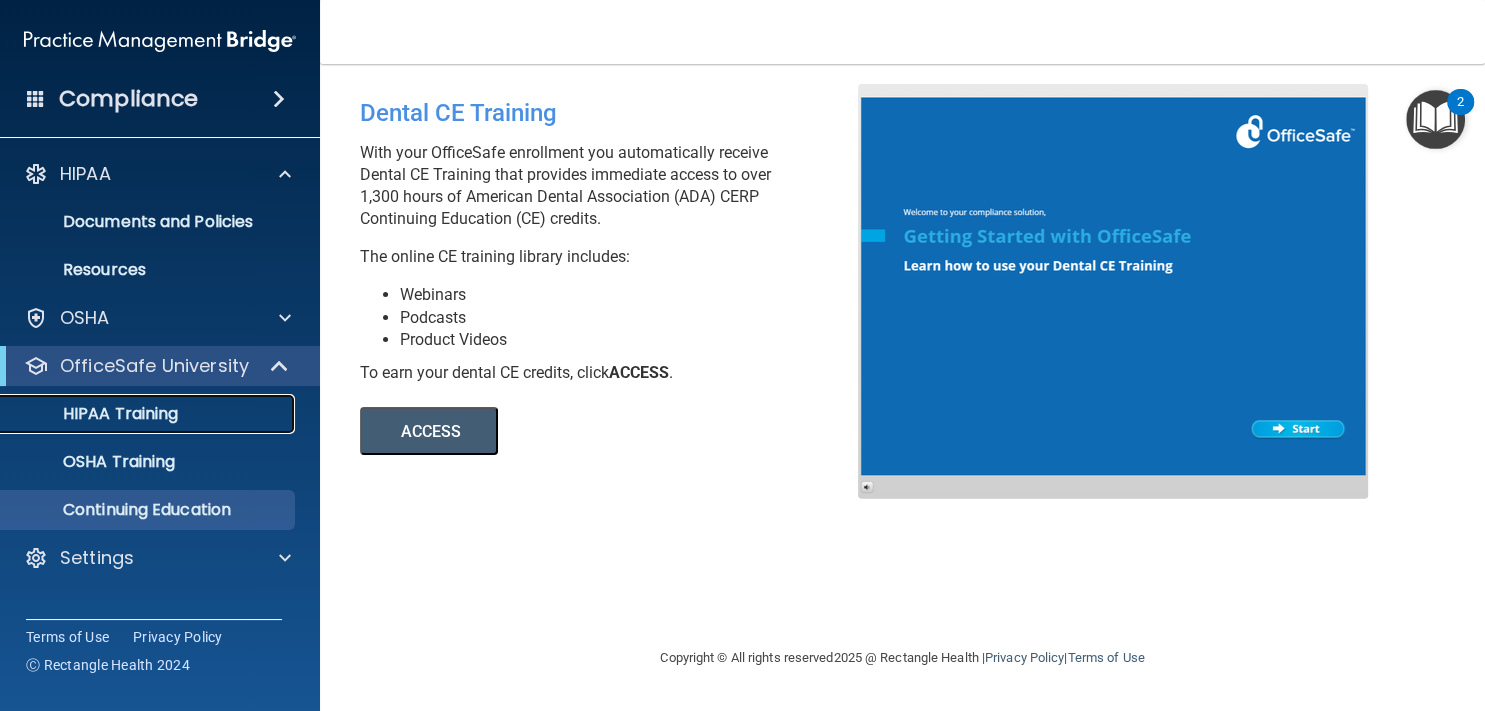 click on "HIPAA Training" at bounding box center (95, 414) 